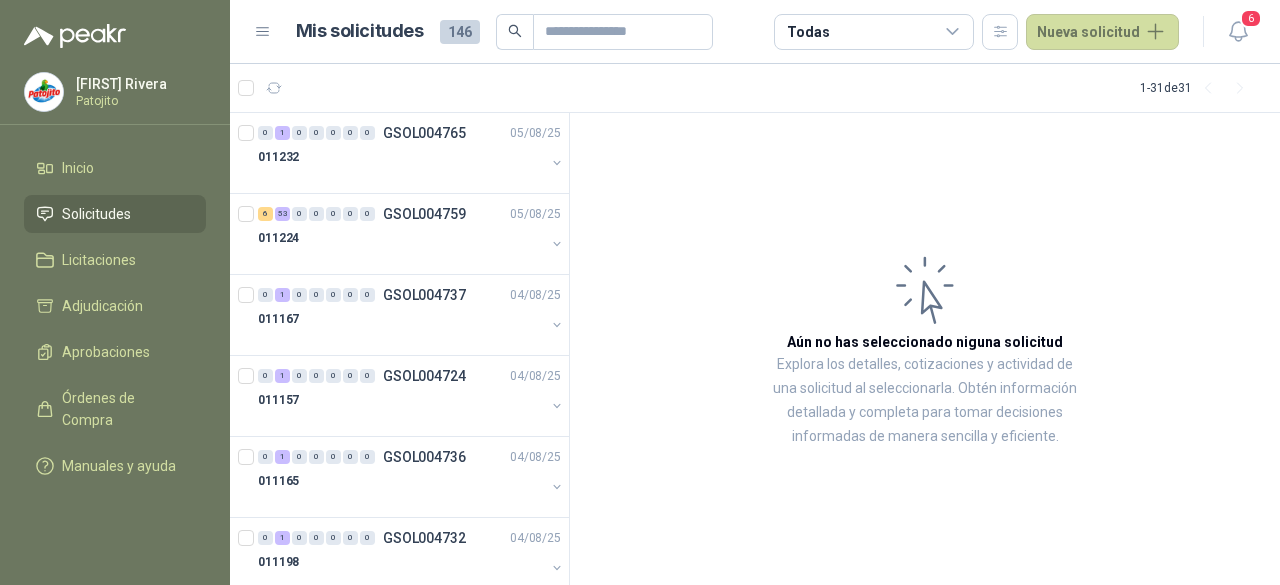 scroll, scrollTop: 0, scrollLeft: 0, axis: both 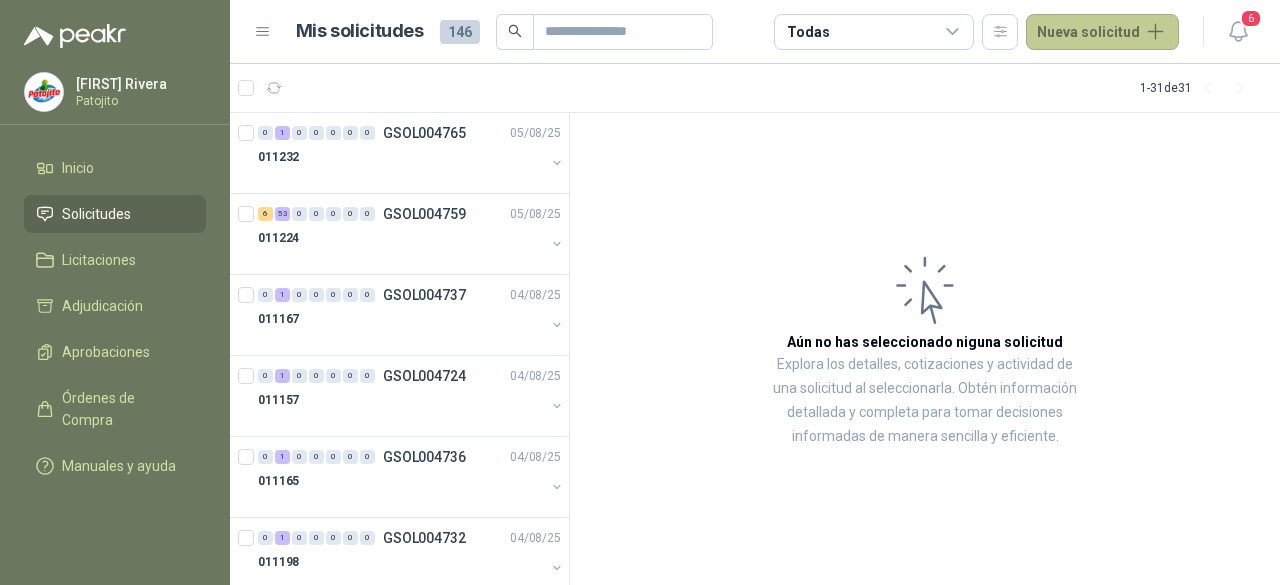 click on "Nueva solicitud" at bounding box center [1102, 32] 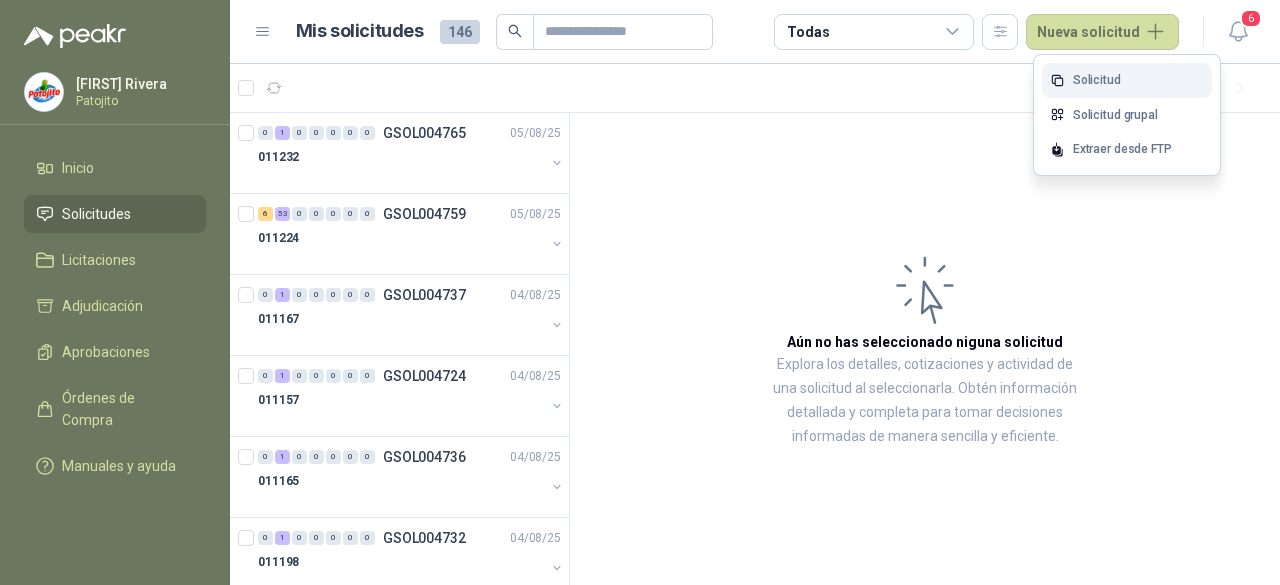 click on "Solicitud" at bounding box center (1127, 80) 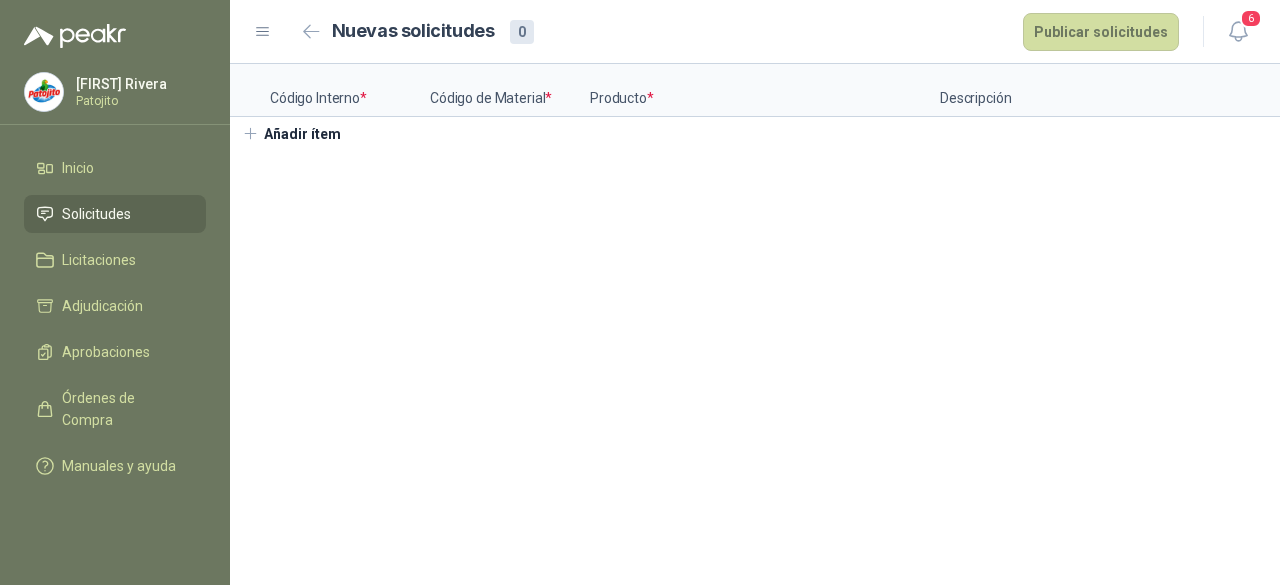 type 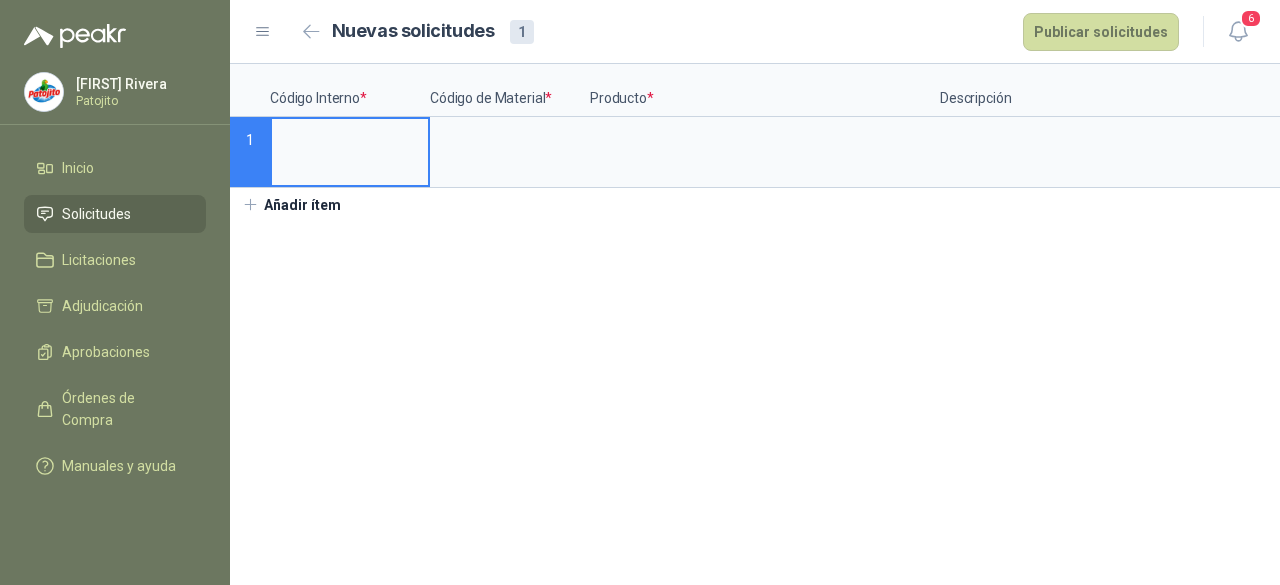 drag, startPoint x: 348, startPoint y: 143, endPoint x: 367, endPoint y: 142, distance: 19.026299 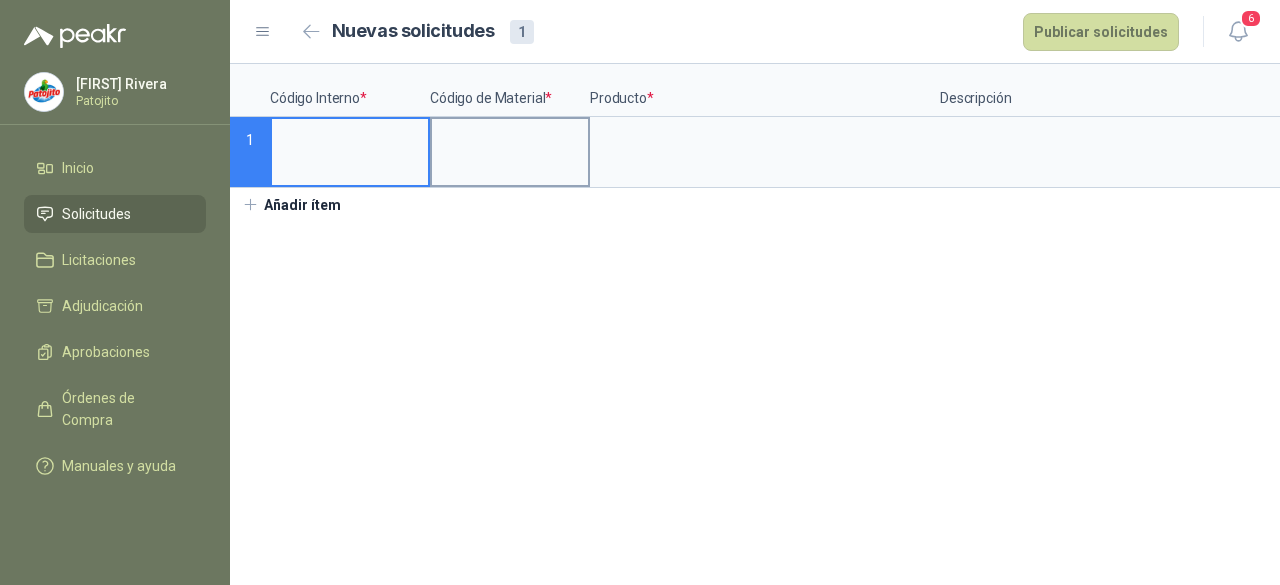 click at bounding box center [510, 138] 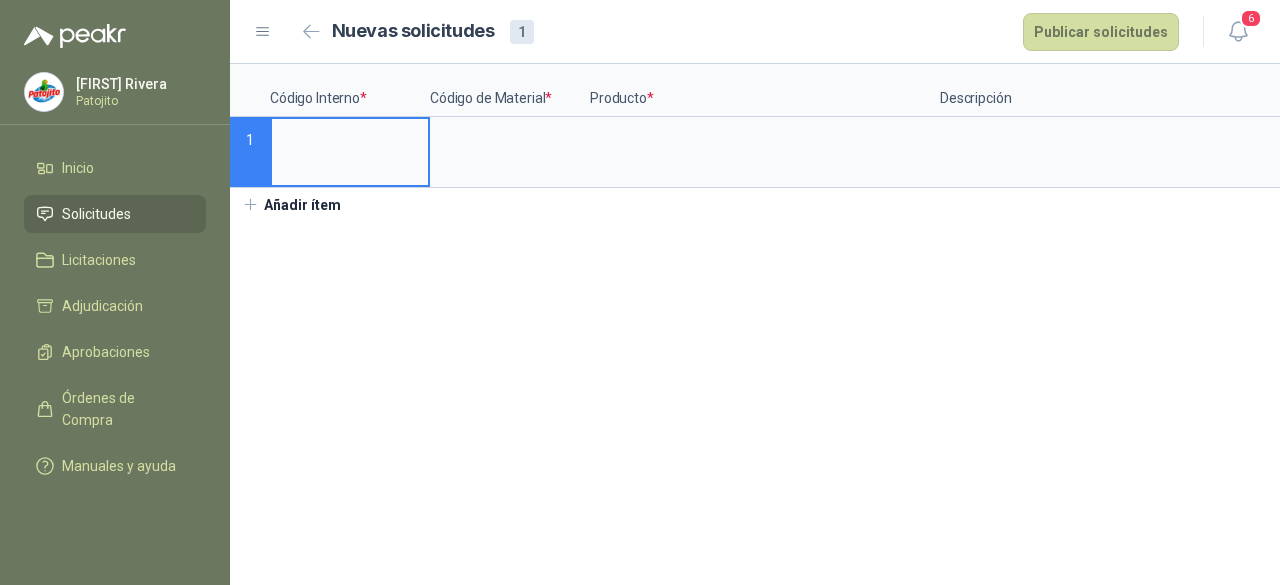 drag, startPoint x: 339, startPoint y: 140, endPoint x: 355, endPoint y: 137, distance: 16.27882 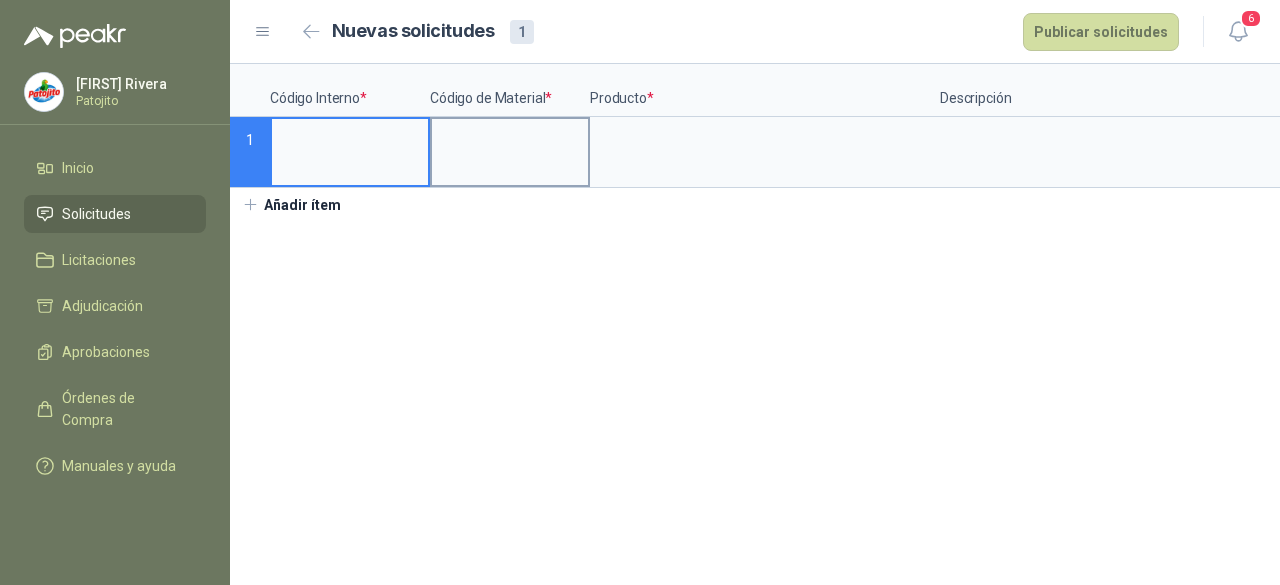 click at bounding box center (510, 138) 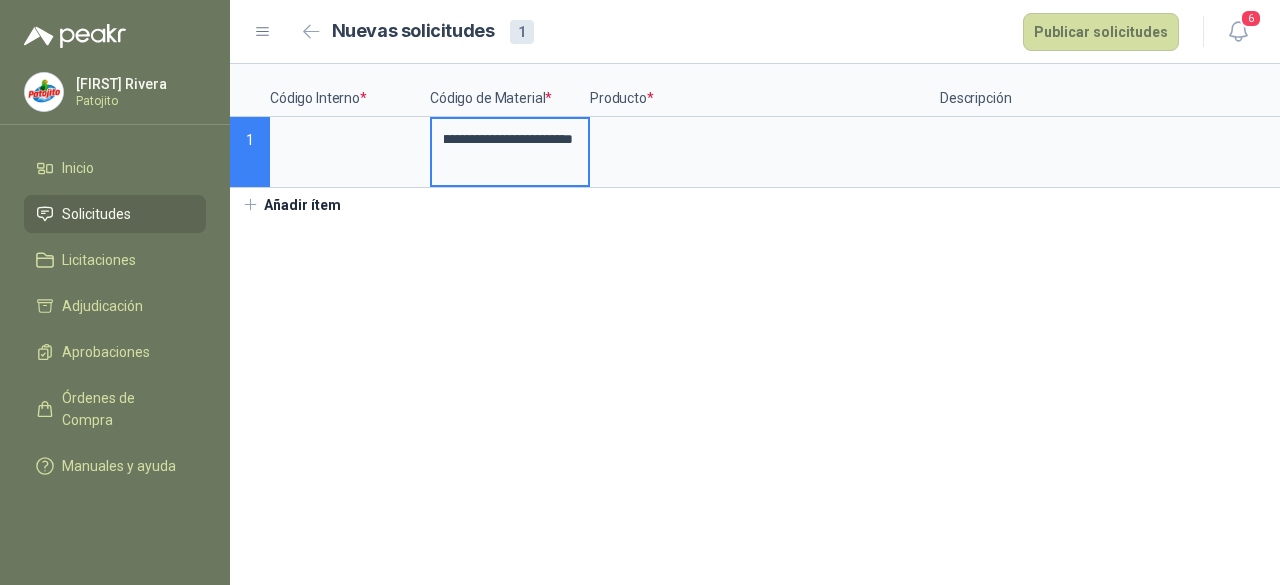 scroll, scrollTop: 0, scrollLeft: 65, axis: horizontal 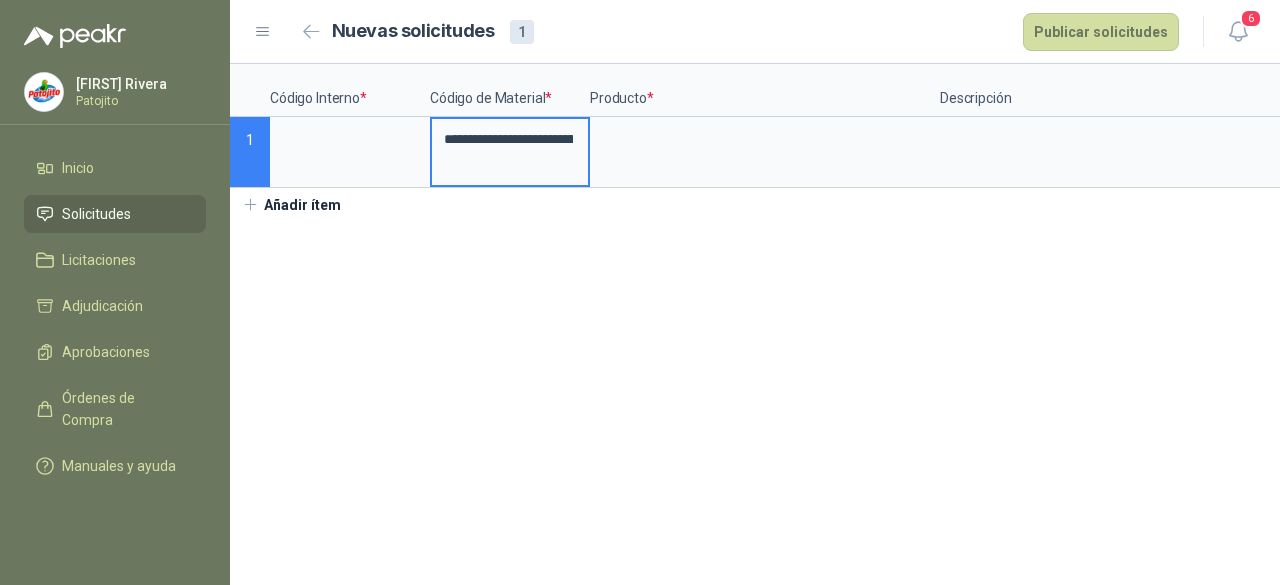 click on "**********" at bounding box center [508, 139] 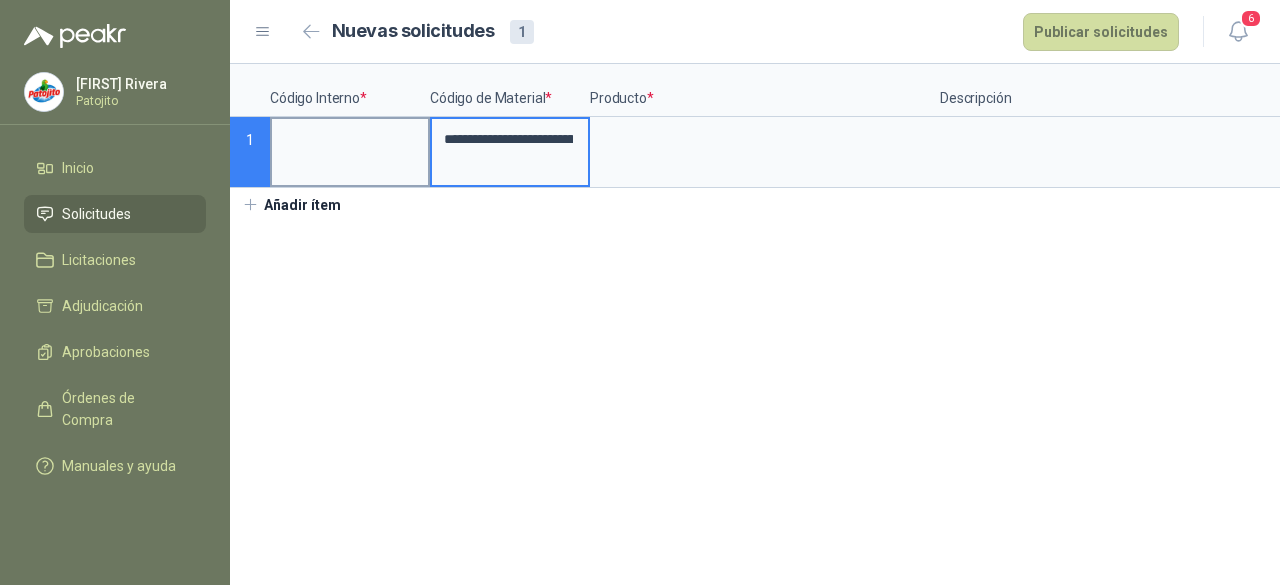 scroll, scrollTop: 0, scrollLeft: 0, axis: both 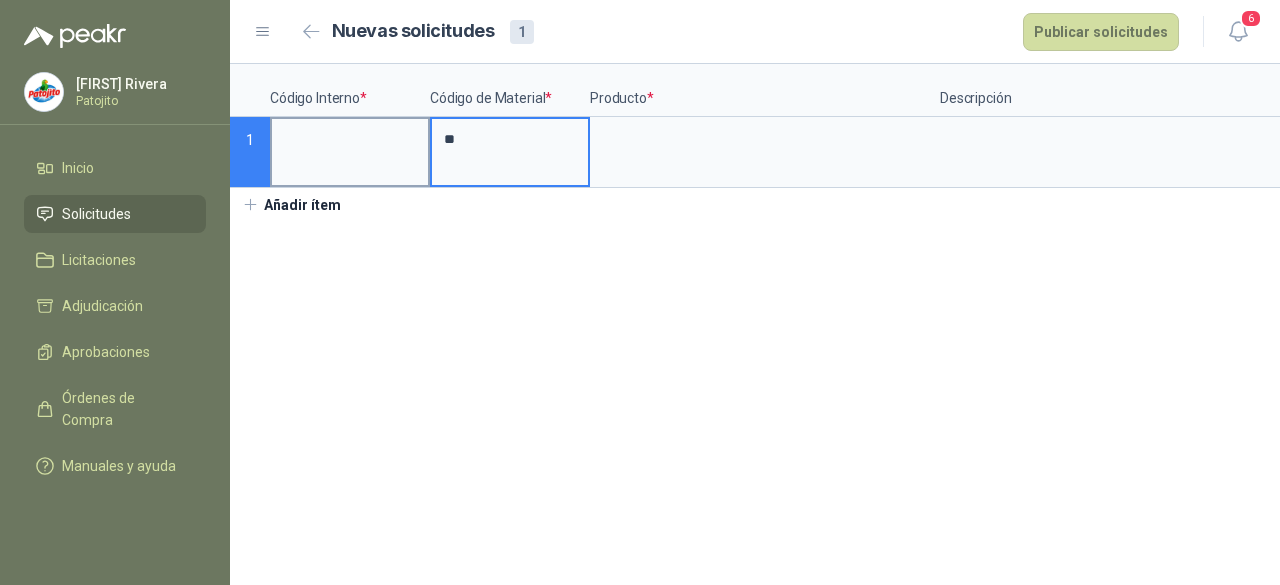 type on "*" 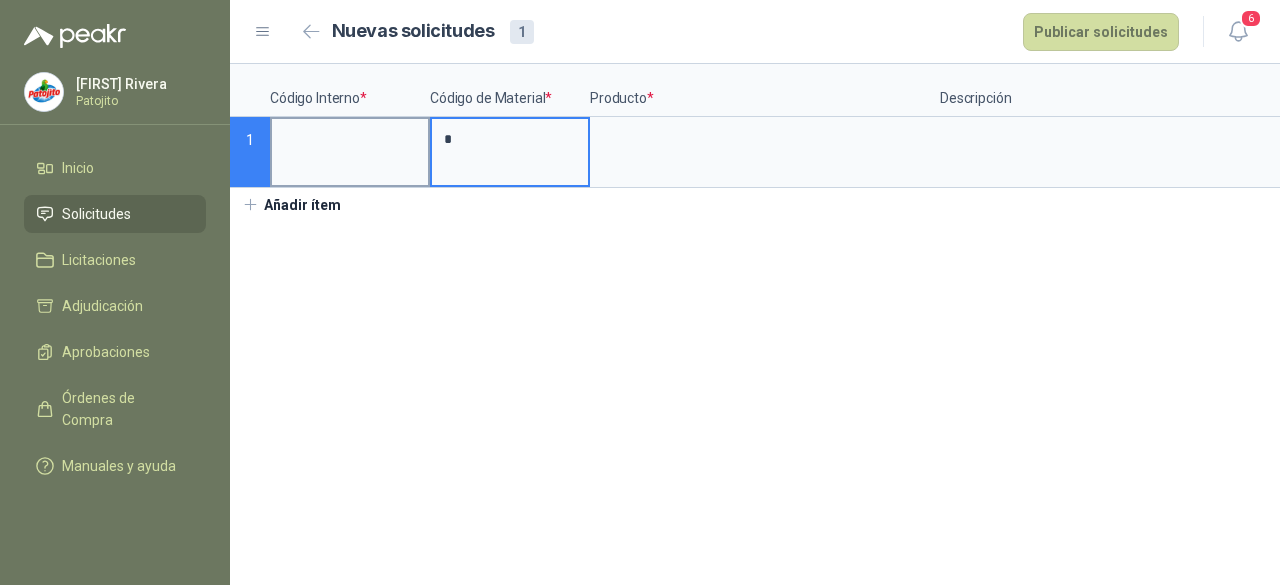 type 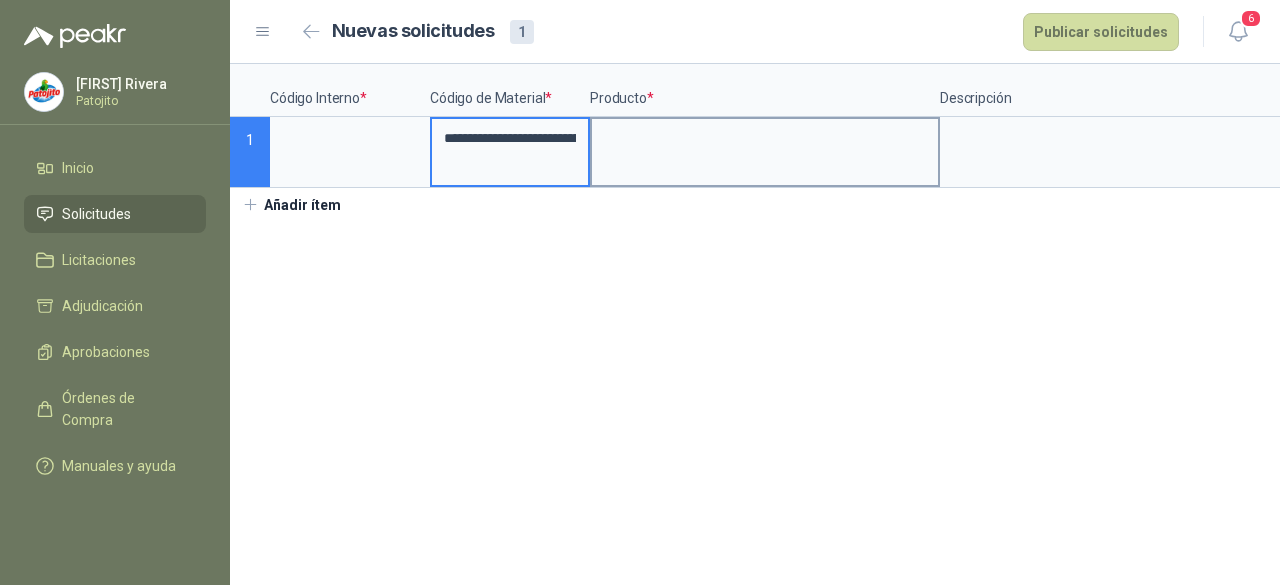 click at bounding box center [765, 138] 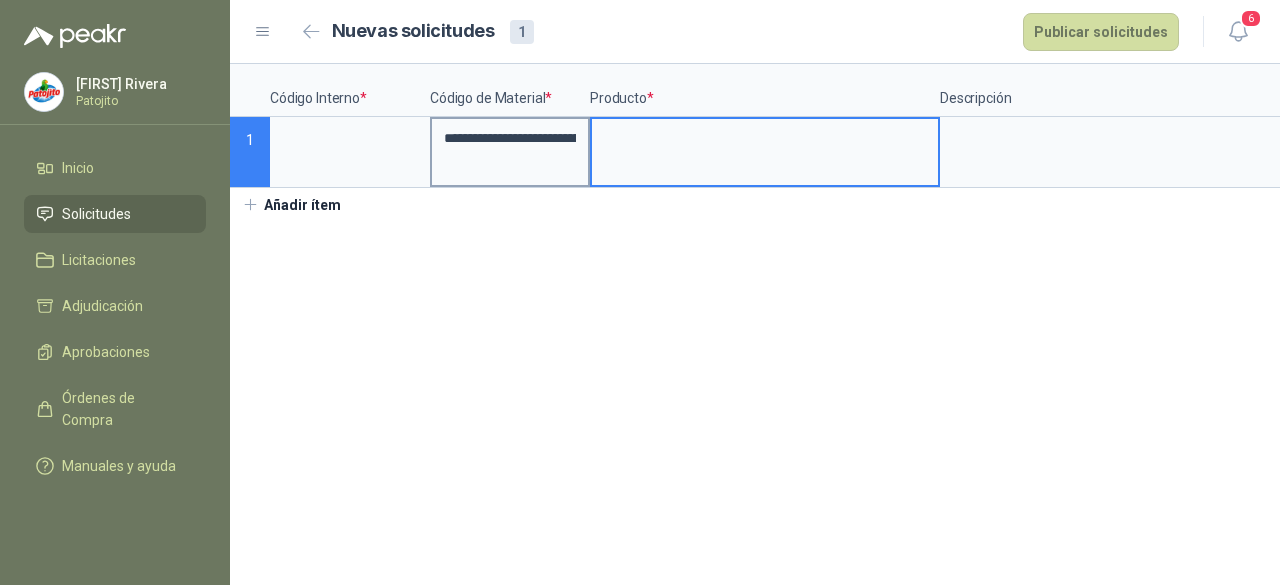 click on "**********" at bounding box center [510, 138] 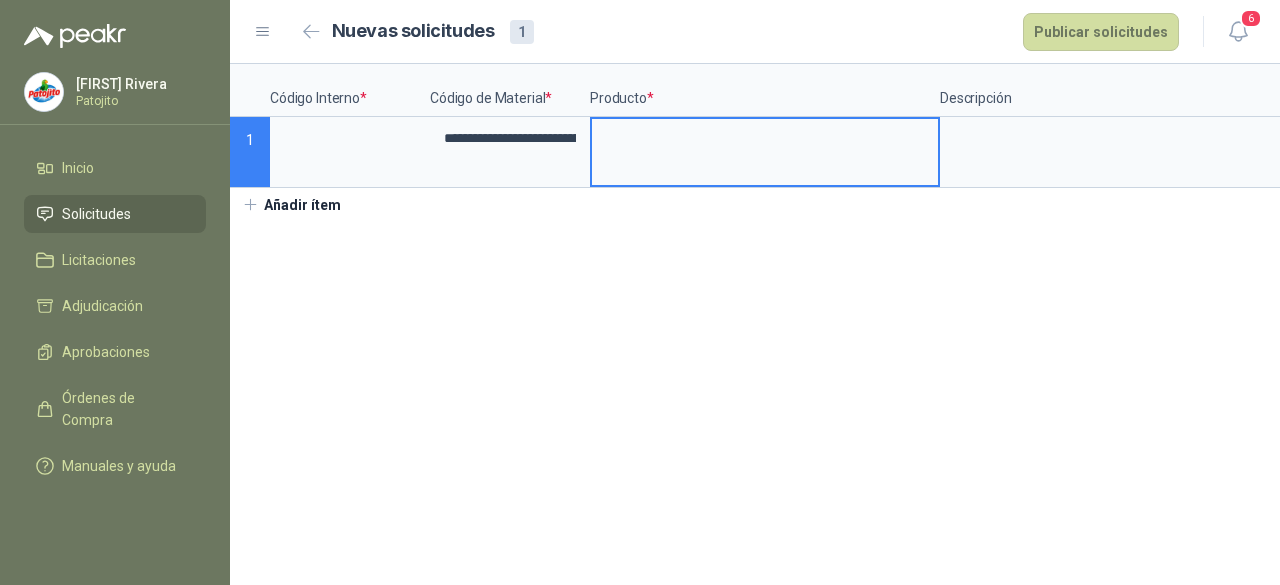 click at bounding box center [765, 138] 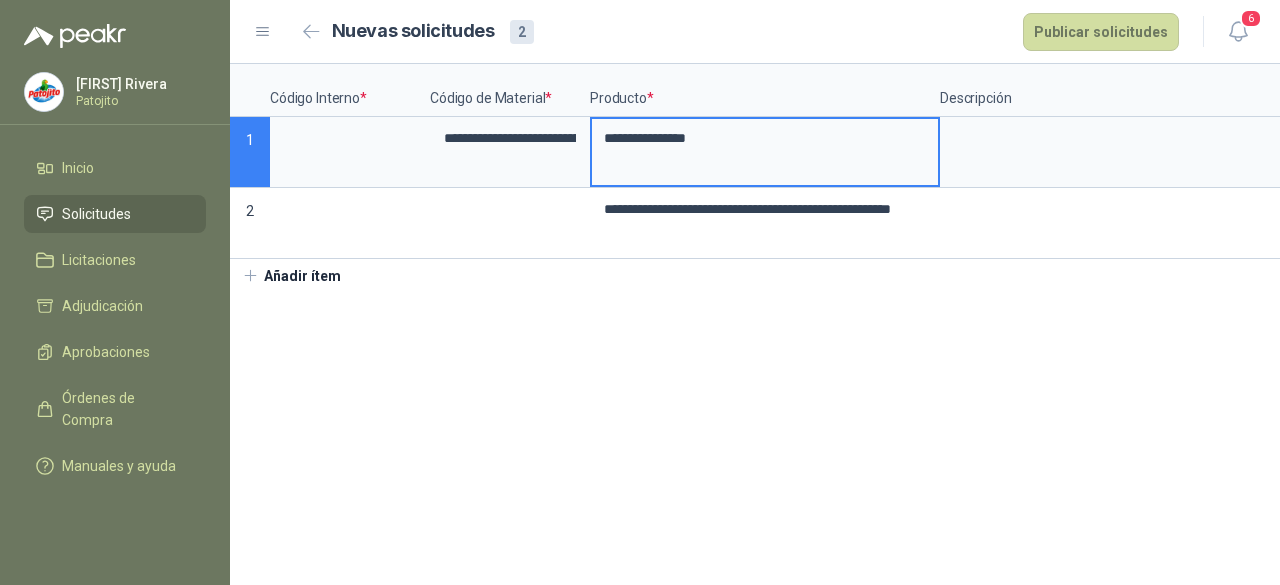 click on "**********" at bounding box center [765, 138] 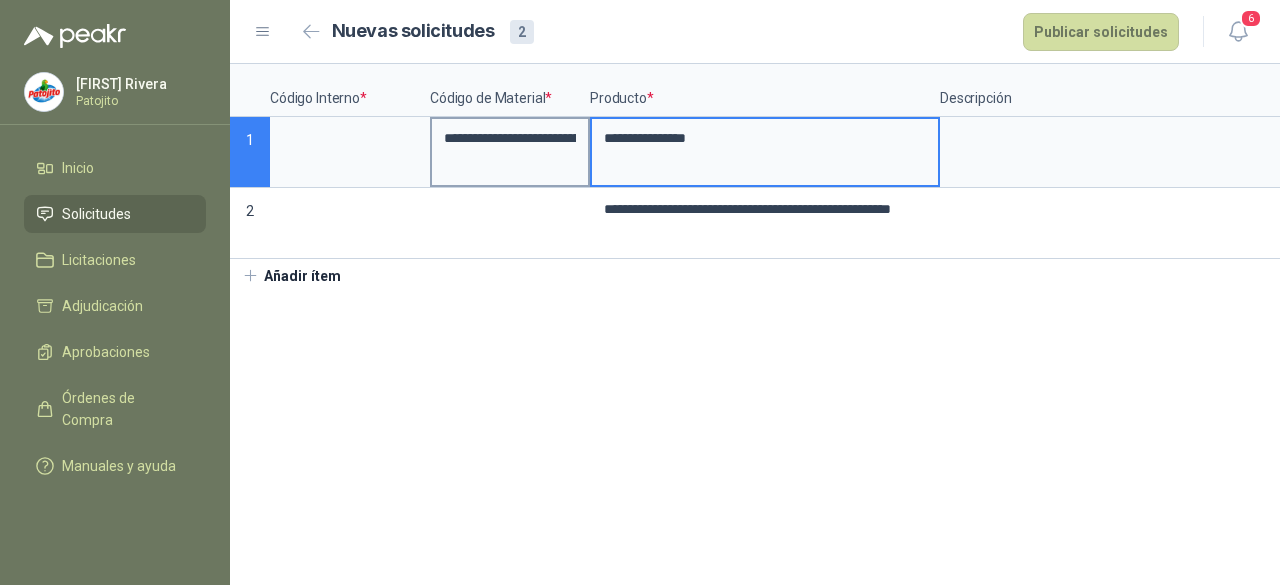 drag, startPoint x: 742, startPoint y: 145, endPoint x: 516, endPoint y: 141, distance: 226.0354 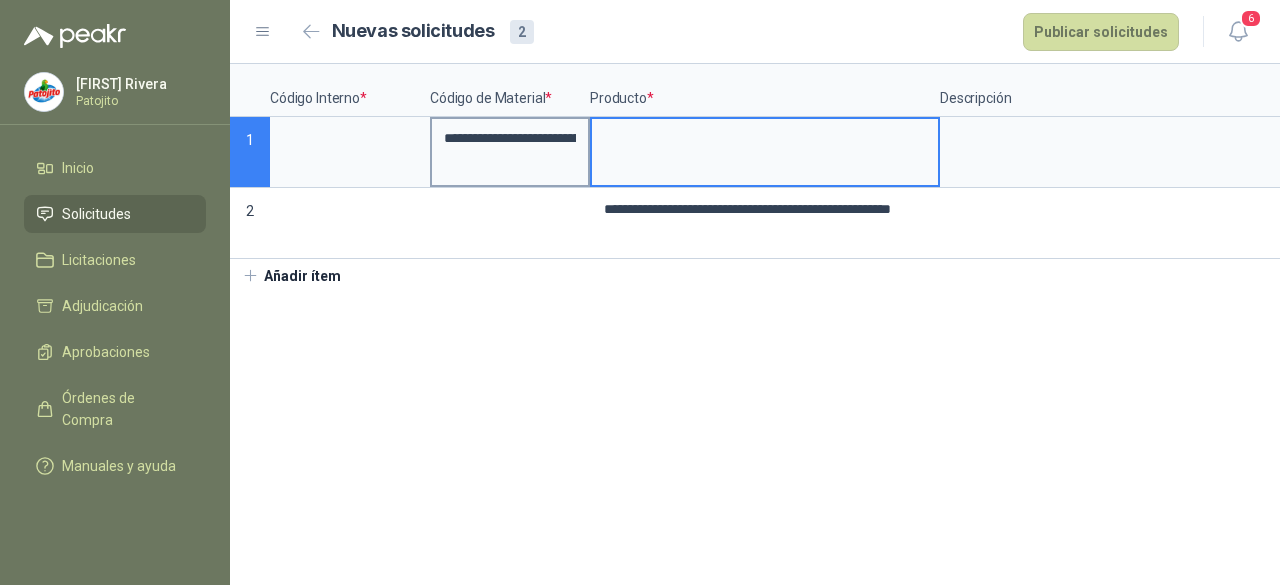 type 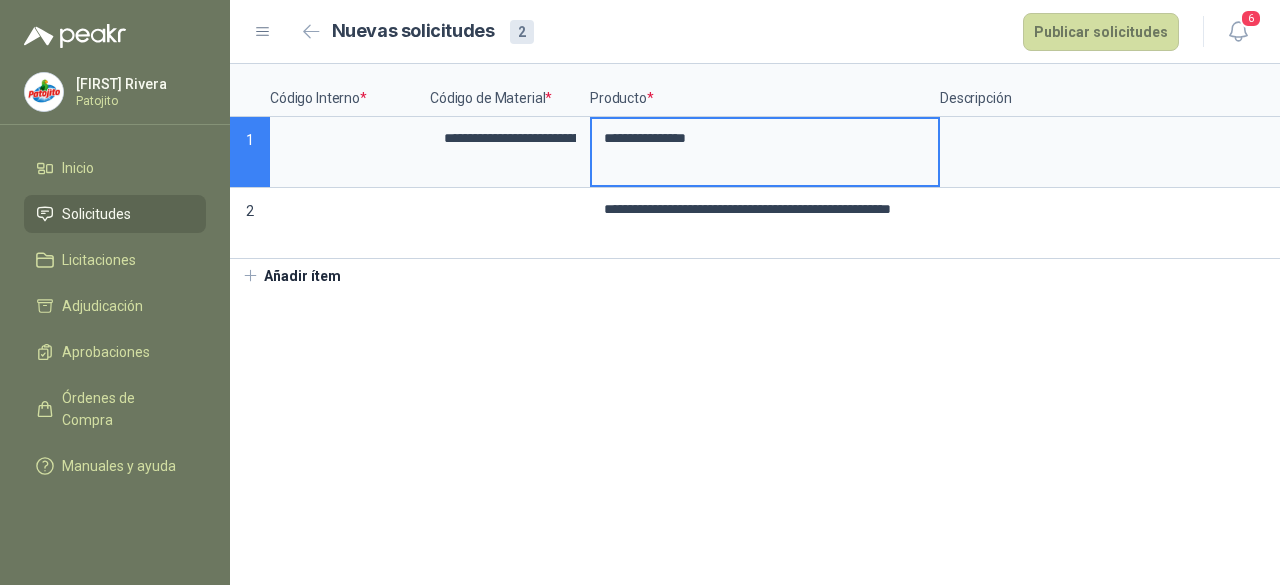 click on "**********" at bounding box center [755, 324] 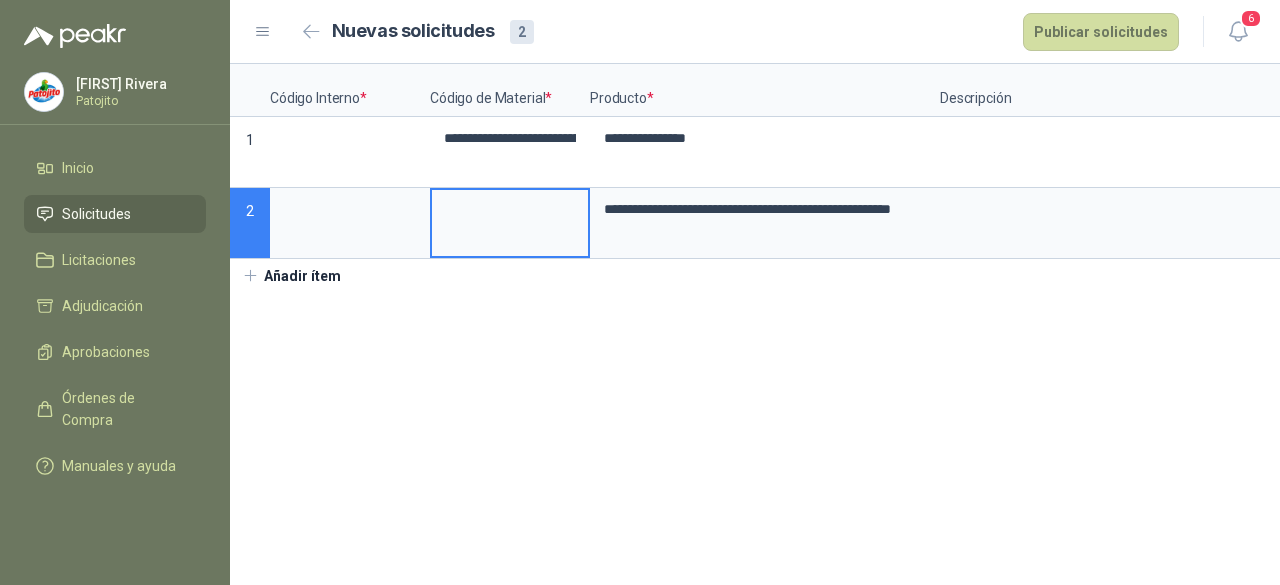 drag, startPoint x: 530, startPoint y: 226, endPoint x: 516, endPoint y: 219, distance: 15.652476 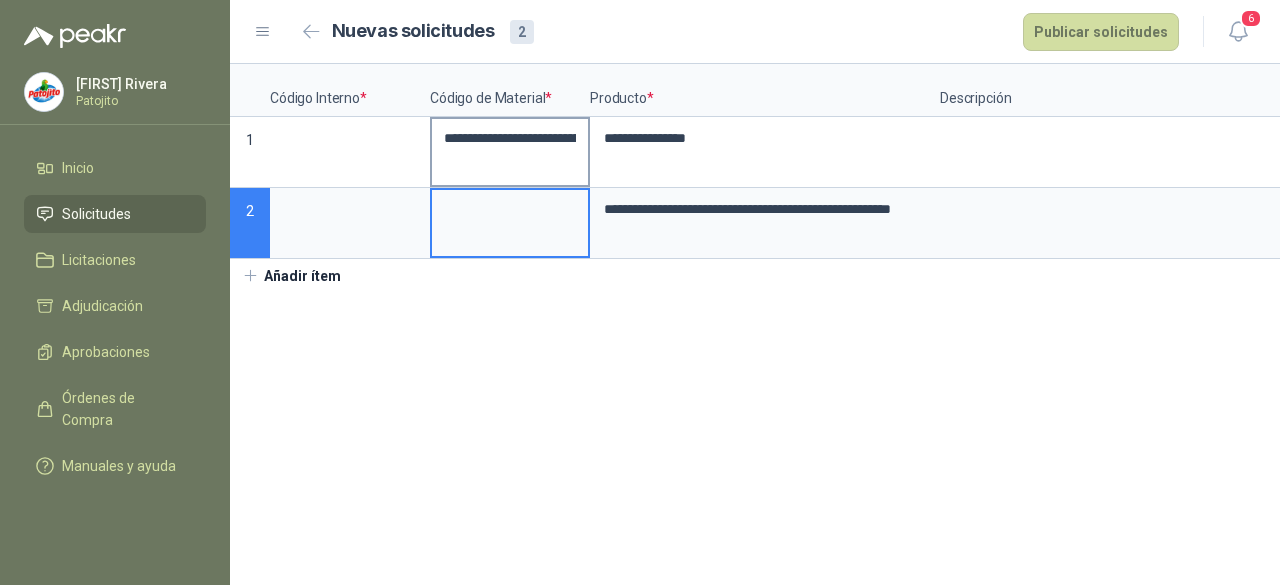 click on "**********" at bounding box center (510, 152) 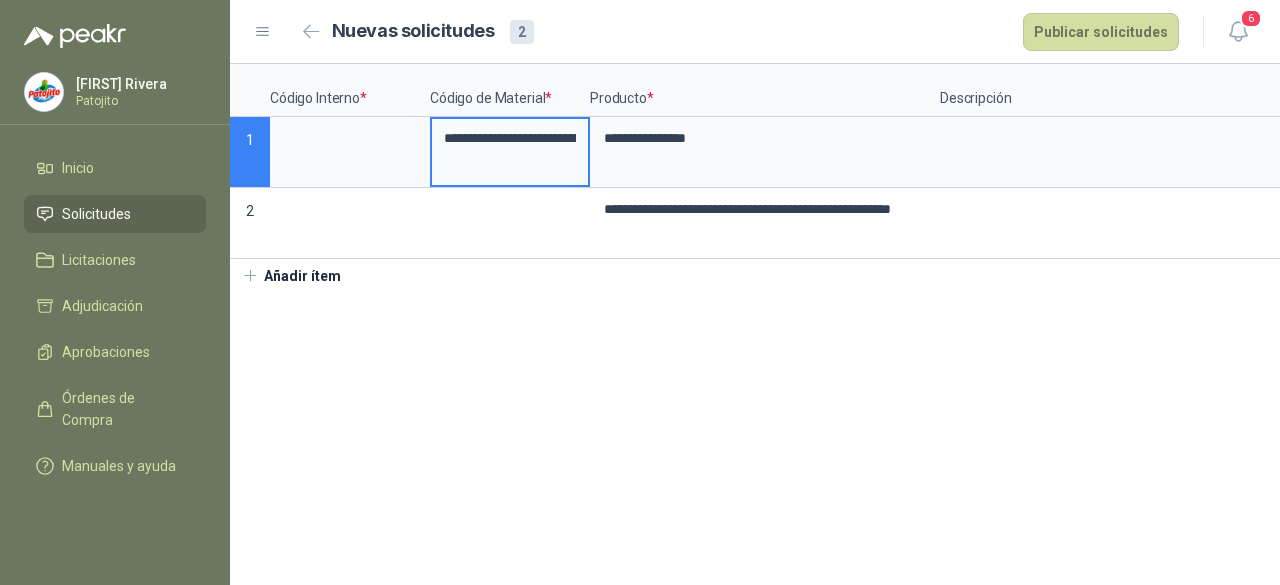 scroll, scrollTop: 0, scrollLeft: 237, axis: horizontal 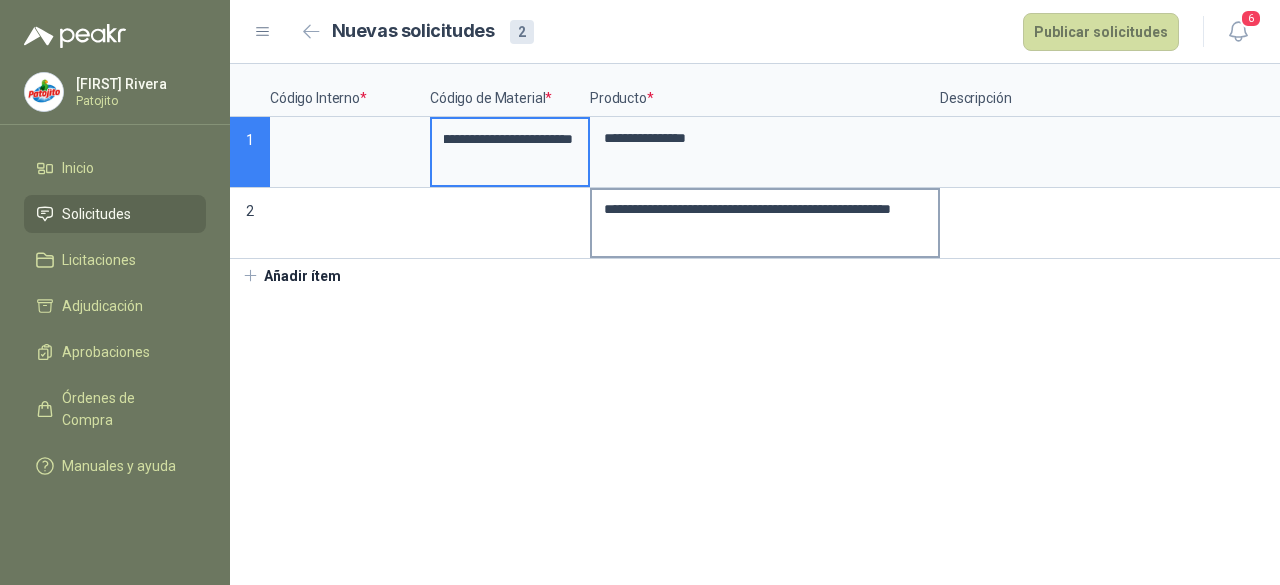 click on "**********" at bounding box center (765, 209) 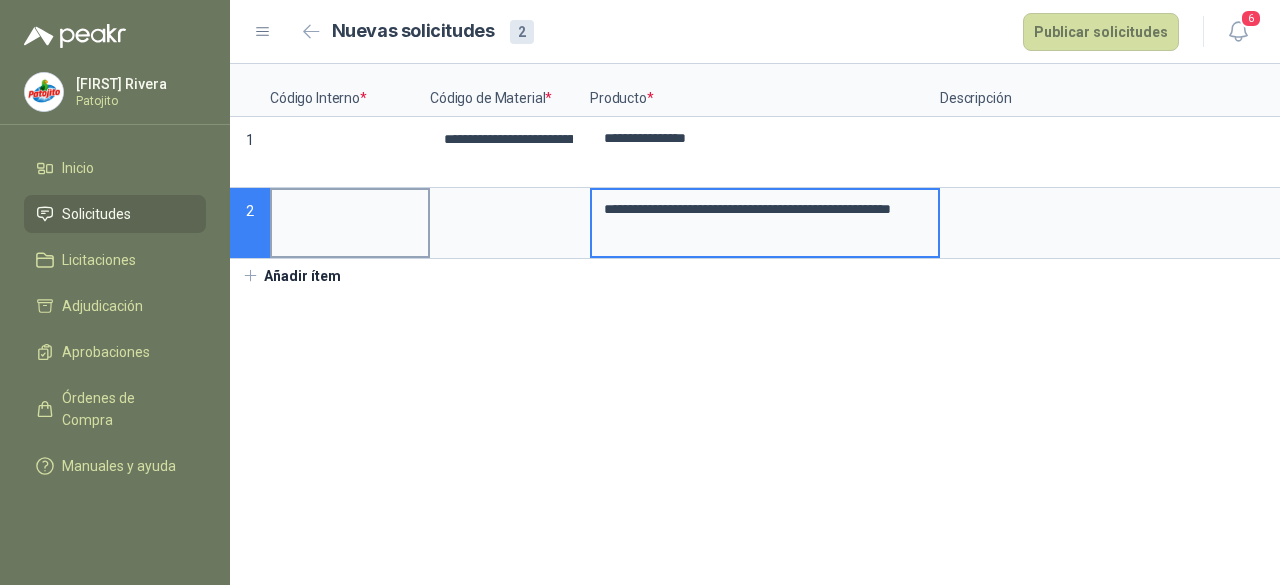 click at bounding box center (350, 209) 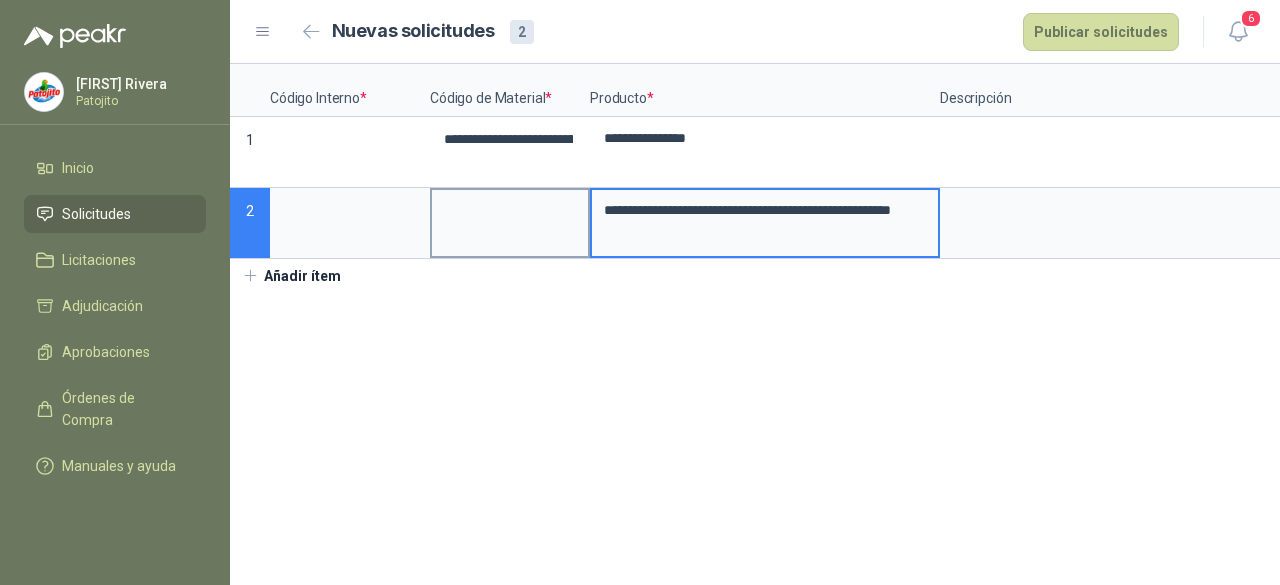 scroll, scrollTop: 0, scrollLeft: 0, axis: both 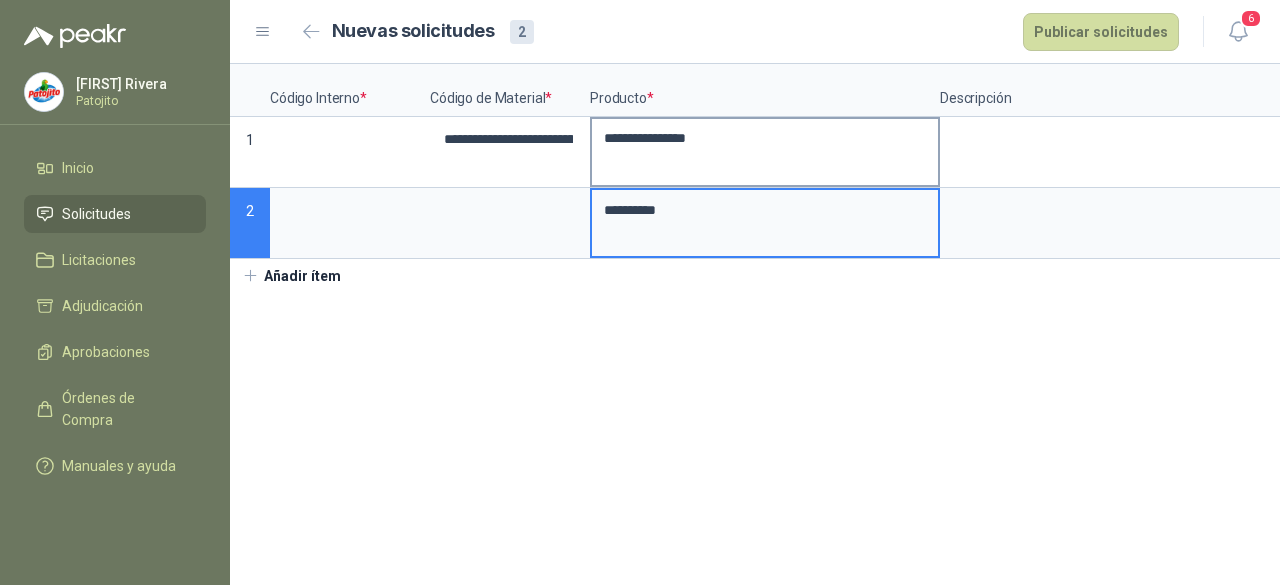 type on "**********" 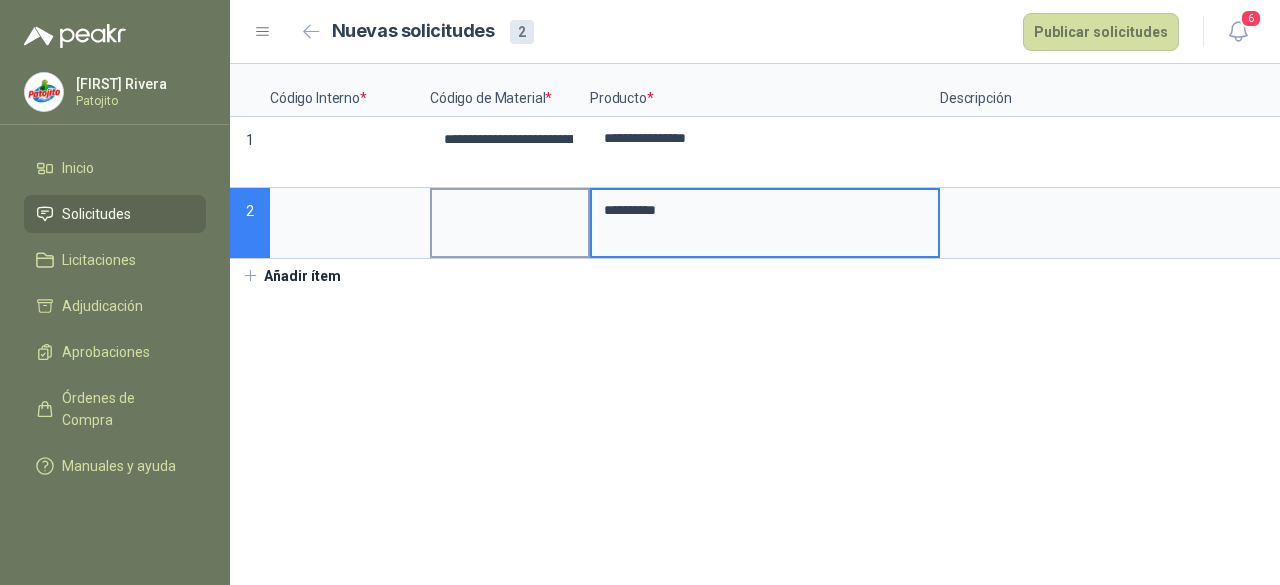 drag, startPoint x: 670, startPoint y: 221, endPoint x: 527, endPoint y: 203, distance: 144.12842 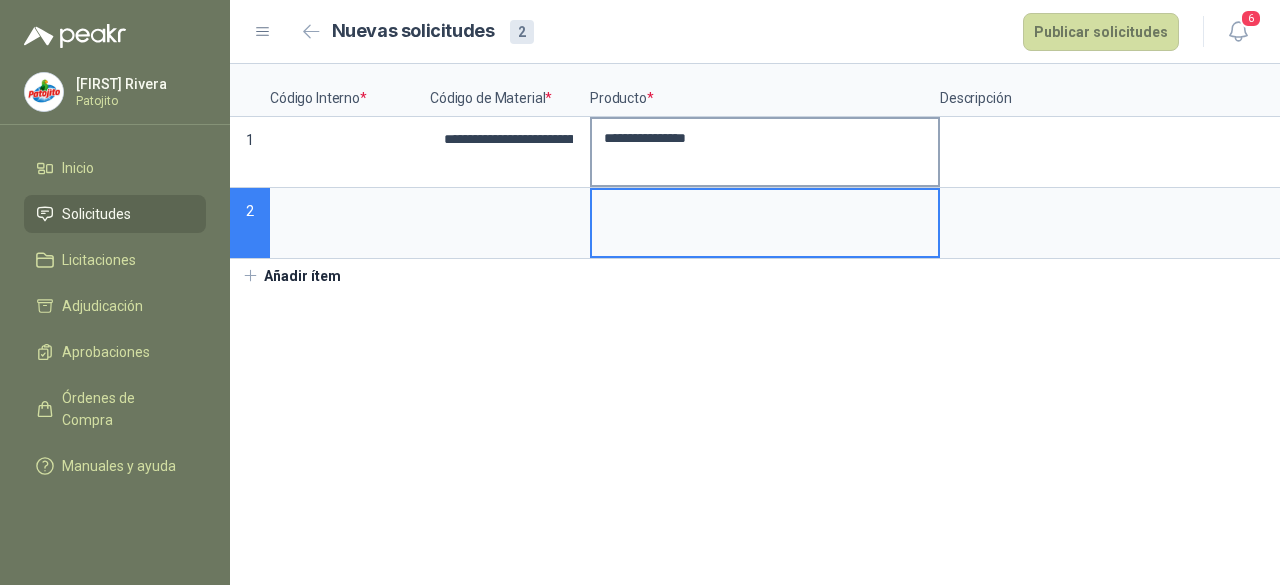 type 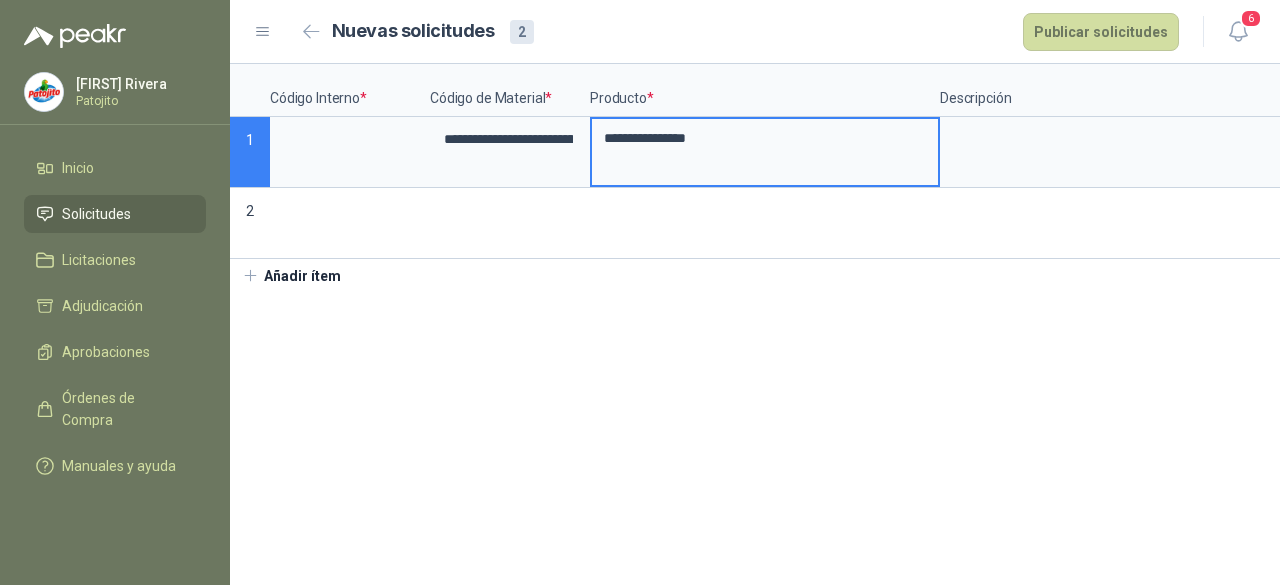 click on "**********" at bounding box center (765, 138) 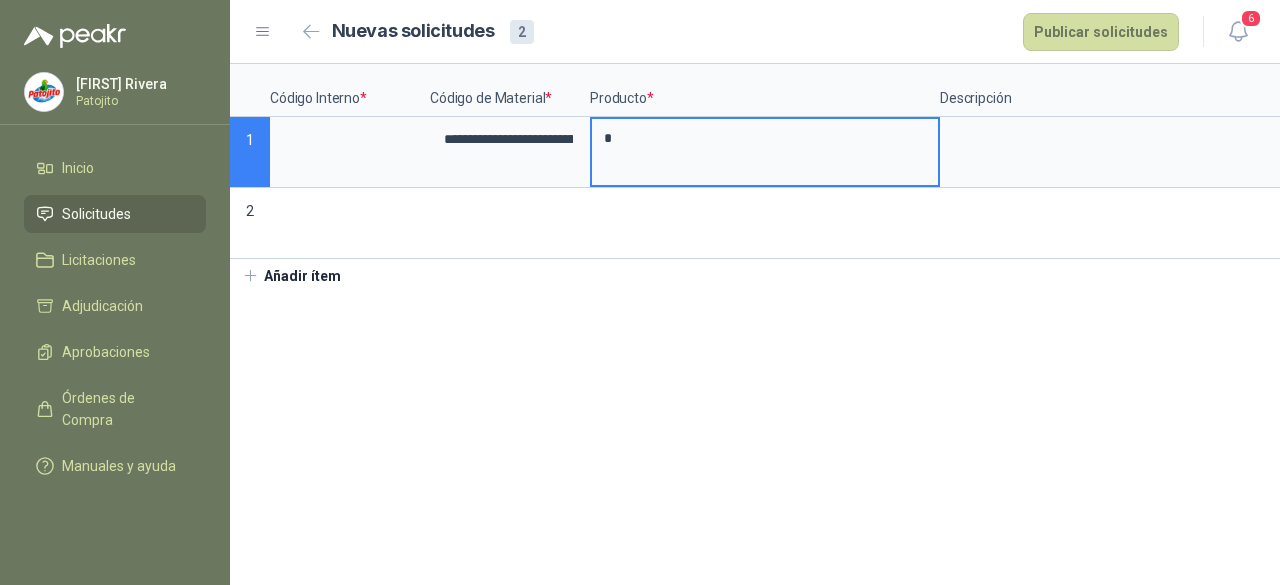 type 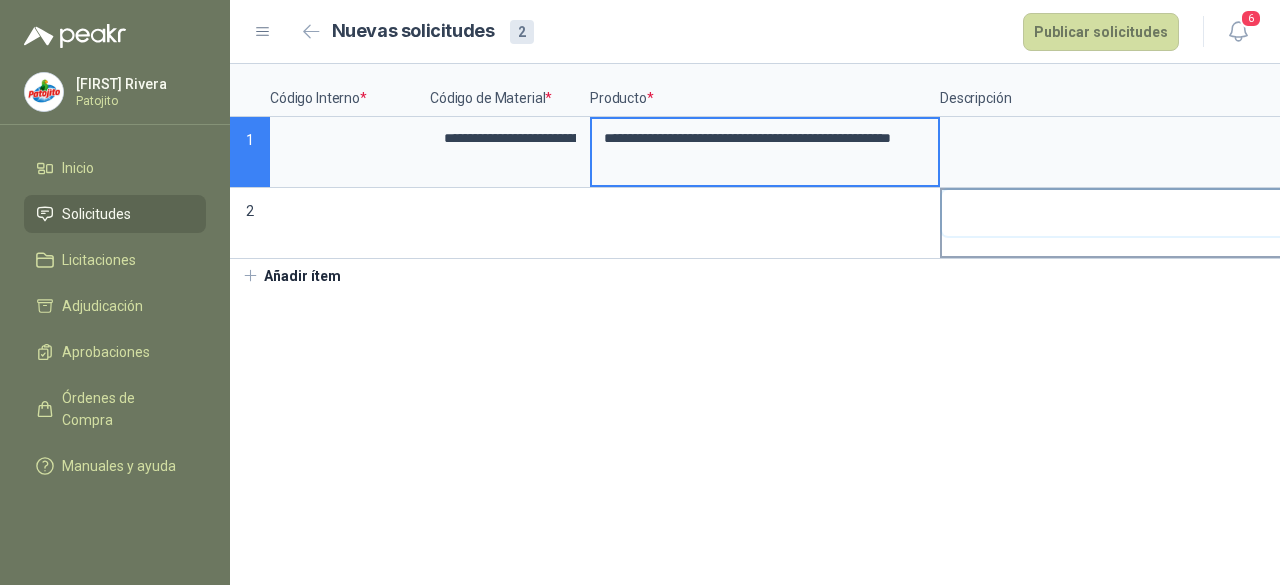 click at bounding box center (1115, 213) 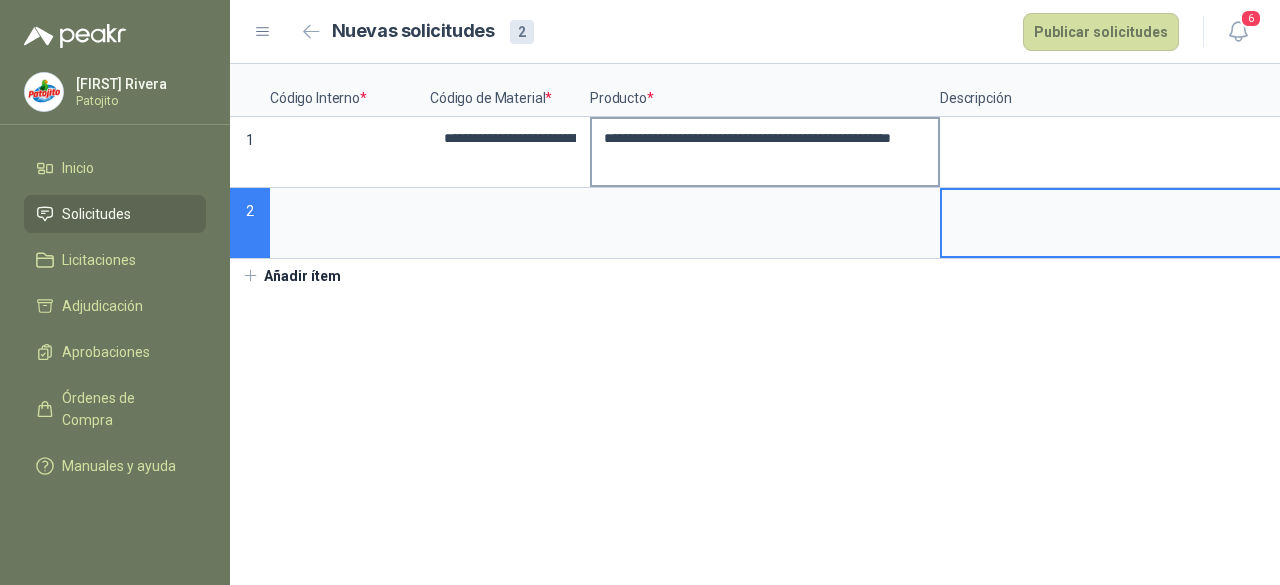click on "**********" at bounding box center (765, 138) 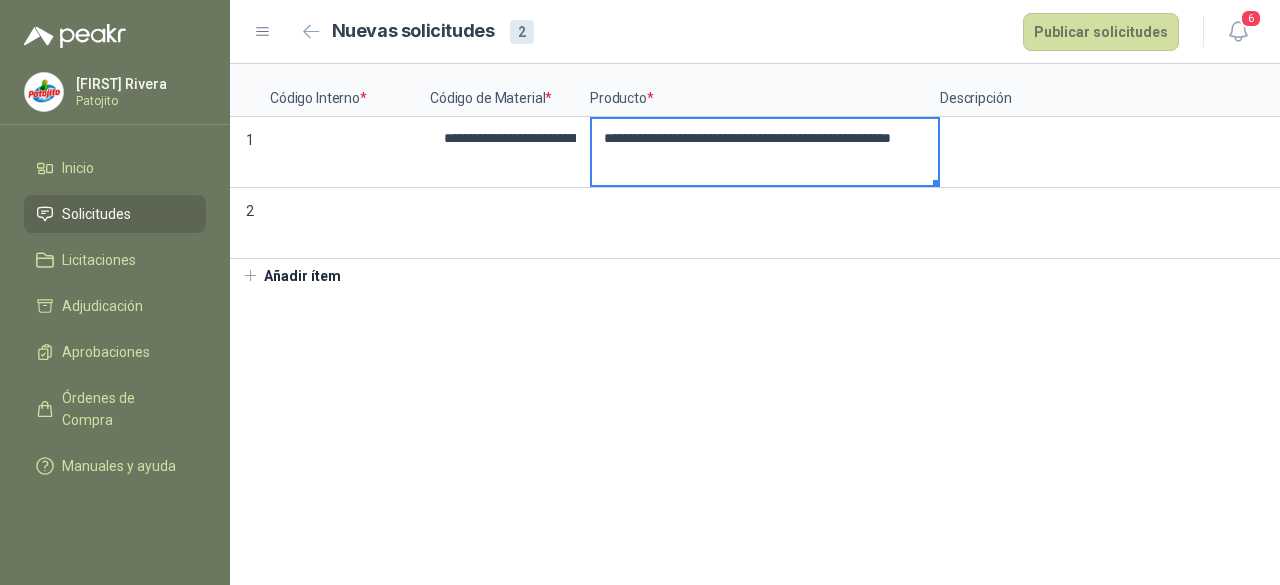 drag, startPoint x: 933, startPoint y: 180, endPoint x: 910, endPoint y: 169, distance: 25.495098 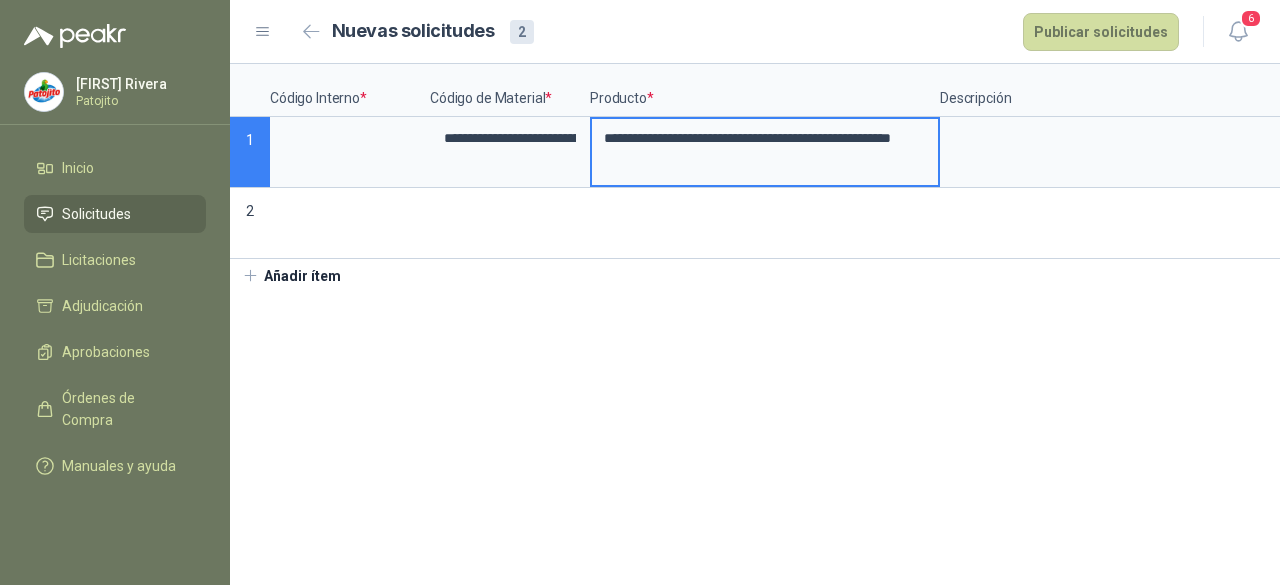 click on "**********" at bounding box center (765, 138) 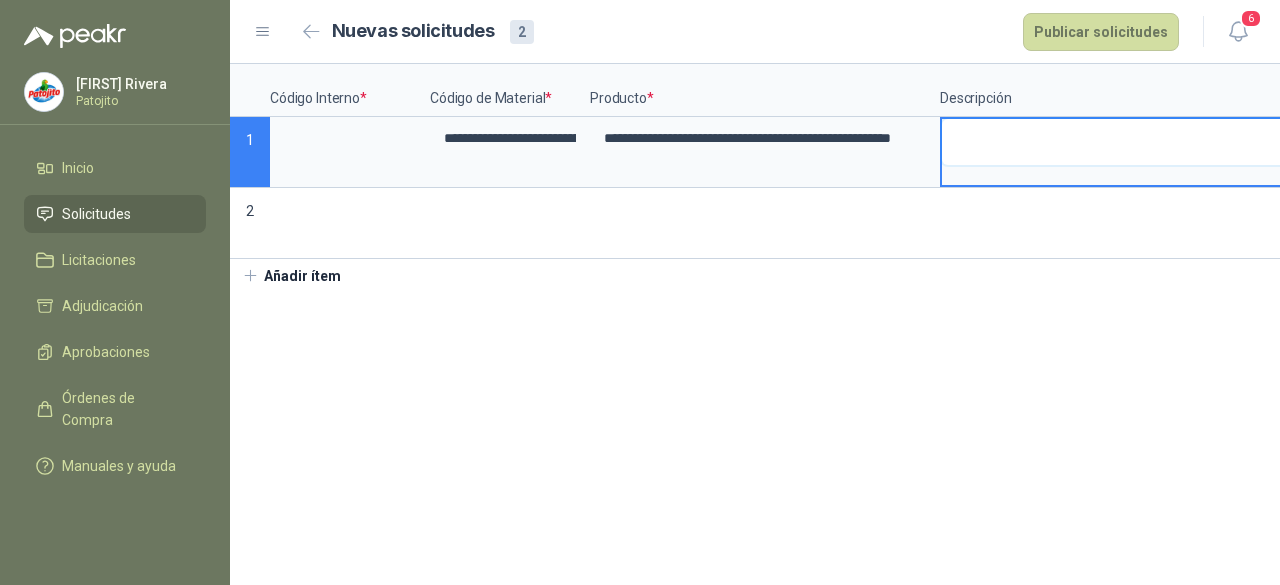 click at bounding box center (1115, 142) 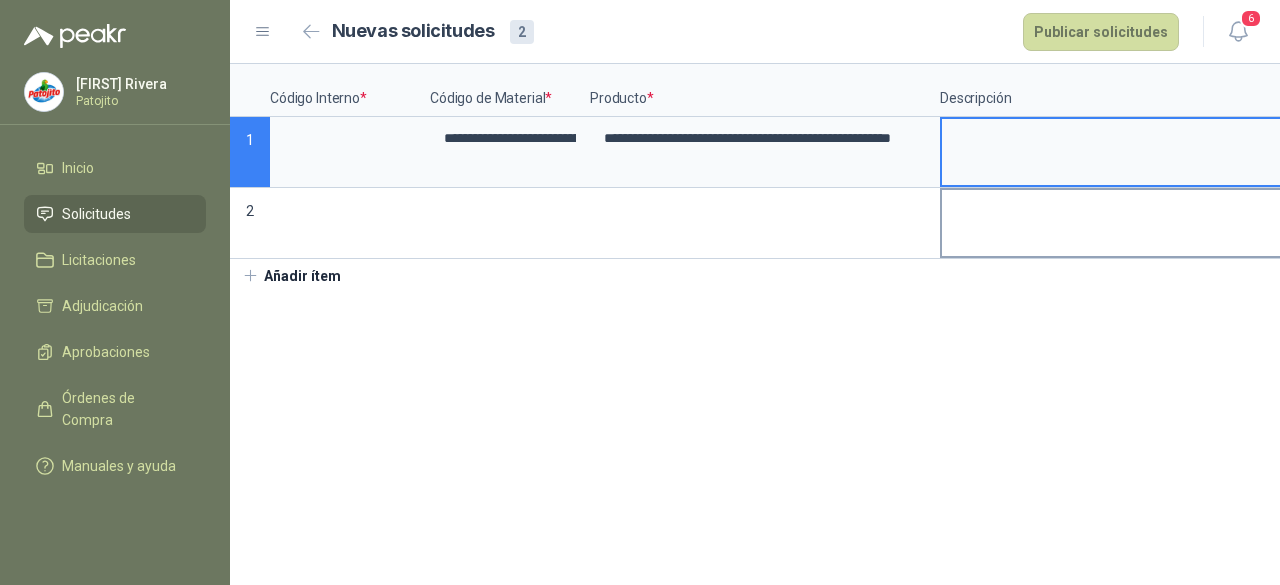 type 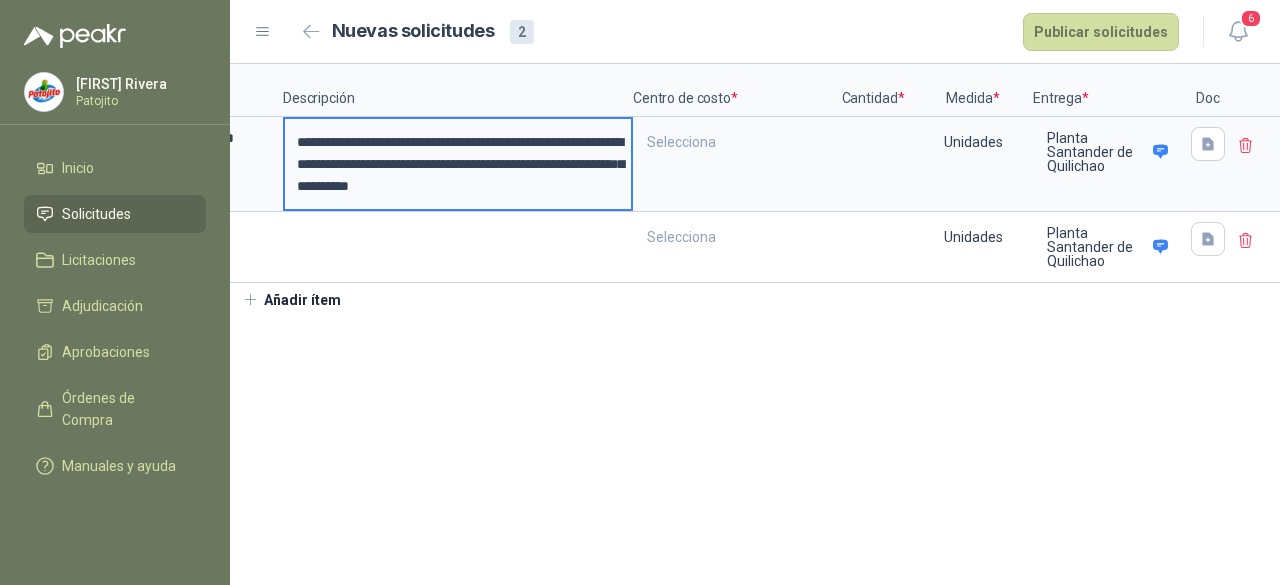 scroll, scrollTop: 0, scrollLeft: 0, axis: both 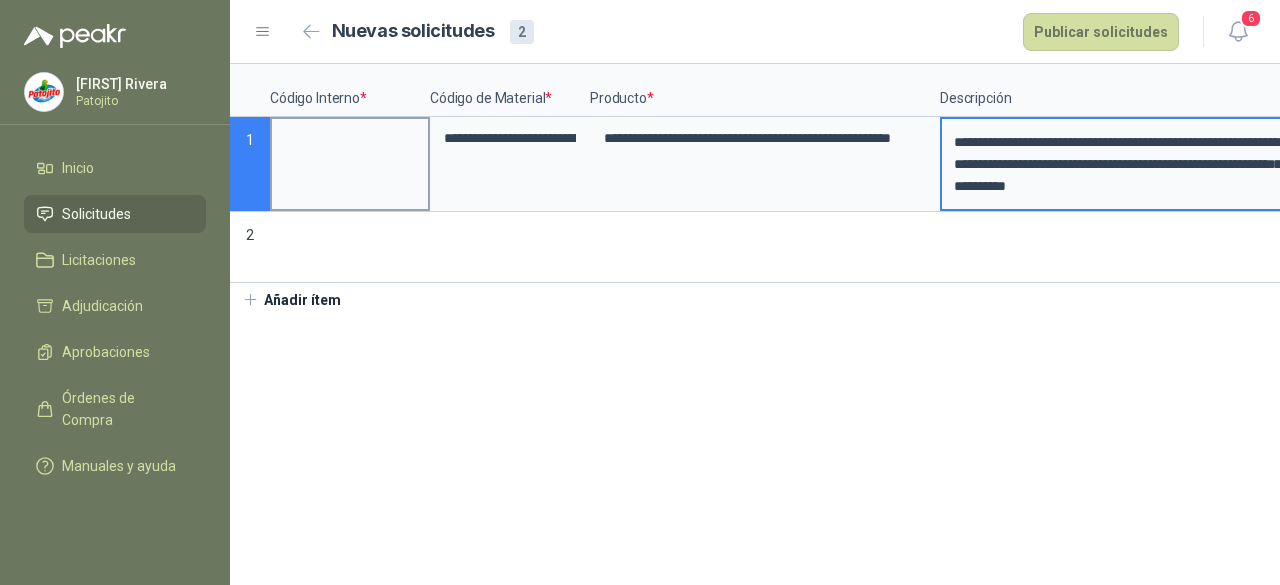 click at bounding box center (350, 138) 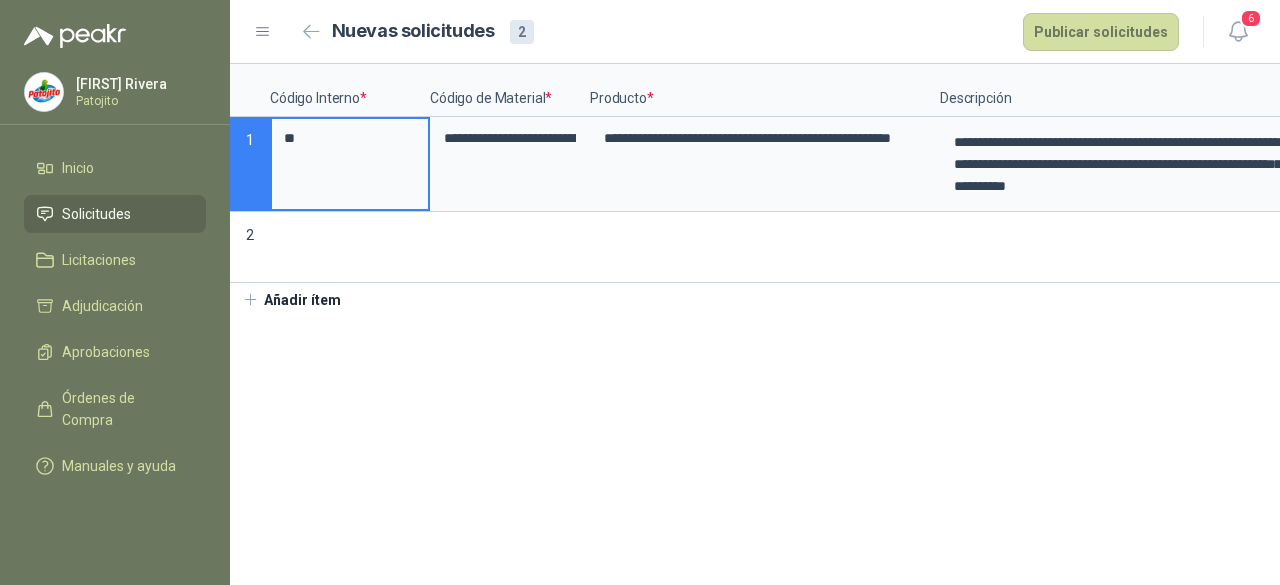type on "***" 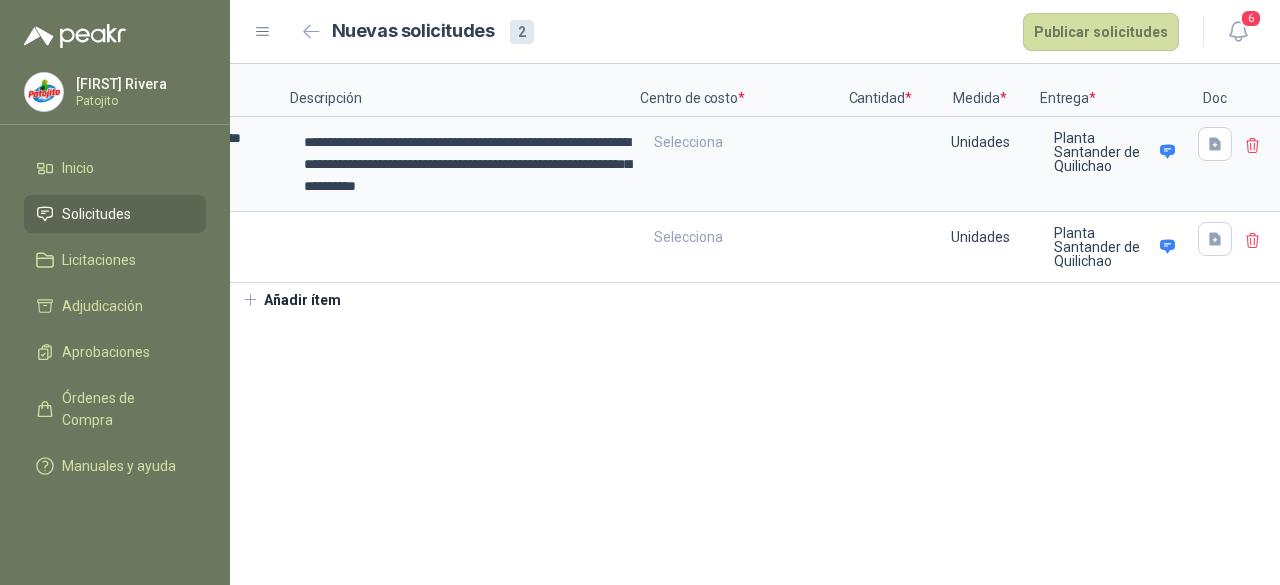 scroll, scrollTop: 0, scrollLeft: 0, axis: both 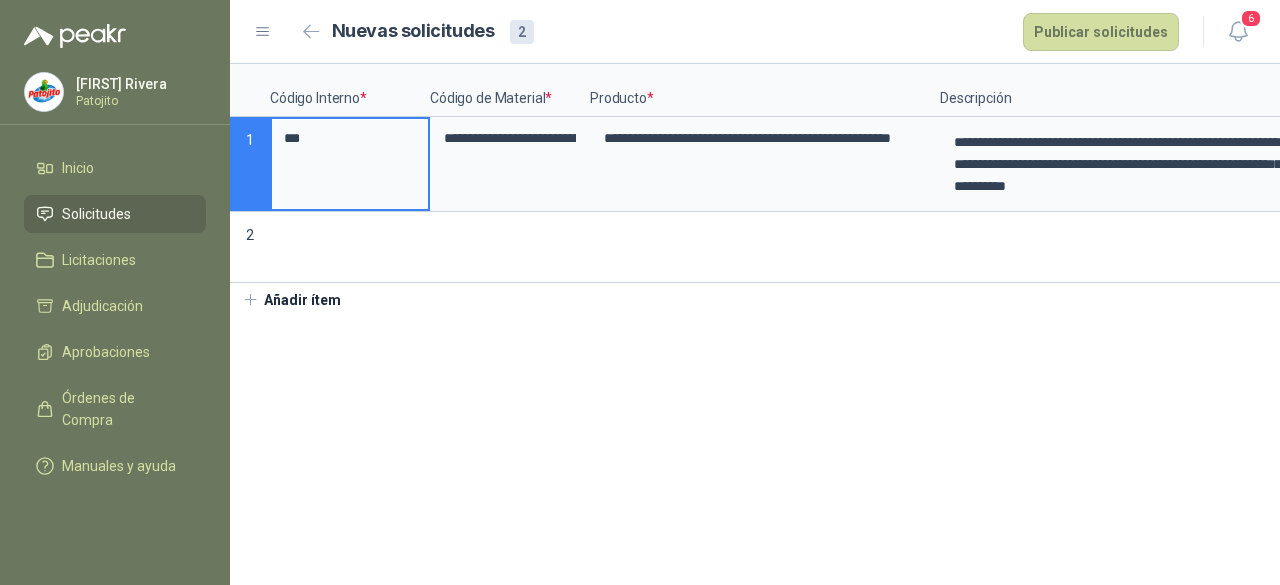 drag, startPoint x: 328, startPoint y: 141, endPoint x: 252, endPoint y: 133, distance: 76.41989 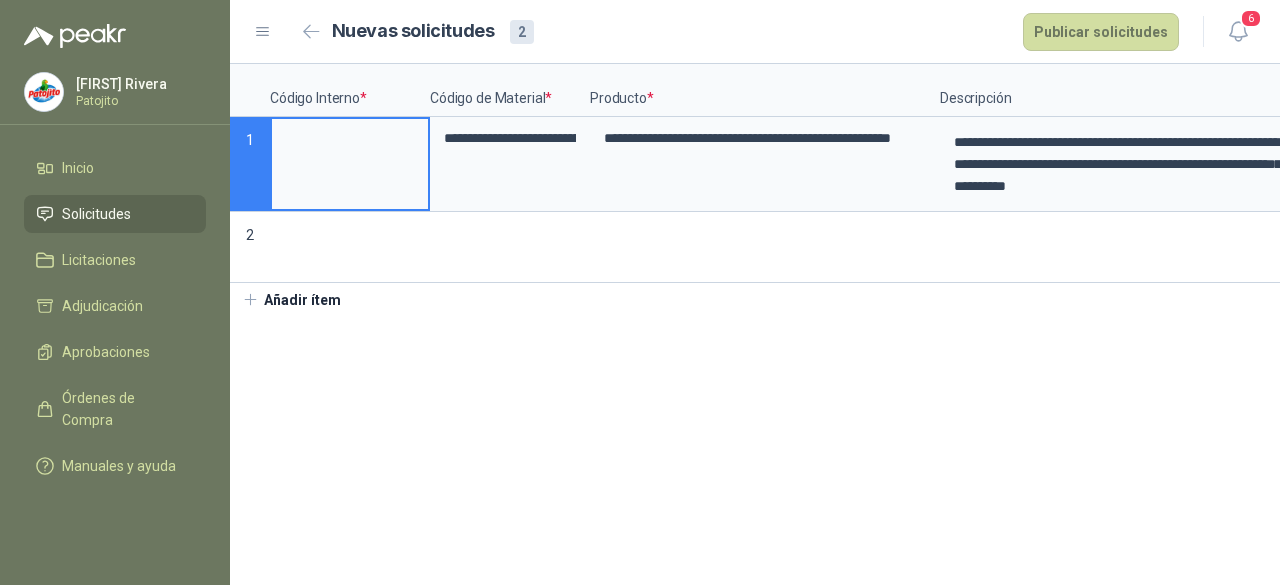 drag, startPoint x: 507, startPoint y: 496, endPoint x: 524, endPoint y: 488, distance: 18.788294 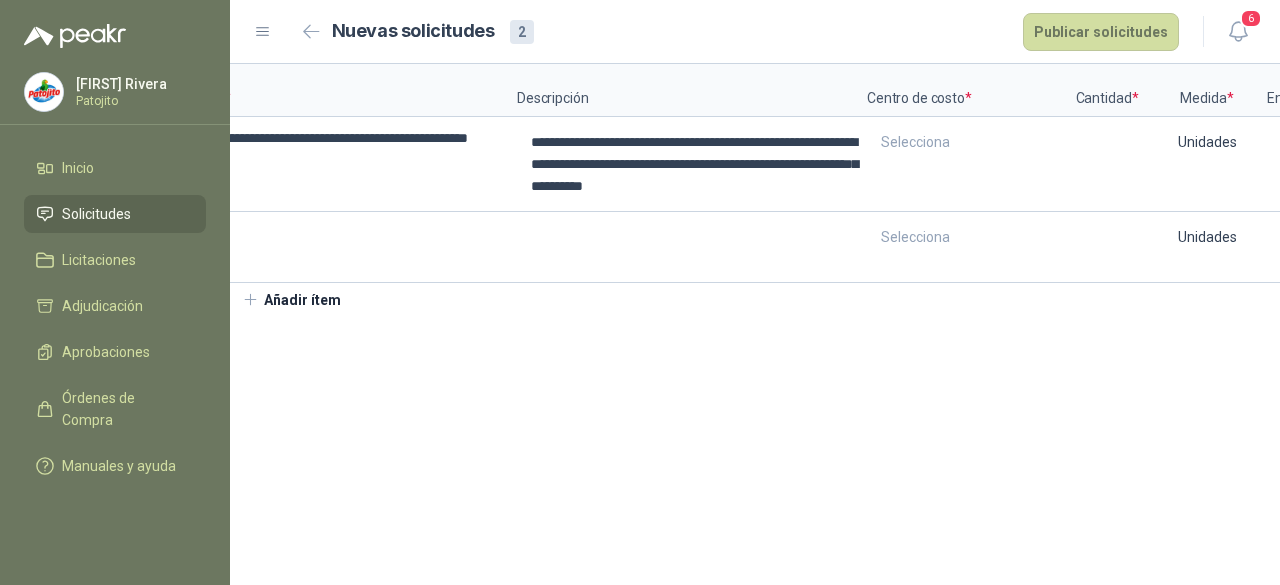 scroll, scrollTop: 0, scrollLeft: 434, axis: horizontal 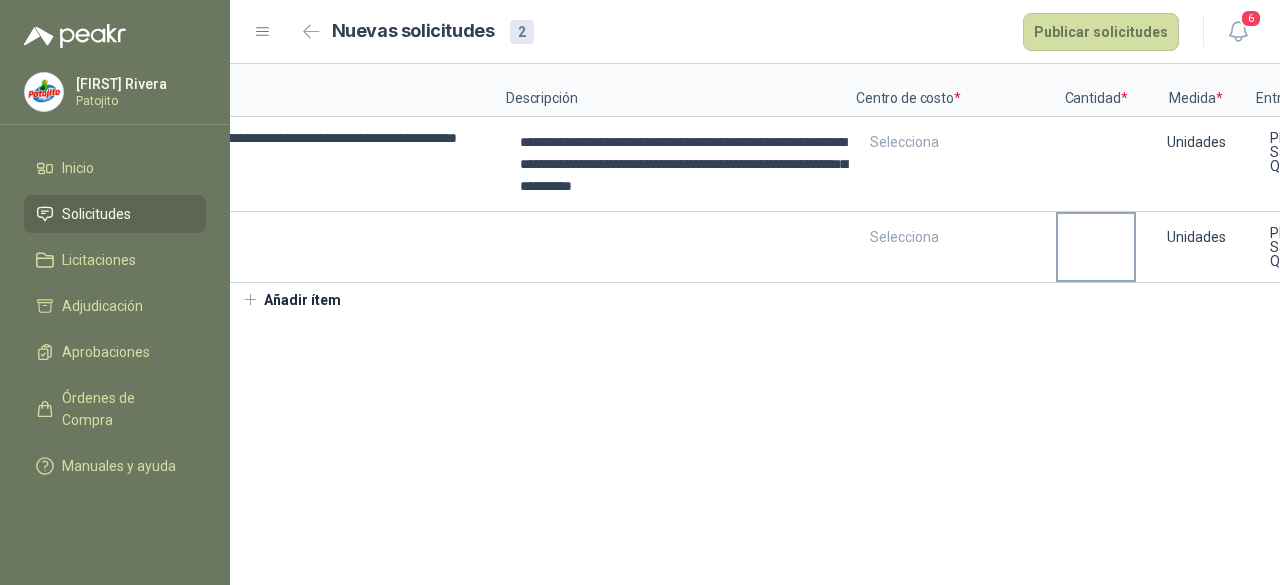 drag, startPoint x: 1016, startPoint y: 306, endPoint x: 1082, endPoint y: 273, distance: 73.790245 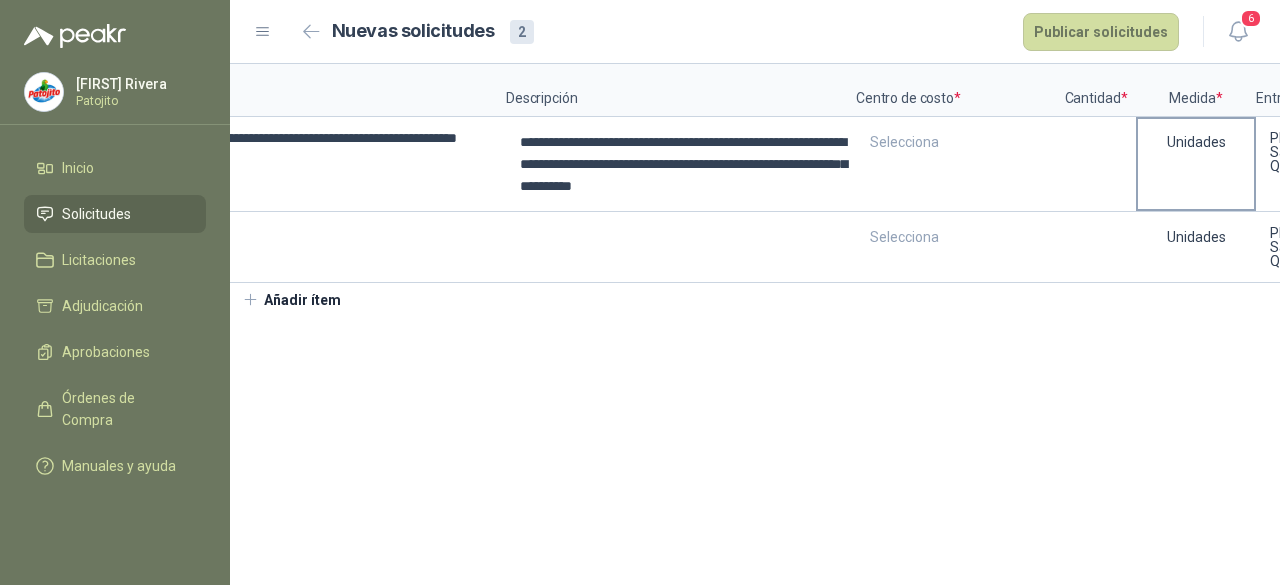 click on "Unidades" at bounding box center (1196, 164) 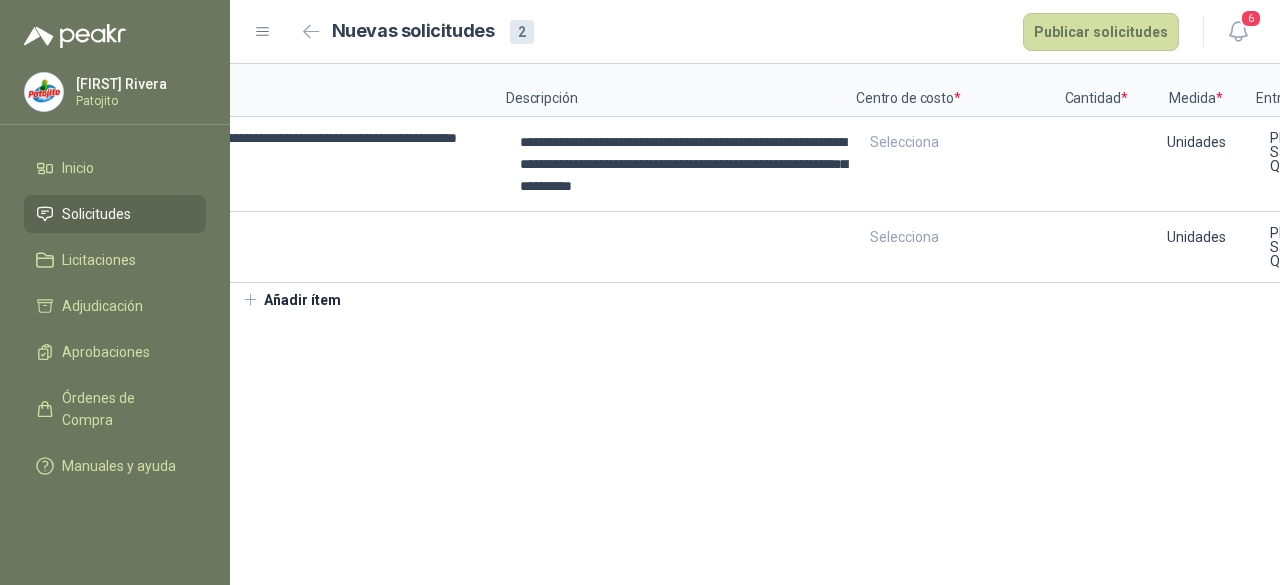 drag, startPoint x: 1205, startPoint y: 176, endPoint x: 712, endPoint y: 337, distance: 518.62317 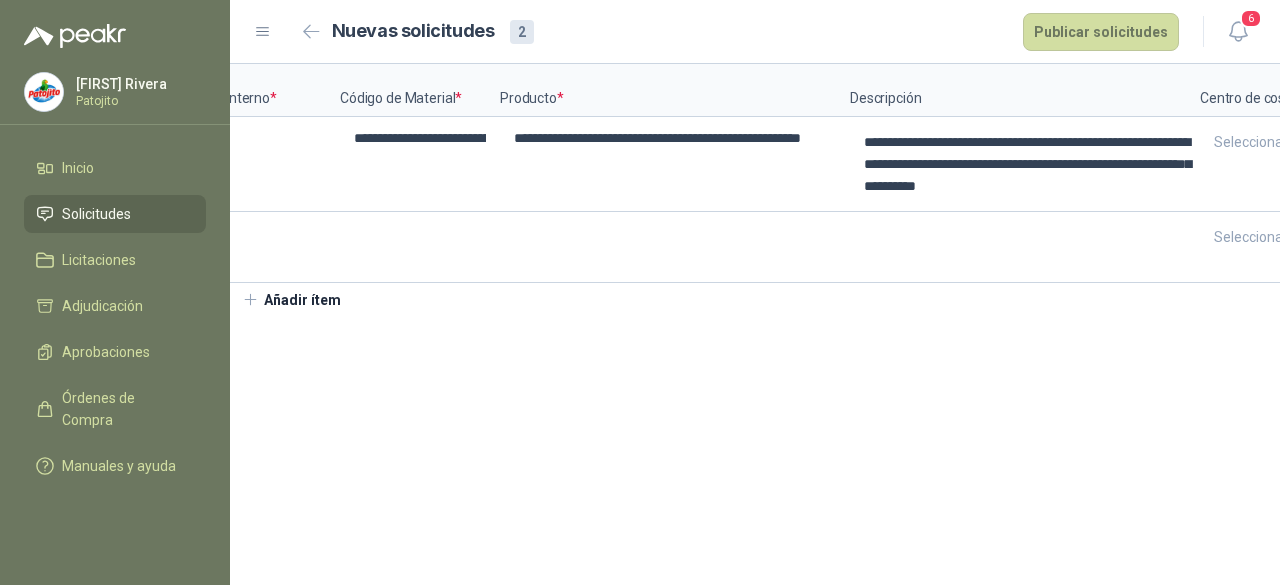 scroll, scrollTop: 0, scrollLeft: 657, axis: horizontal 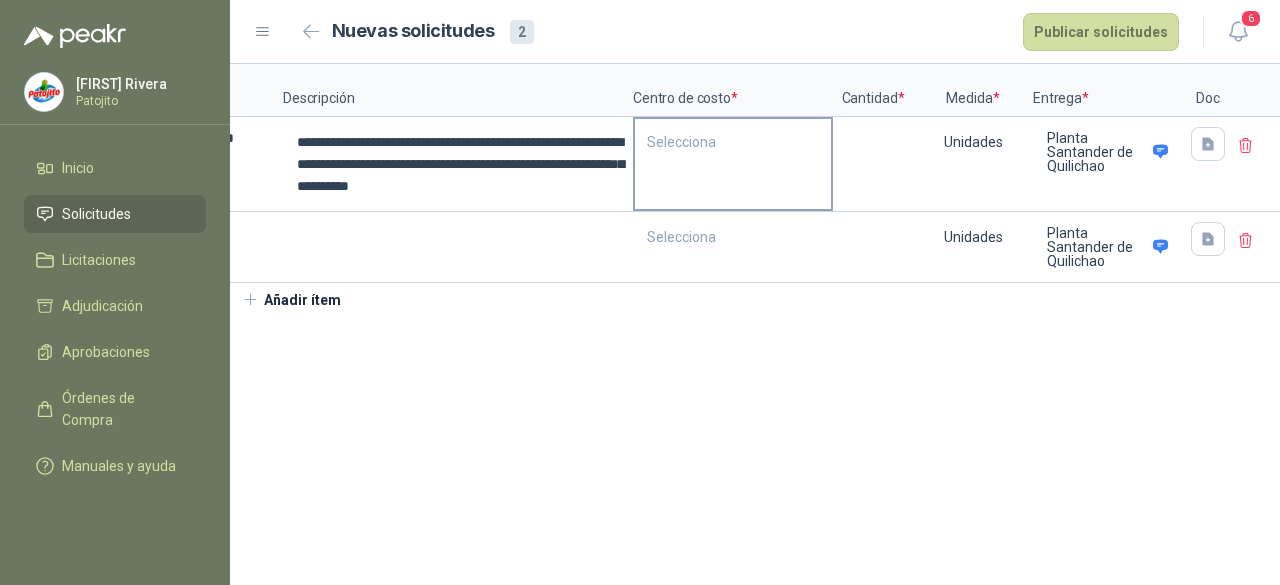 click on "Selecciona" at bounding box center (733, 164) 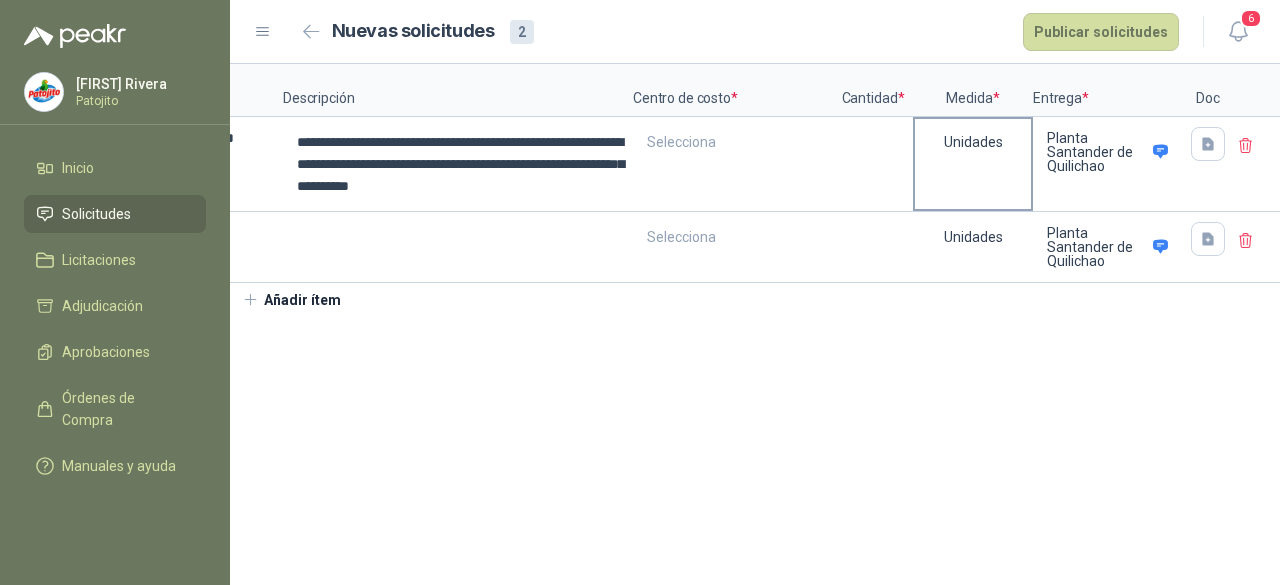 click on "Unidades" at bounding box center [973, 164] 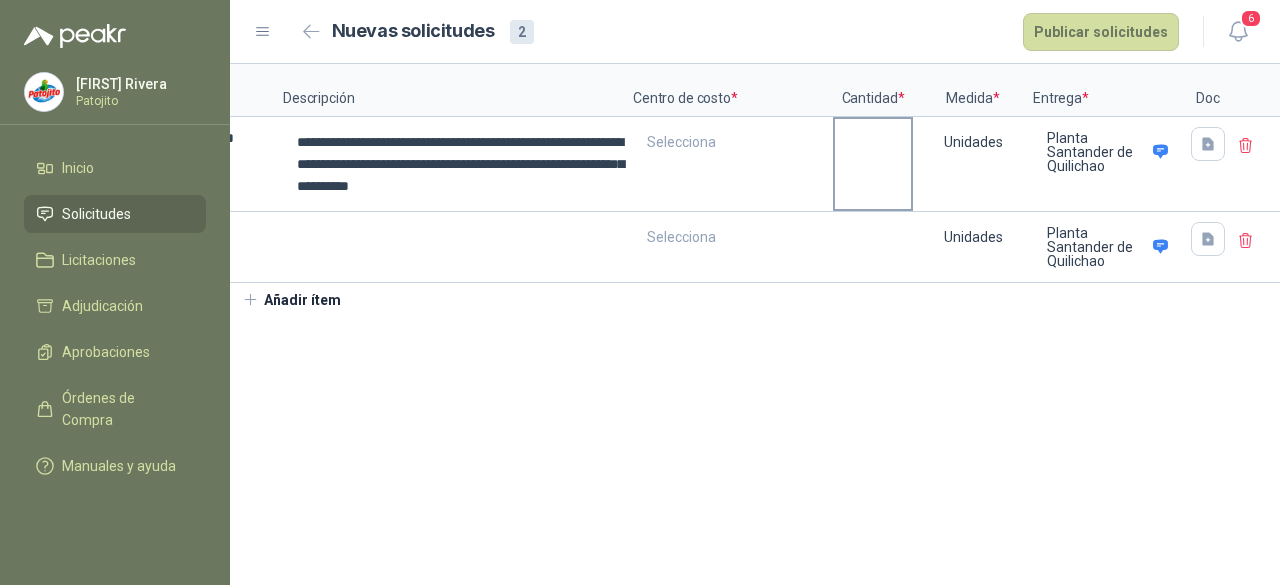 click at bounding box center (873, 164) 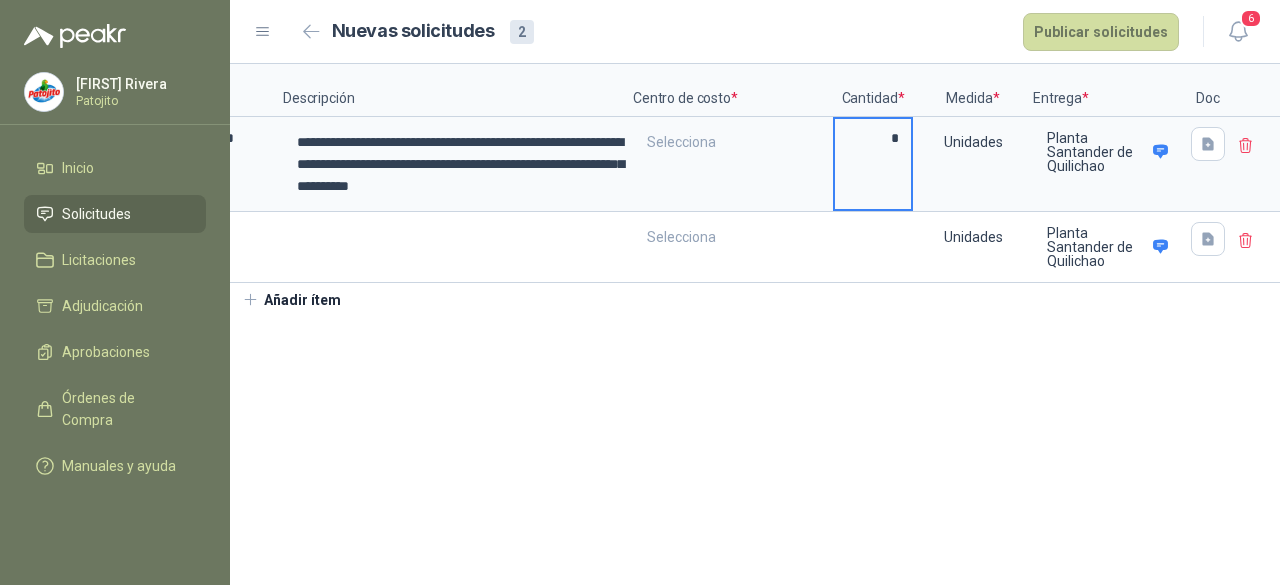 type on "*" 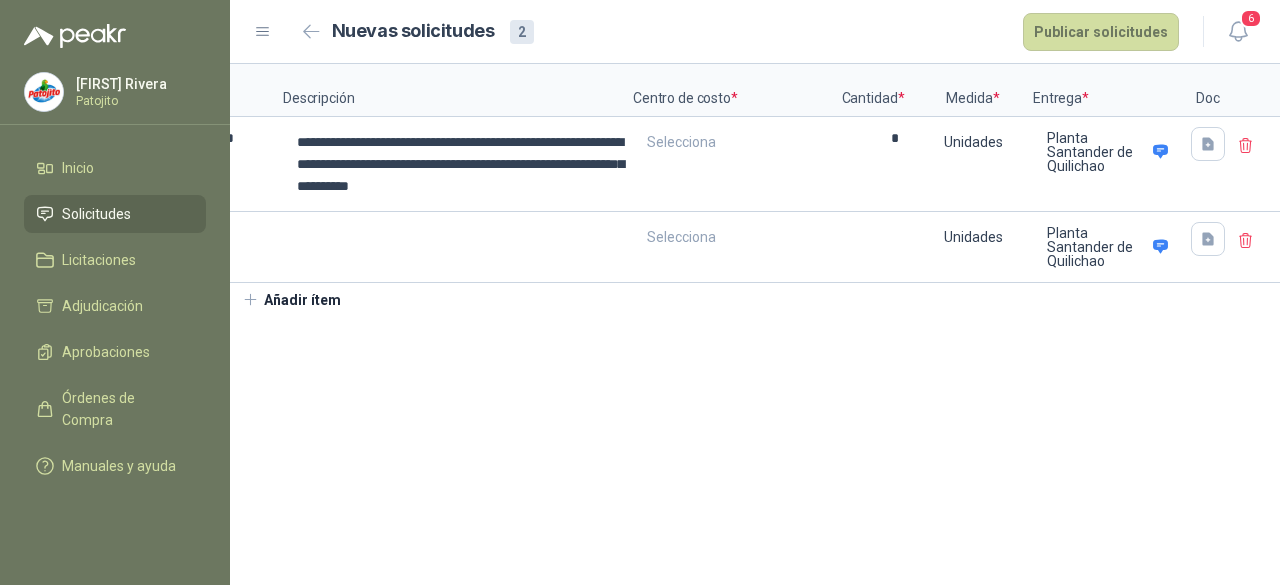 click on "**********" at bounding box center [755, 324] 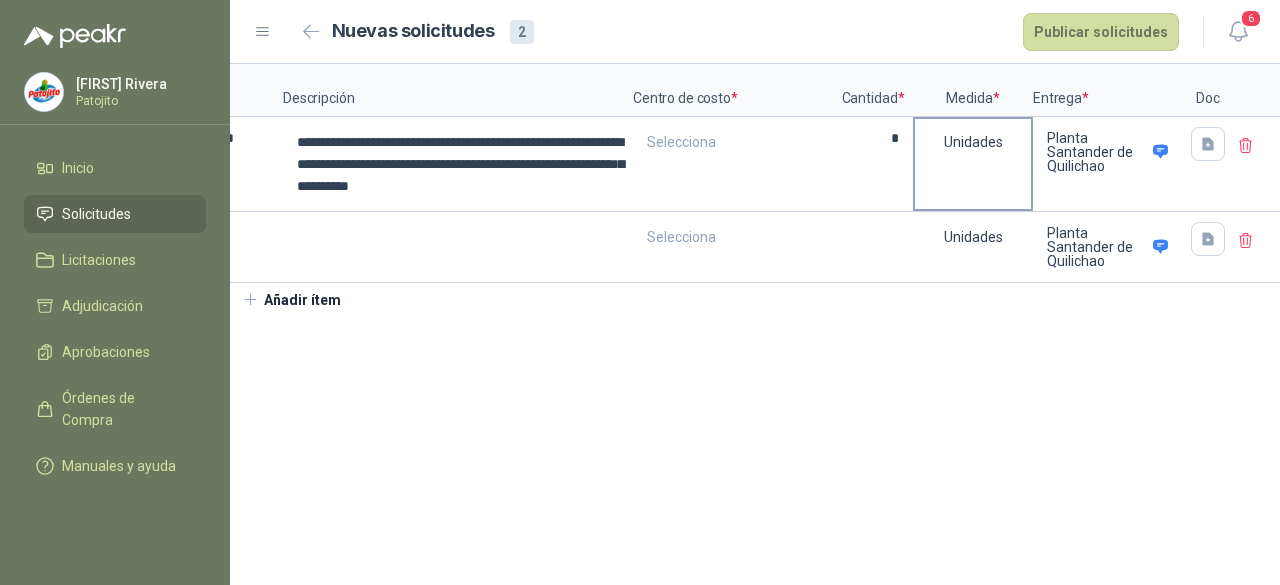 drag, startPoint x: 948, startPoint y: 173, endPoint x: 1000, endPoint y: 170, distance: 52.086468 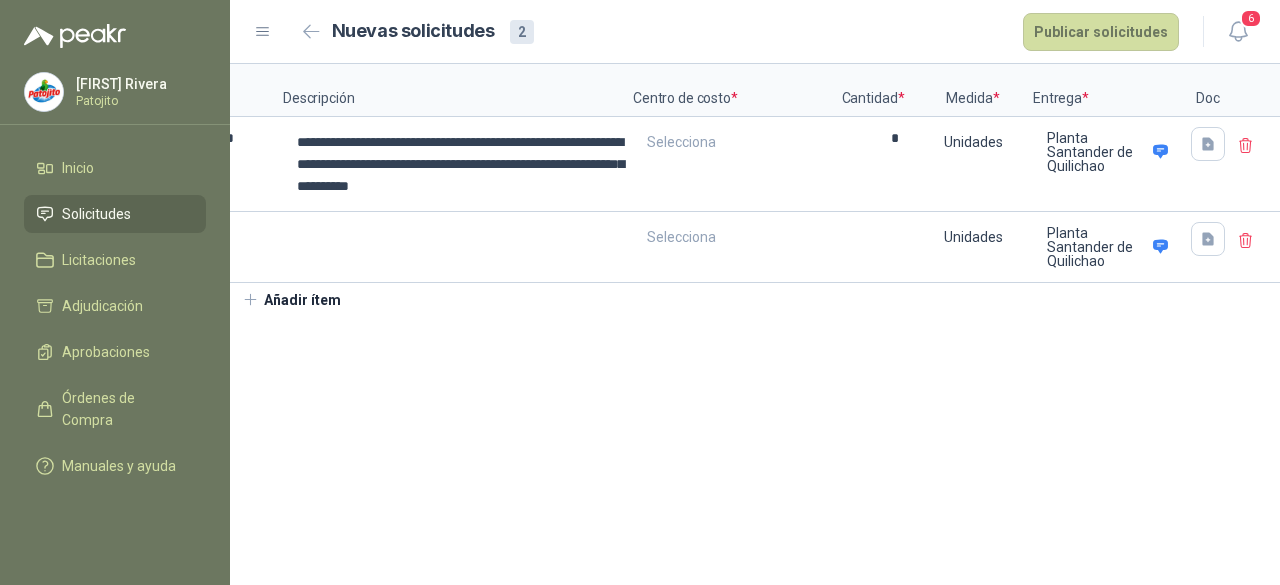 click on "**********" at bounding box center [755, 324] 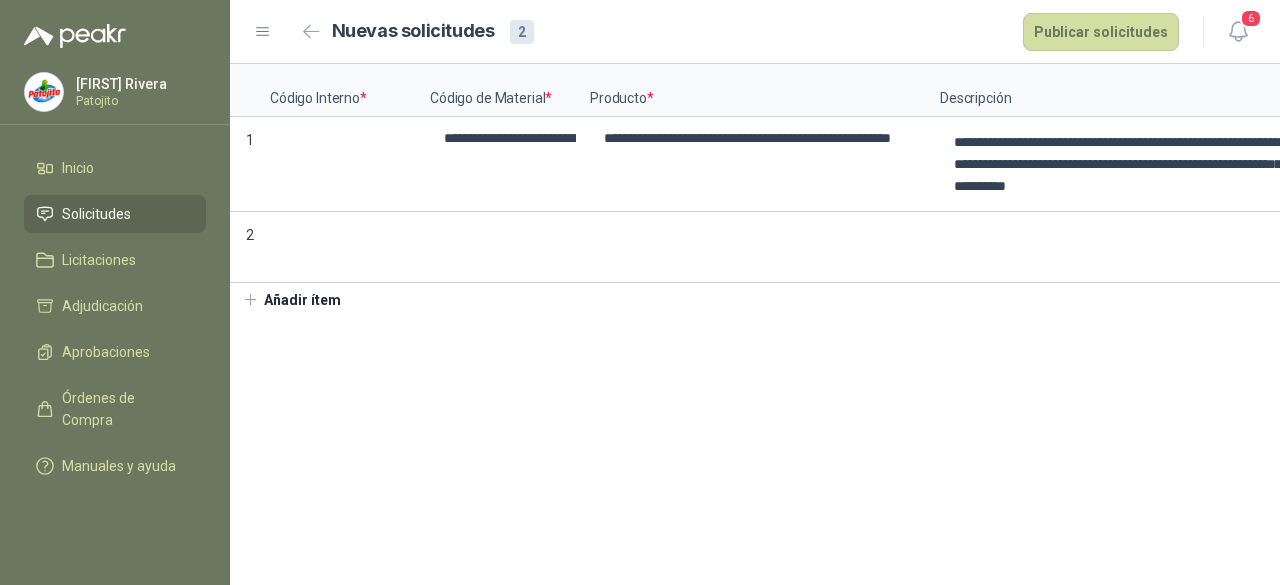 scroll, scrollTop: 0, scrollLeft: 657, axis: horizontal 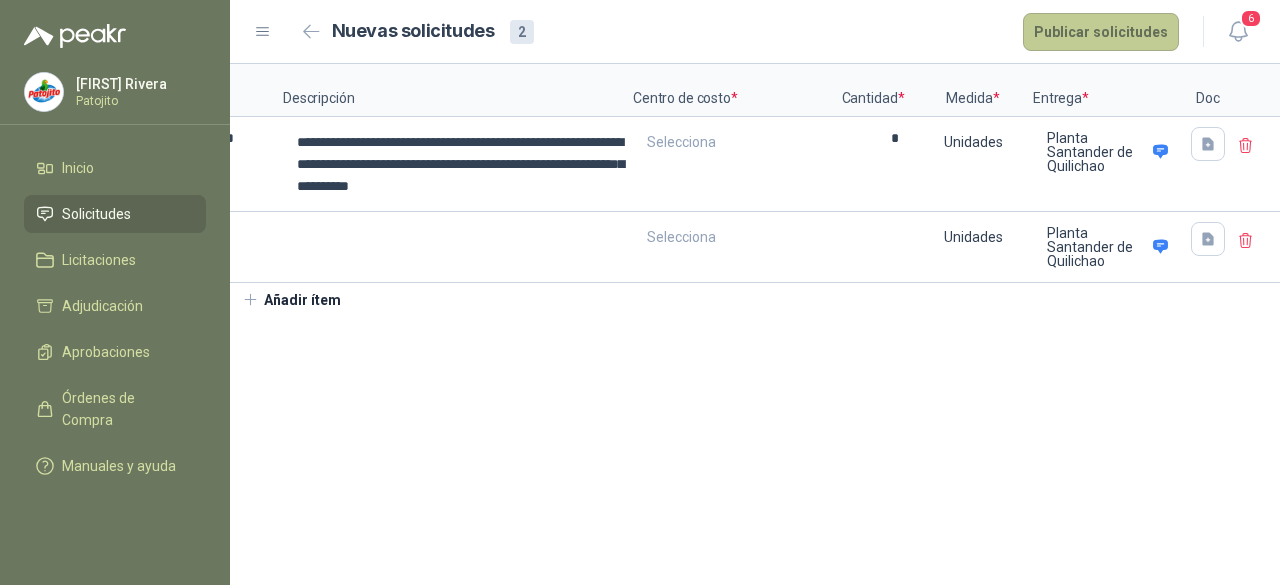 click on "Publicar solicitudes" at bounding box center (1101, 32) 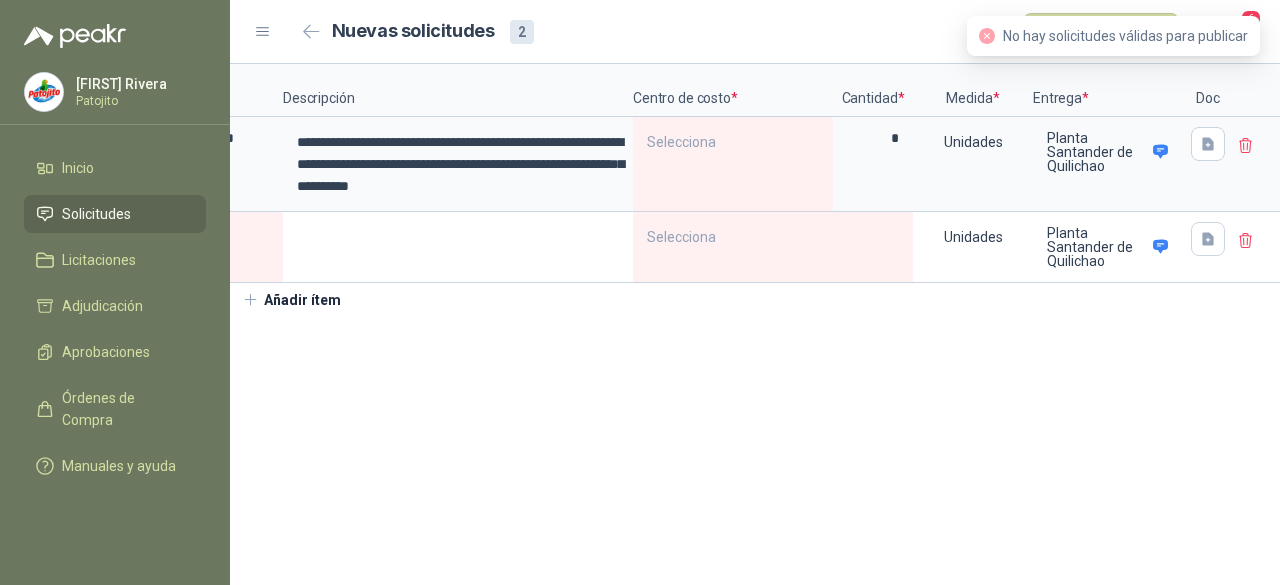 scroll, scrollTop: 0, scrollLeft: 0, axis: both 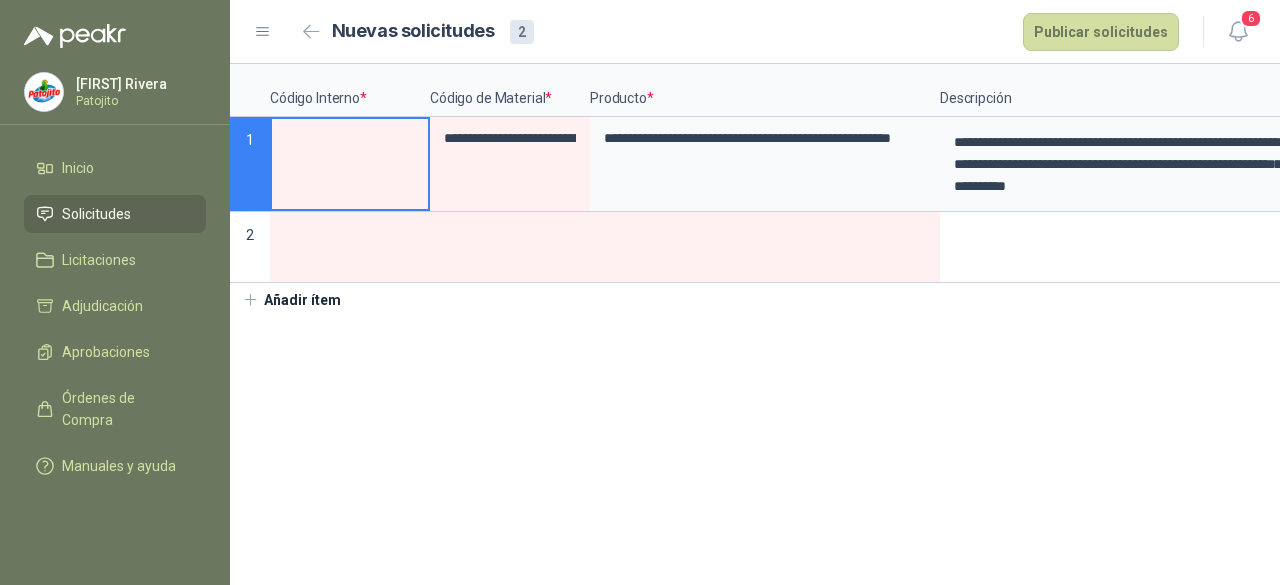 drag, startPoint x: 312, startPoint y: 129, endPoint x: 278, endPoint y: 151, distance: 40.496914 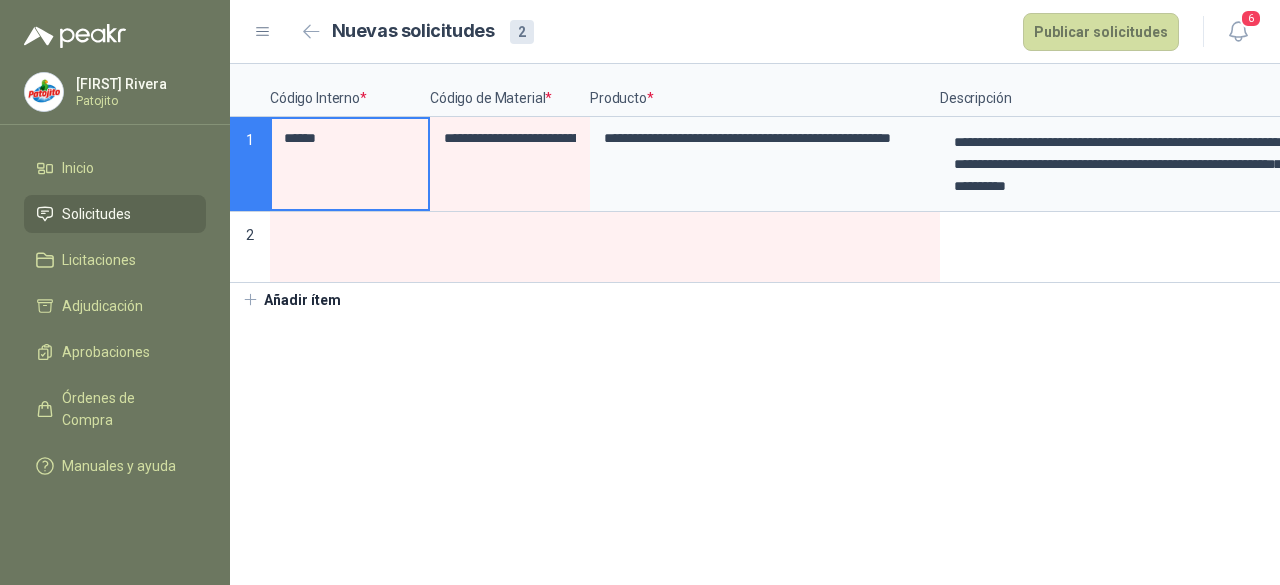 click on "**********" at bounding box center (755, 324) 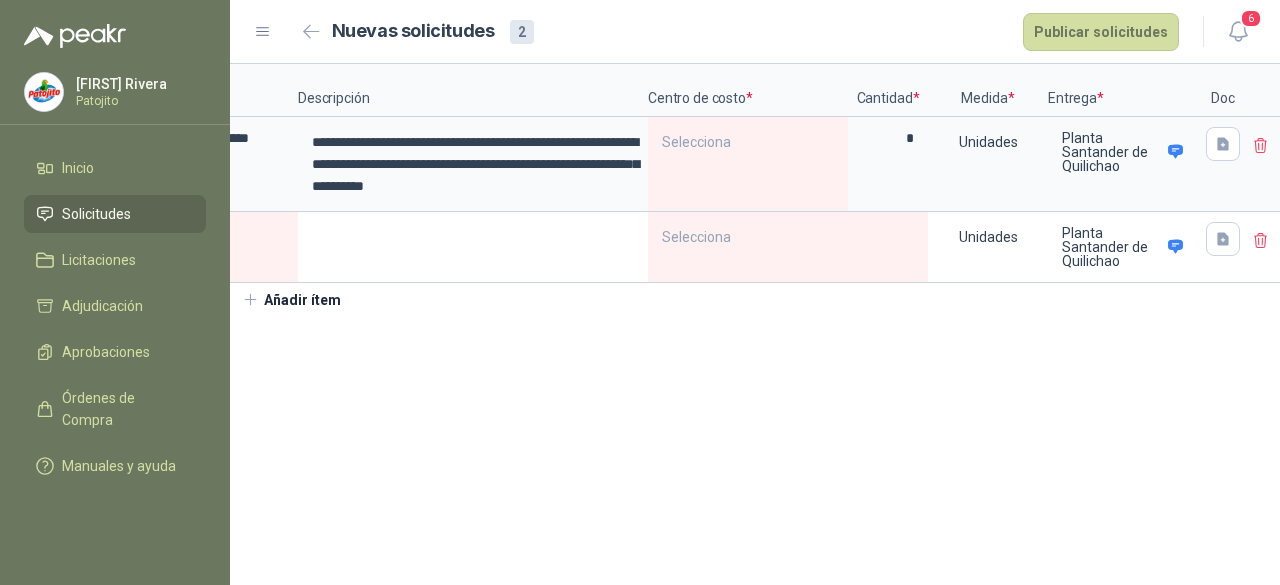 scroll, scrollTop: 0, scrollLeft: 657, axis: horizontal 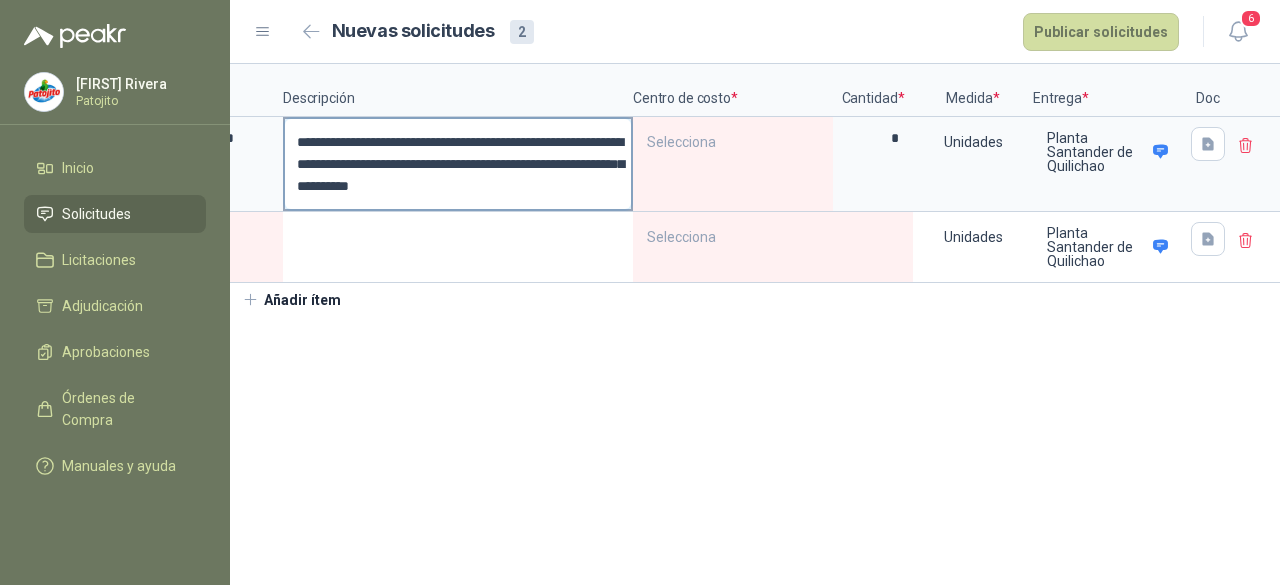 click on "**********" at bounding box center [458, 164] 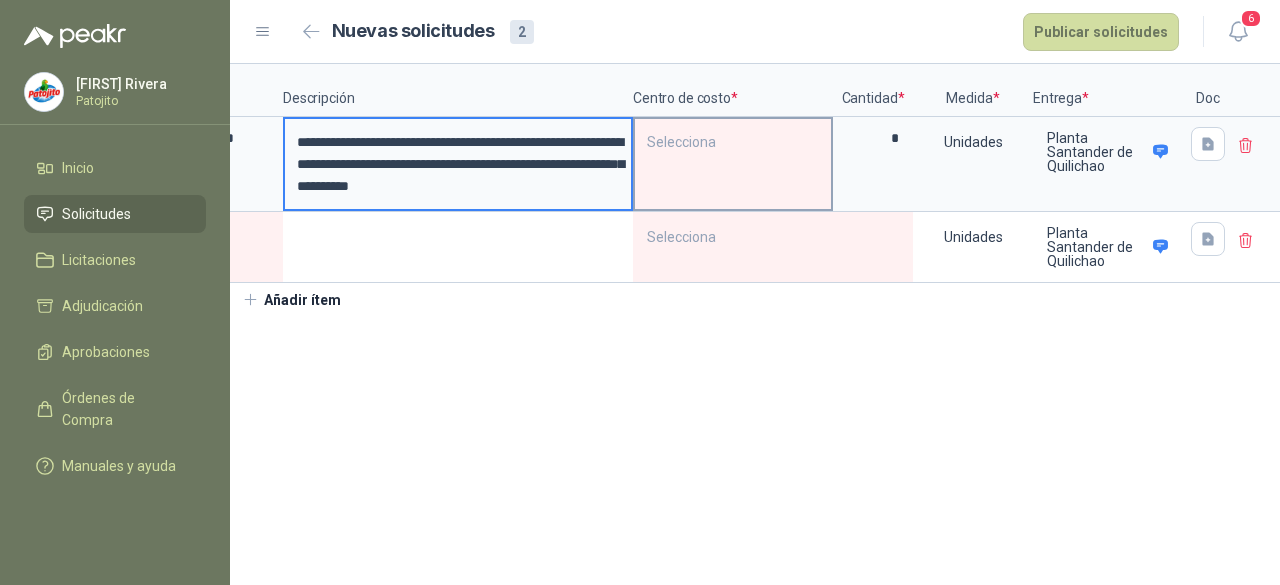 click on "Selecciona" at bounding box center (733, 164) 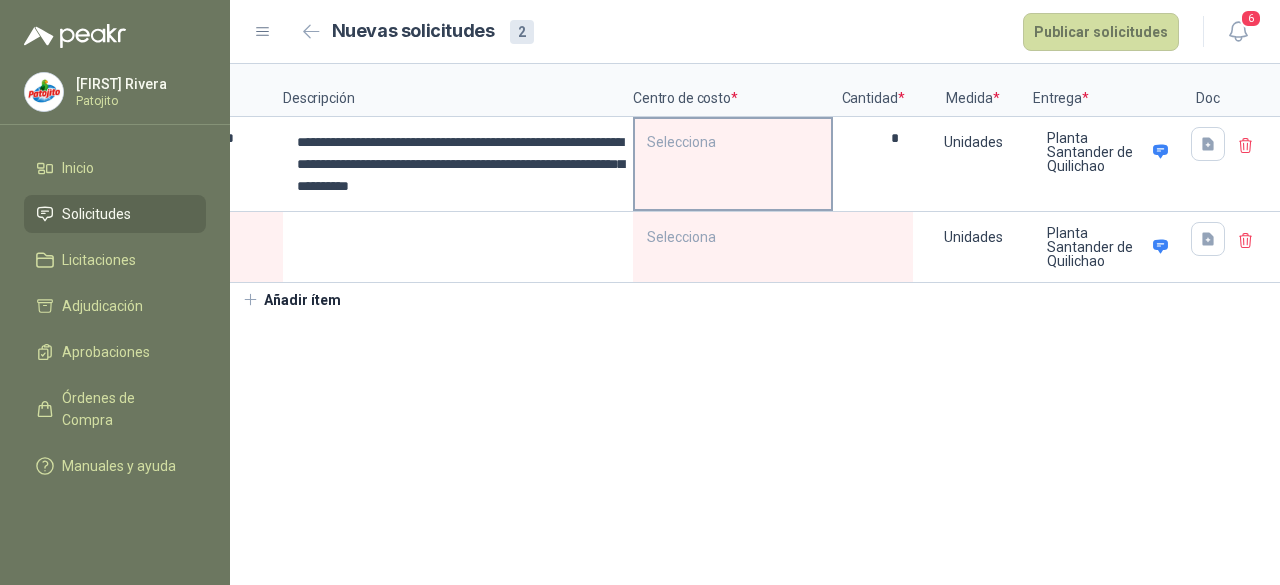 click on "Selecciona" at bounding box center [733, 164] 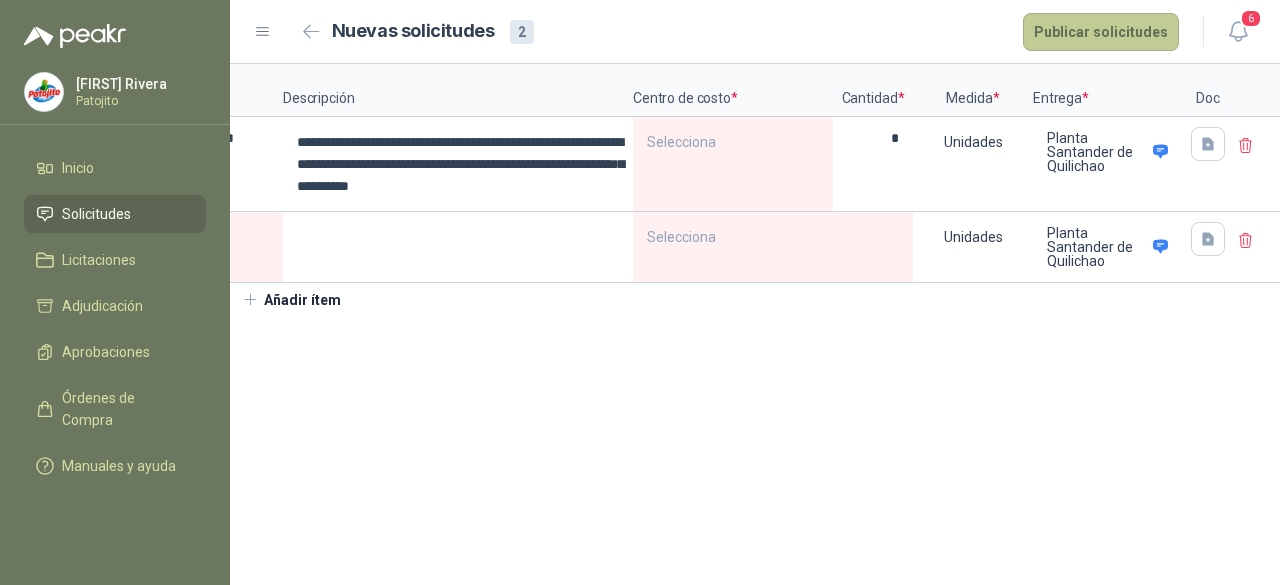 click on "Publicar solicitudes" at bounding box center (1101, 32) 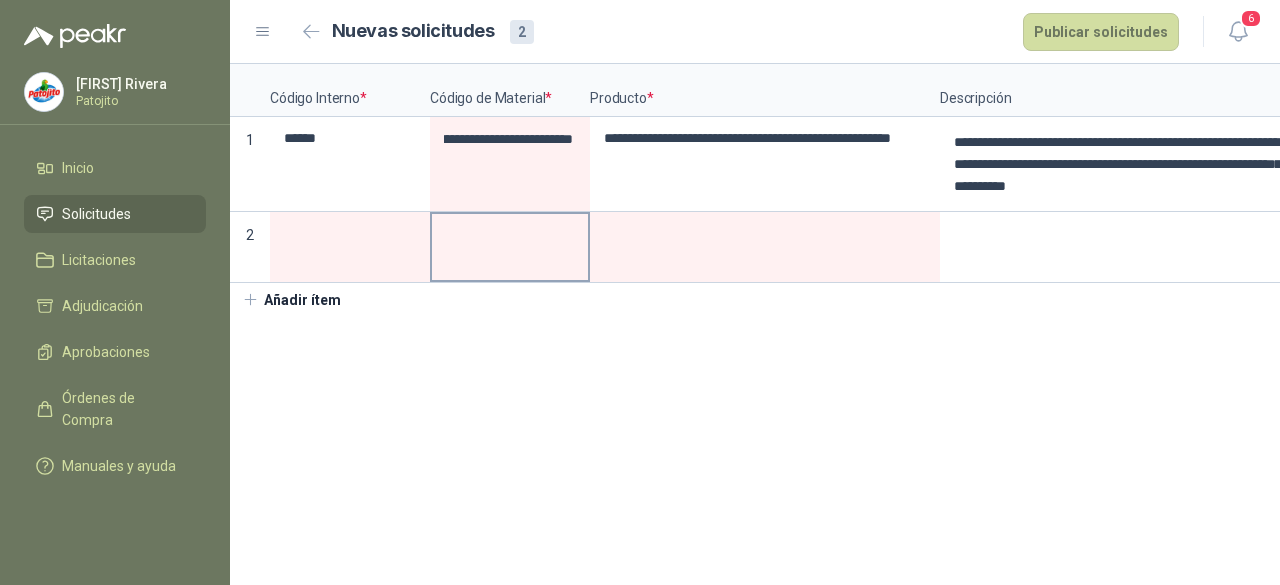 scroll, scrollTop: 0, scrollLeft: 0, axis: both 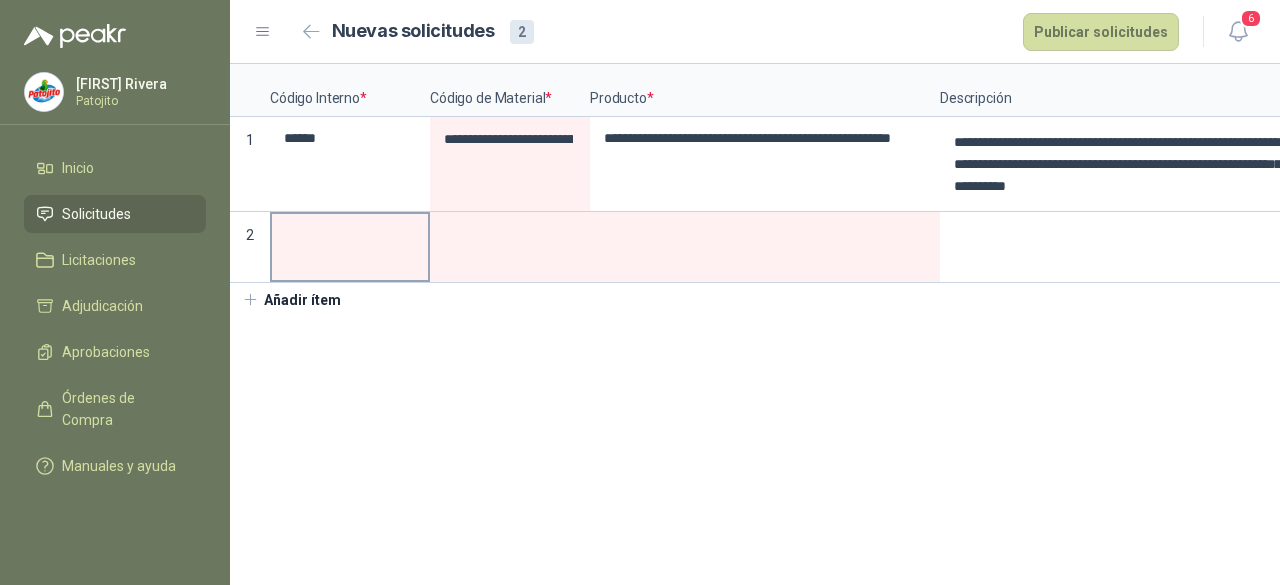 drag, startPoint x: 563, startPoint y: 272, endPoint x: 330, endPoint y: 275, distance: 233.01932 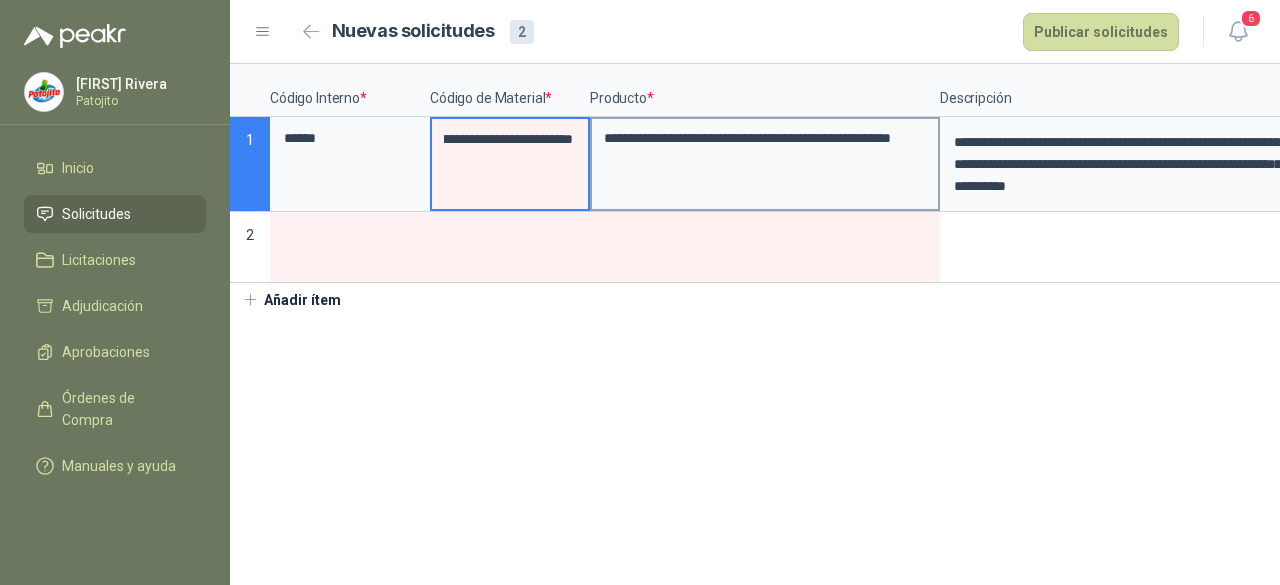scroll, scrollTop: 0, scrollLeft: 237, axis: horizontal 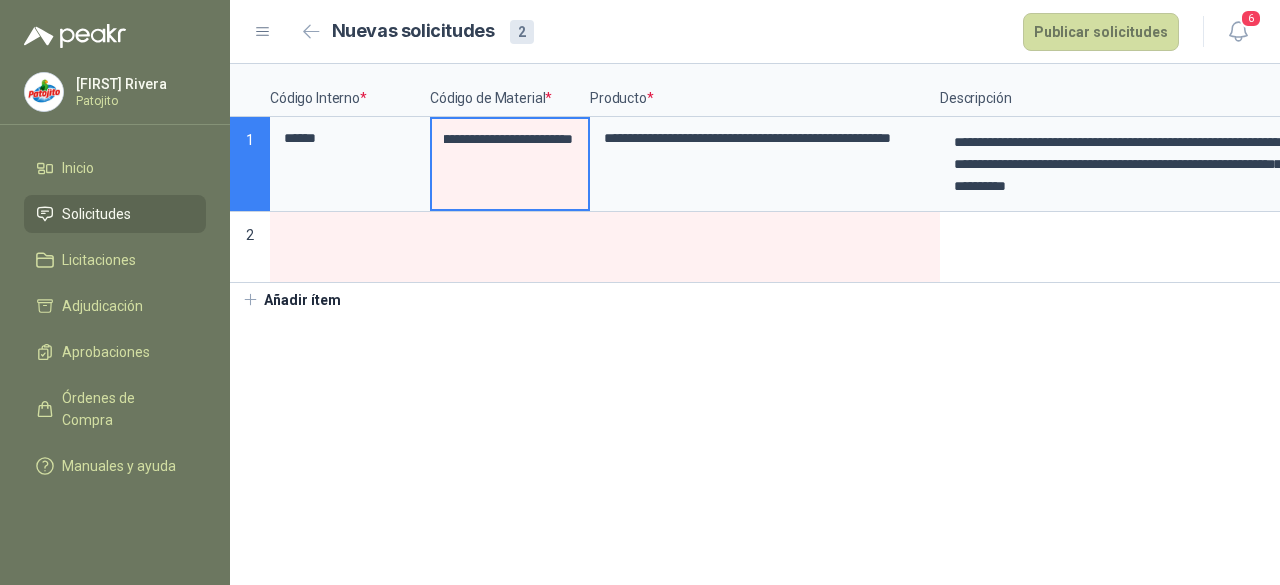 click on "**********" at bounding box center (508, 139) 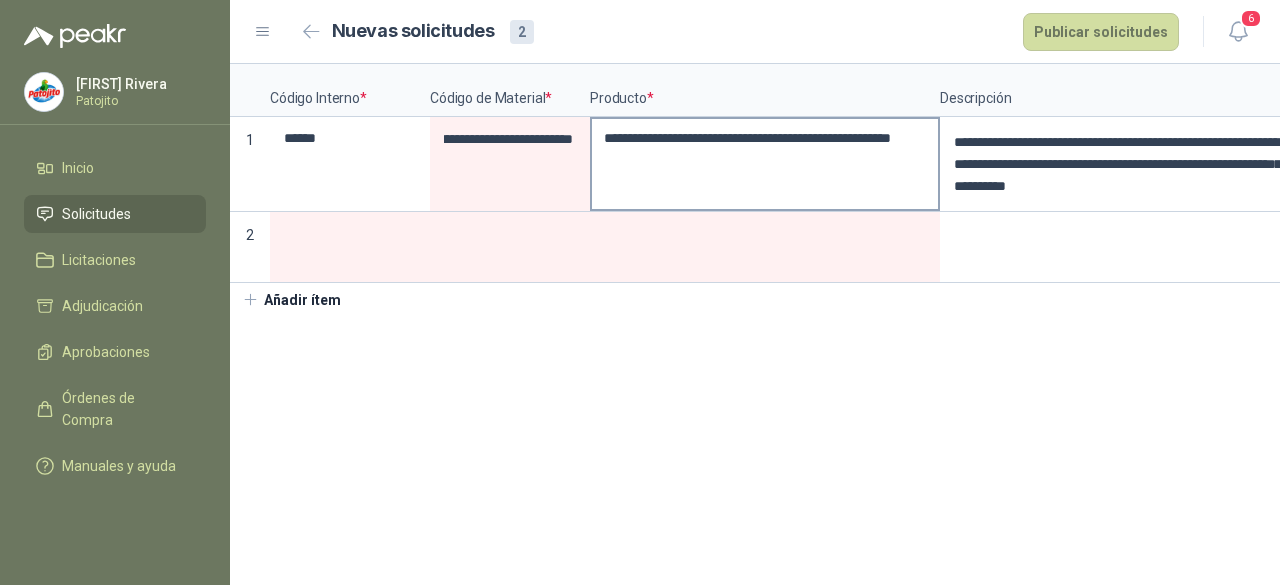 scroll, scrollTop: 0, scrollLeft: 0, axis: both 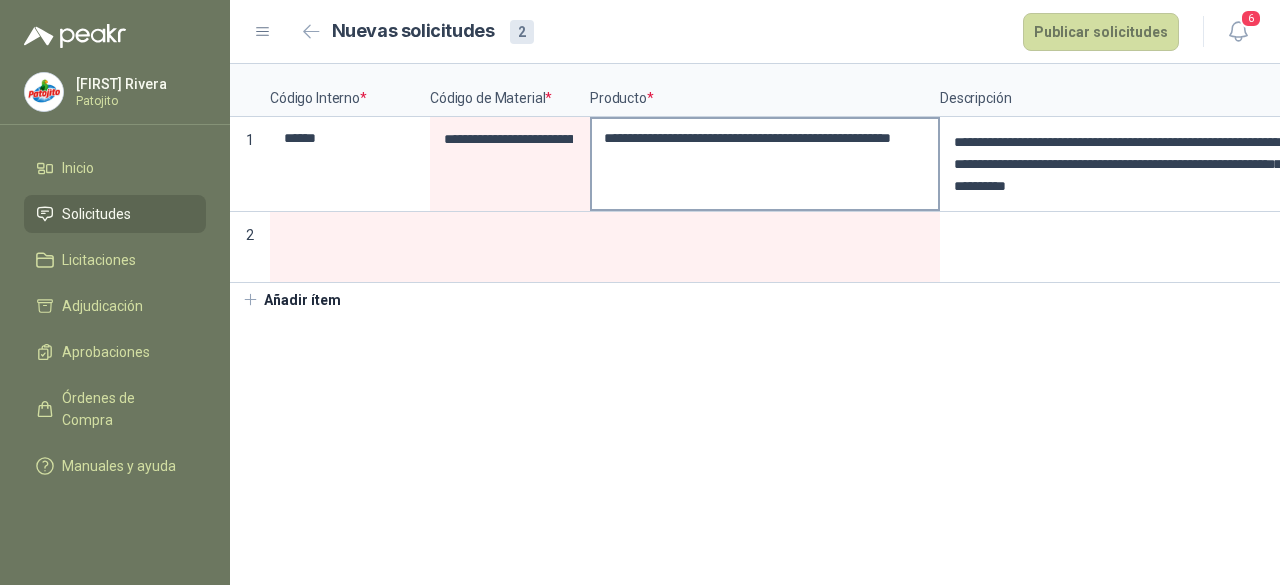 click on "**********" at bounding box center [765, 164] 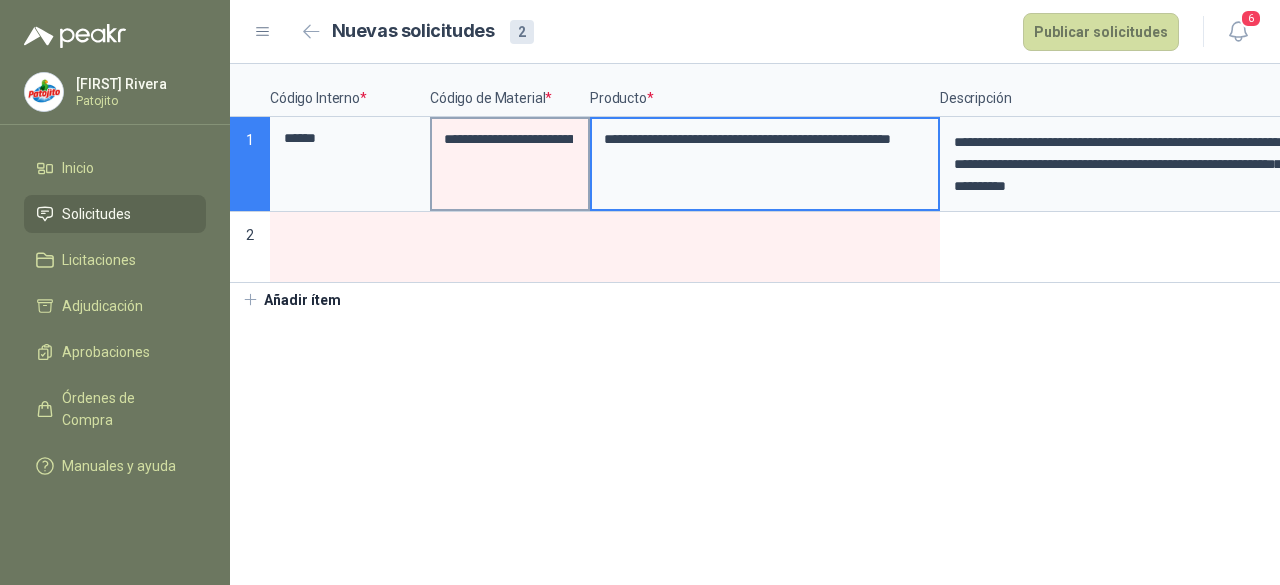 scroll, scrollTop: 0, scrollLeft: 0, axis: both 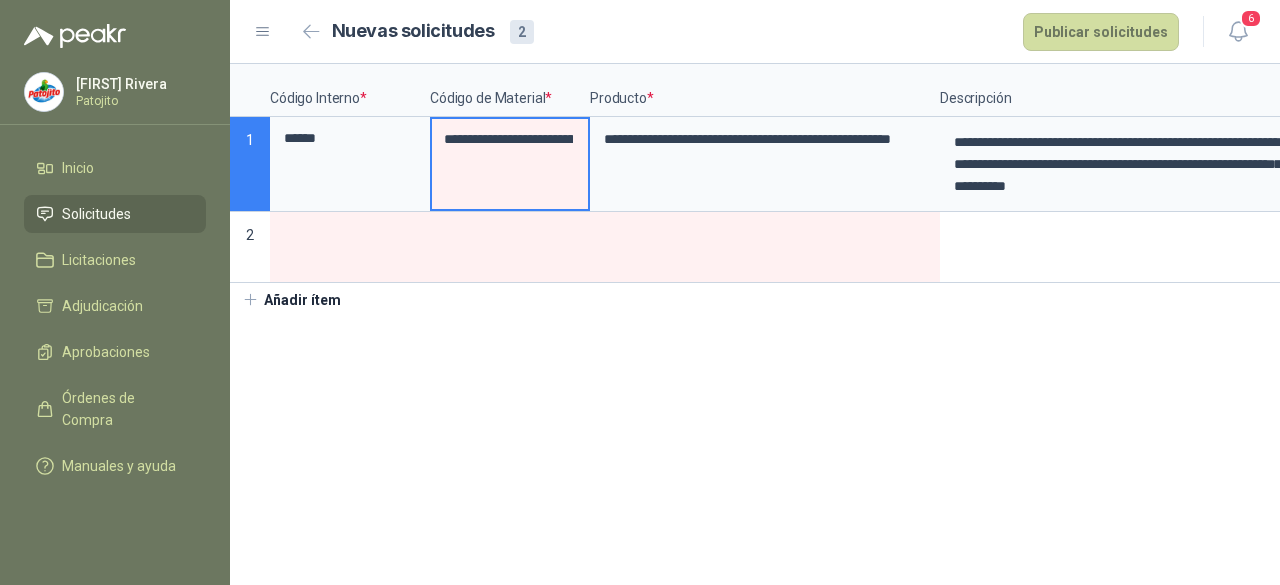 drag, startPoint x: 565, startPoint y: 136, endPoint x: 238, endPoint y: 135, distance: 327.00153 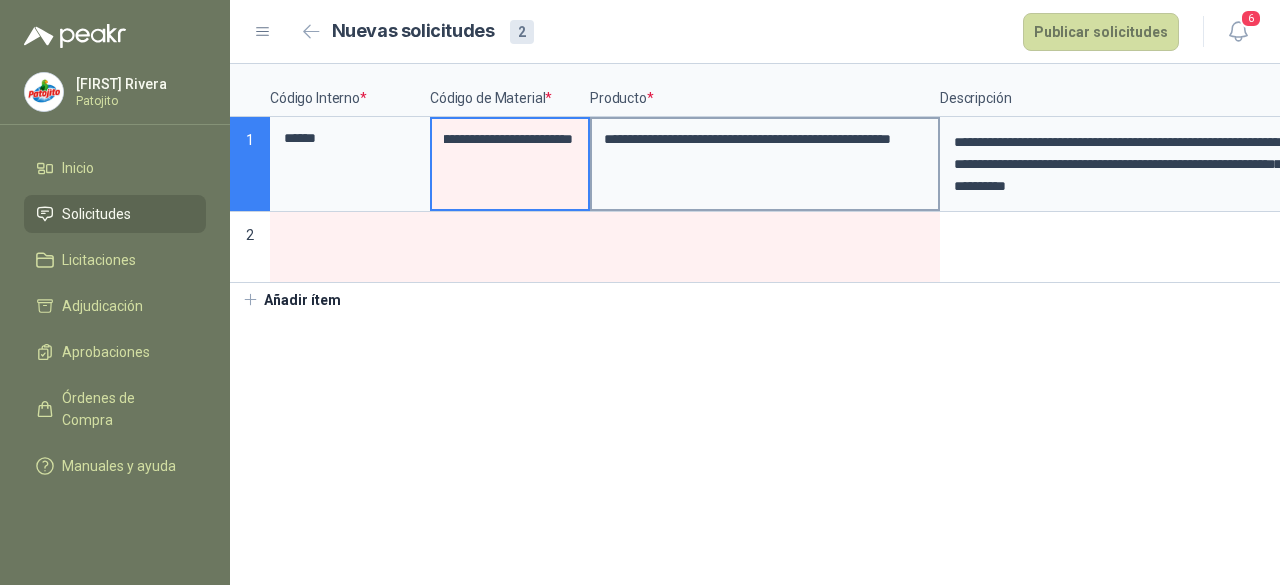 scroll, scrollTop: 0, scrollLeft: 237, axis: horizontal 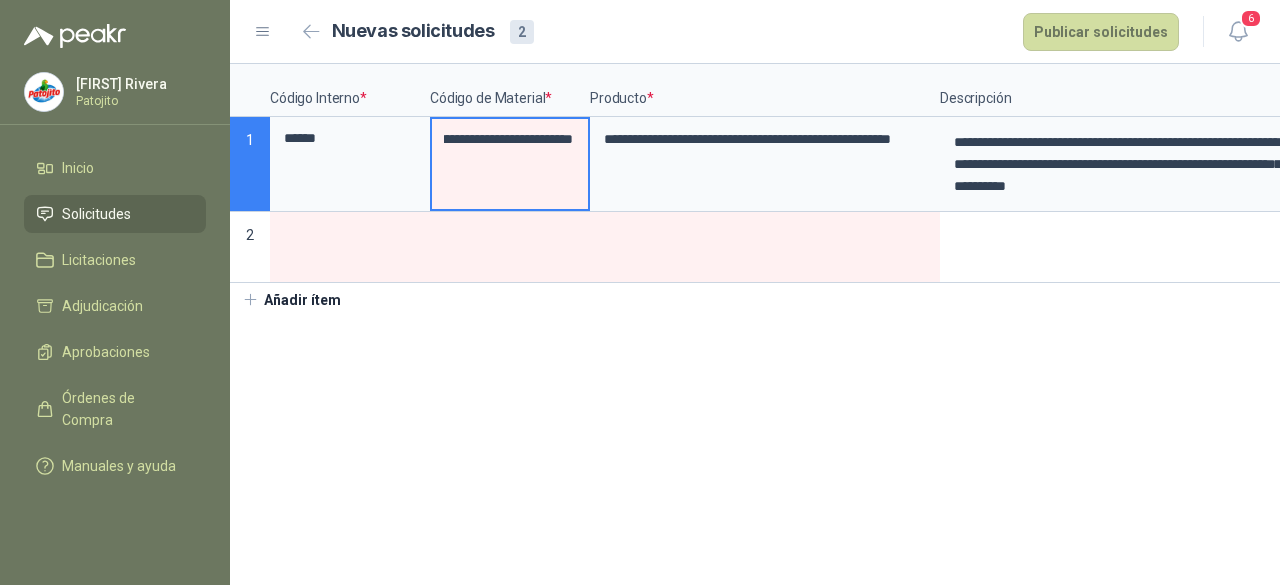 drag, startPoint x: 565, startPoint y: 141, endPoint x: 575, endPoint y: 149, distance: 12.806249 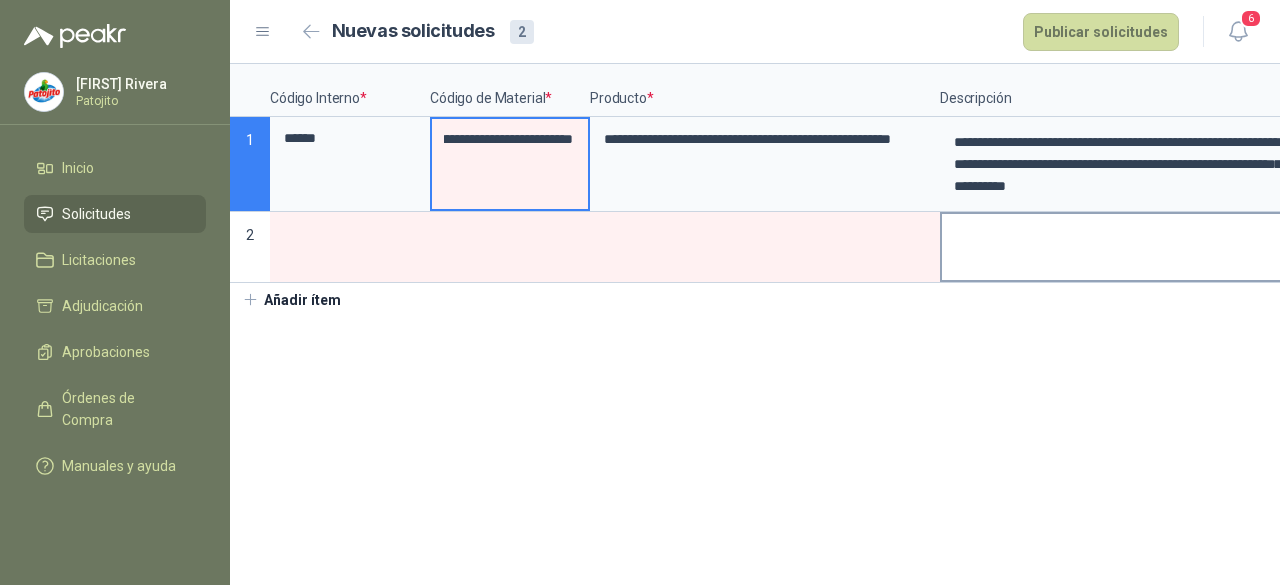 type on "**********" 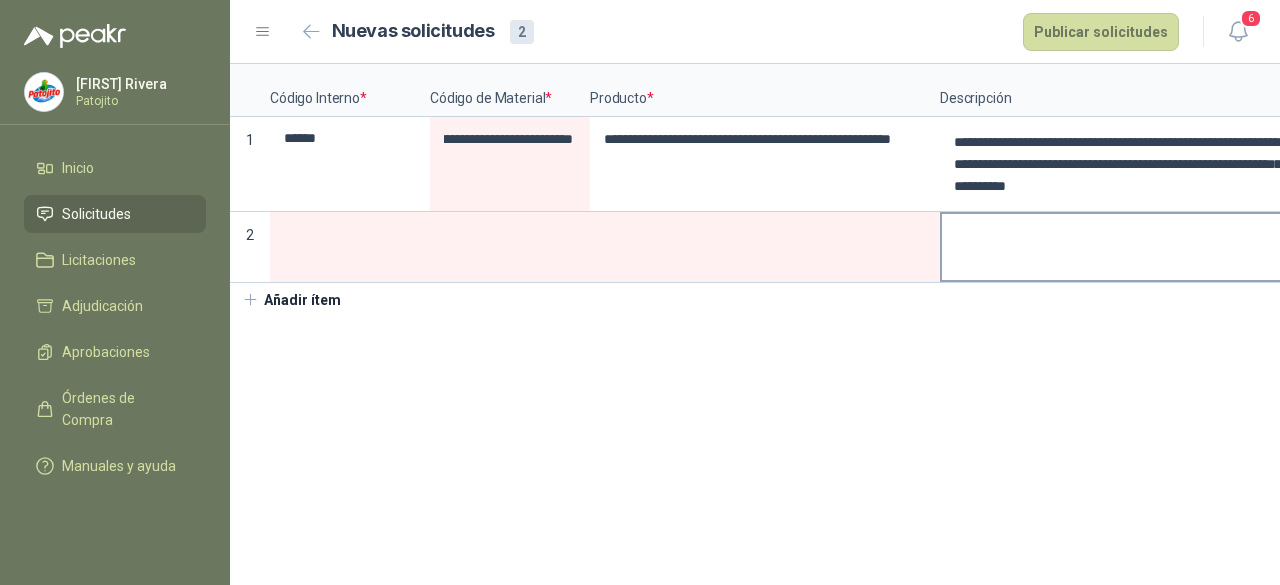 scroll, scrollTop: 0, scrollLeft: 0, axis: both 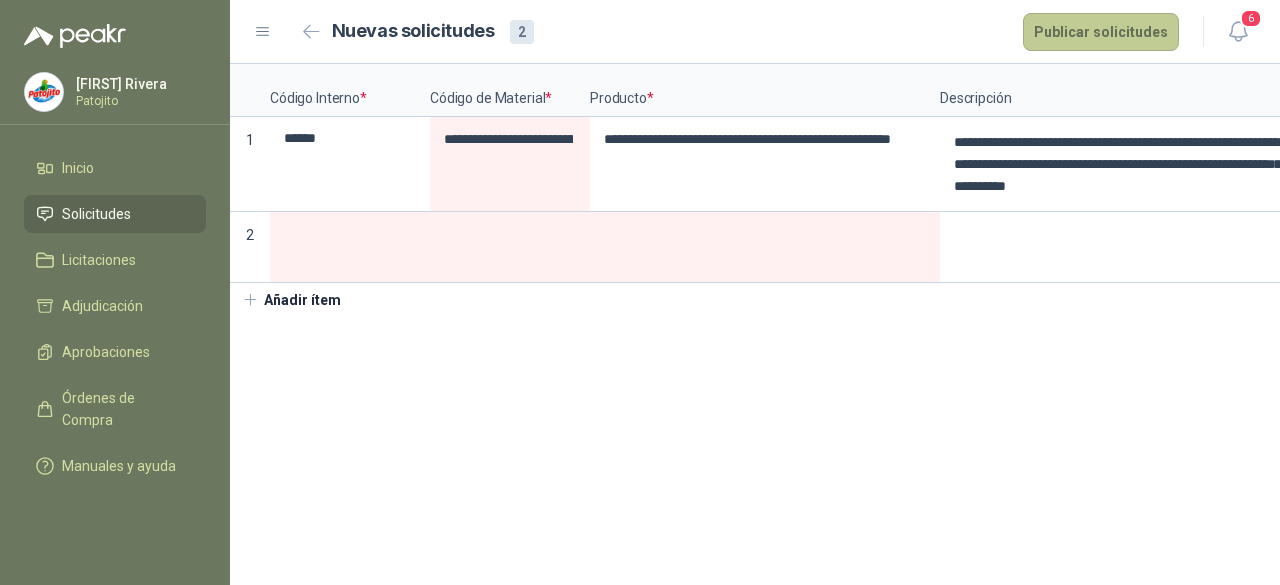 click on "Publicar solicitudes" at bounding box center [1101, 32] 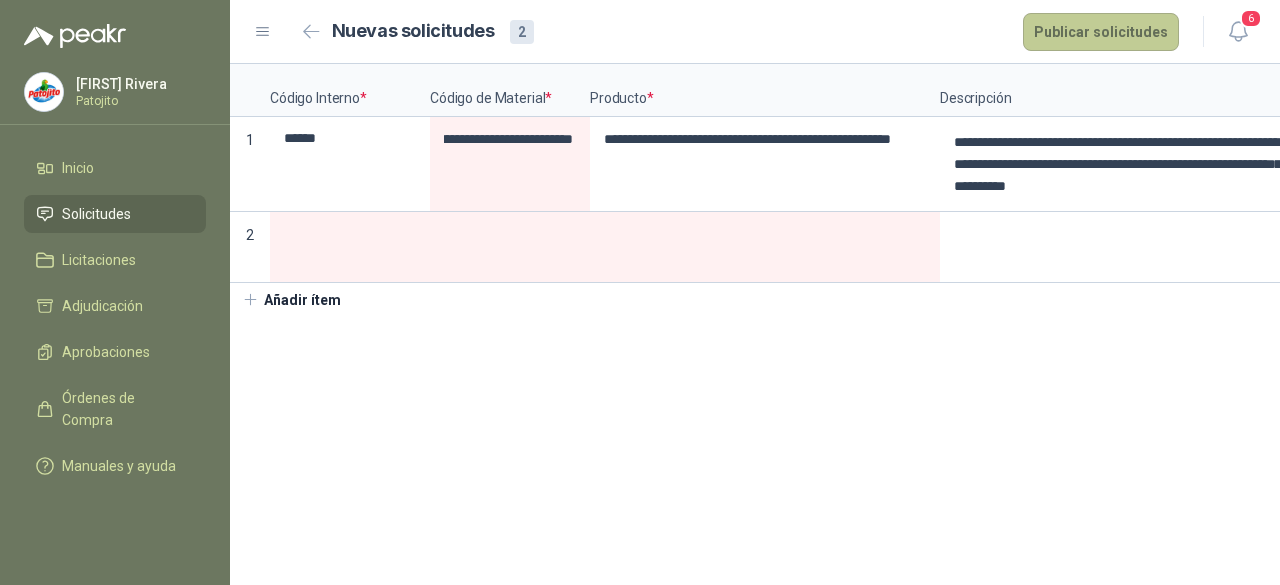 click on "Publicar solicitudes" at bounding box center (1101, 32) 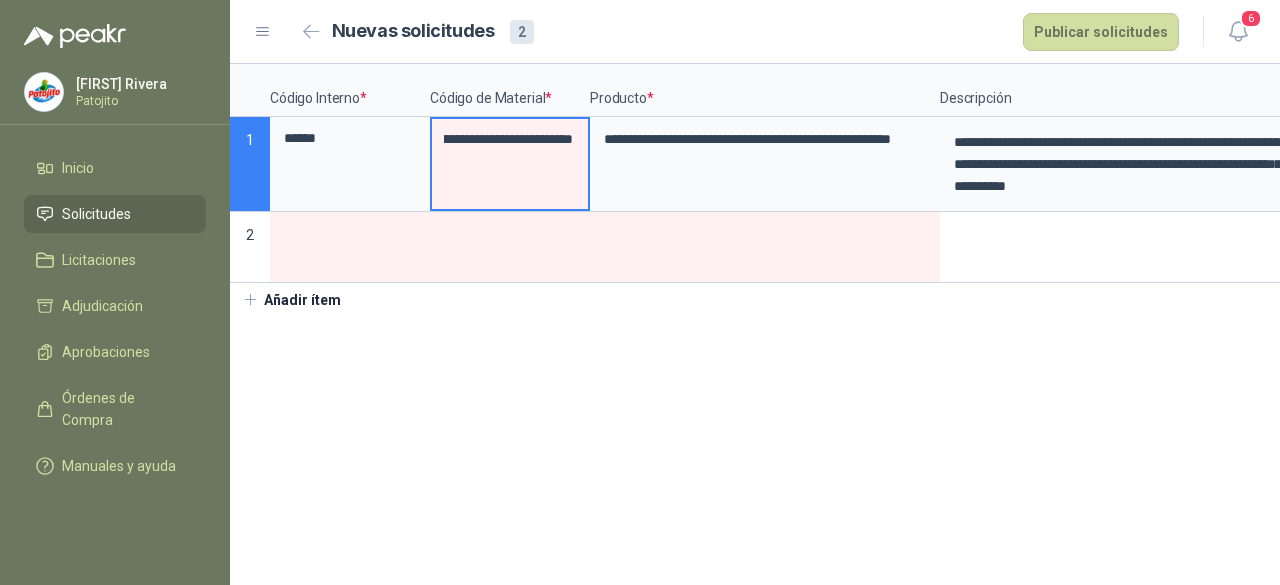 scroll, scrollTop: 0, scrollLeft: 657, axis: horizontal 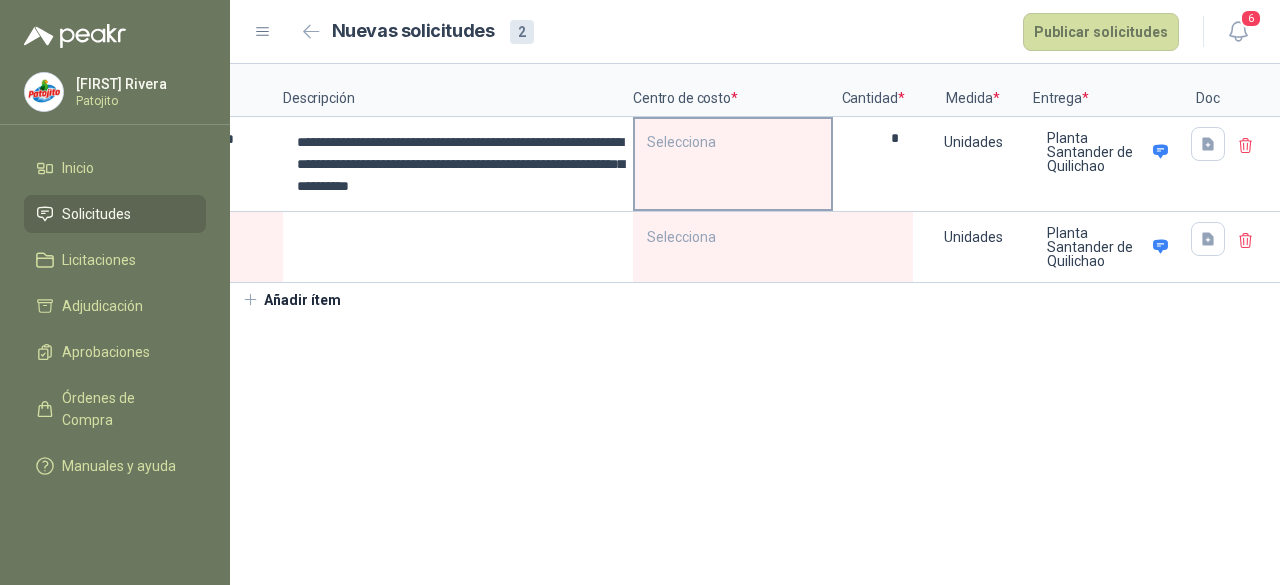 click on "Selecciona" at bounding box center (733, 142) 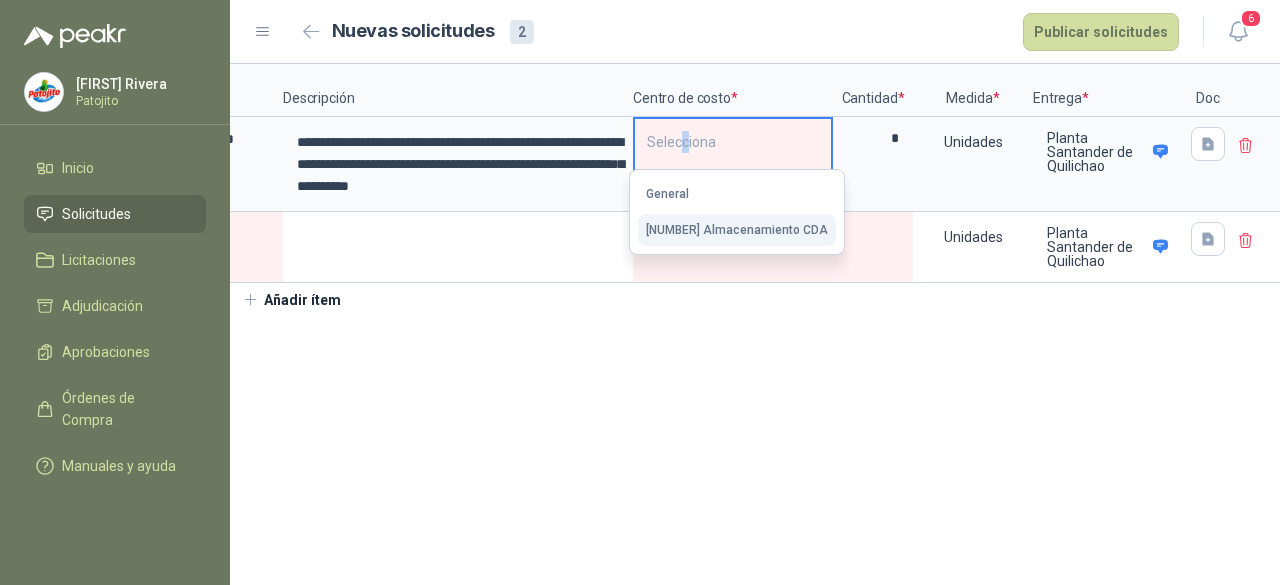 click on "[NUMBER] Almacenamiento CDA" at bounding box center (737, 230) 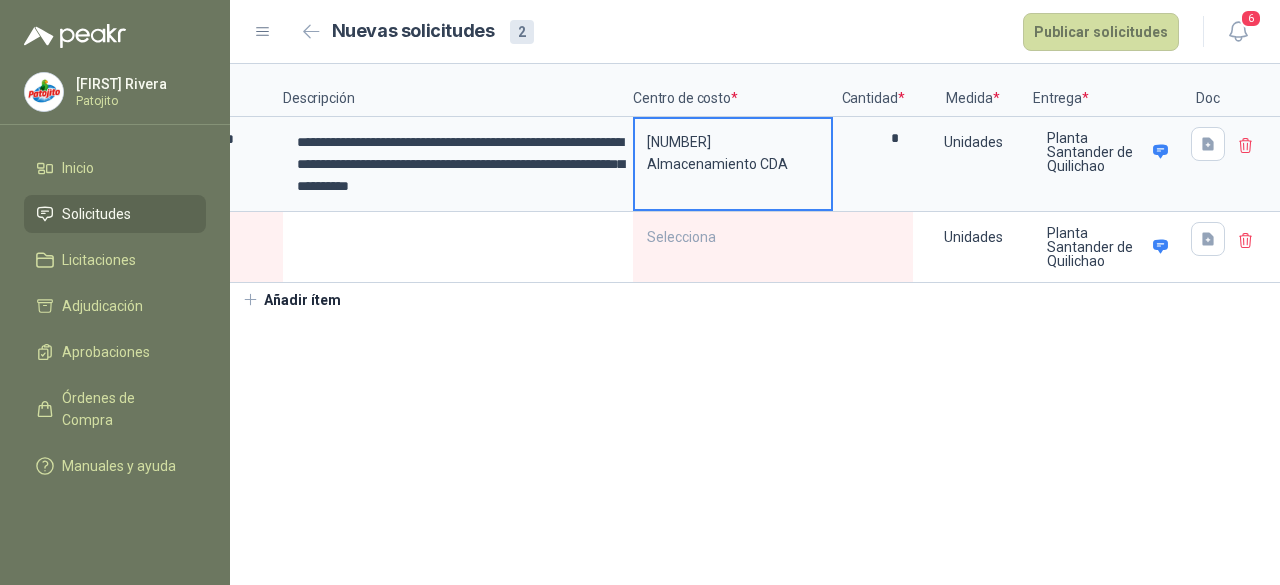 scroll, scrollTop: 0, scrollLeft: 0, axis: both 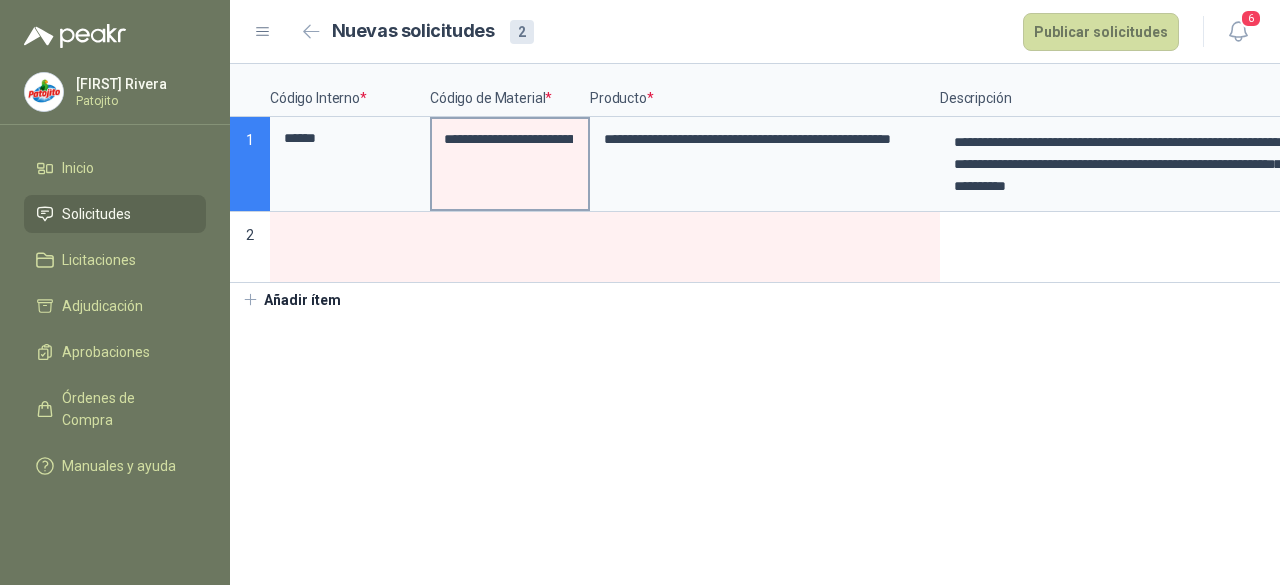 click on "**********" at bounding box center (508, 139) 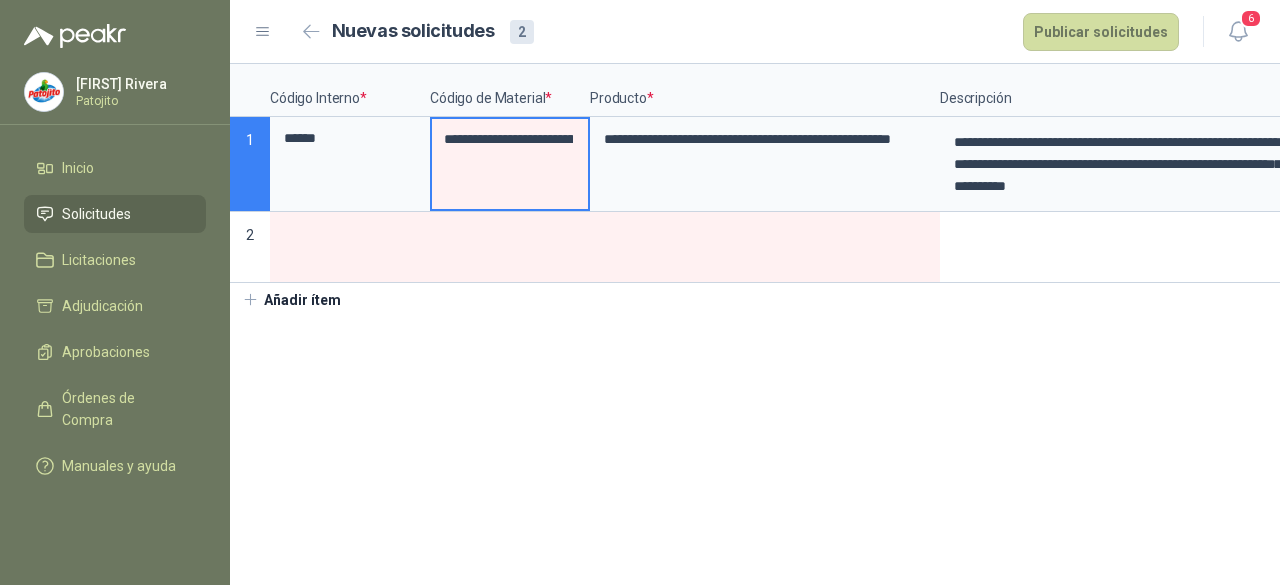 click on "**********" at bounding box center [510, 164] 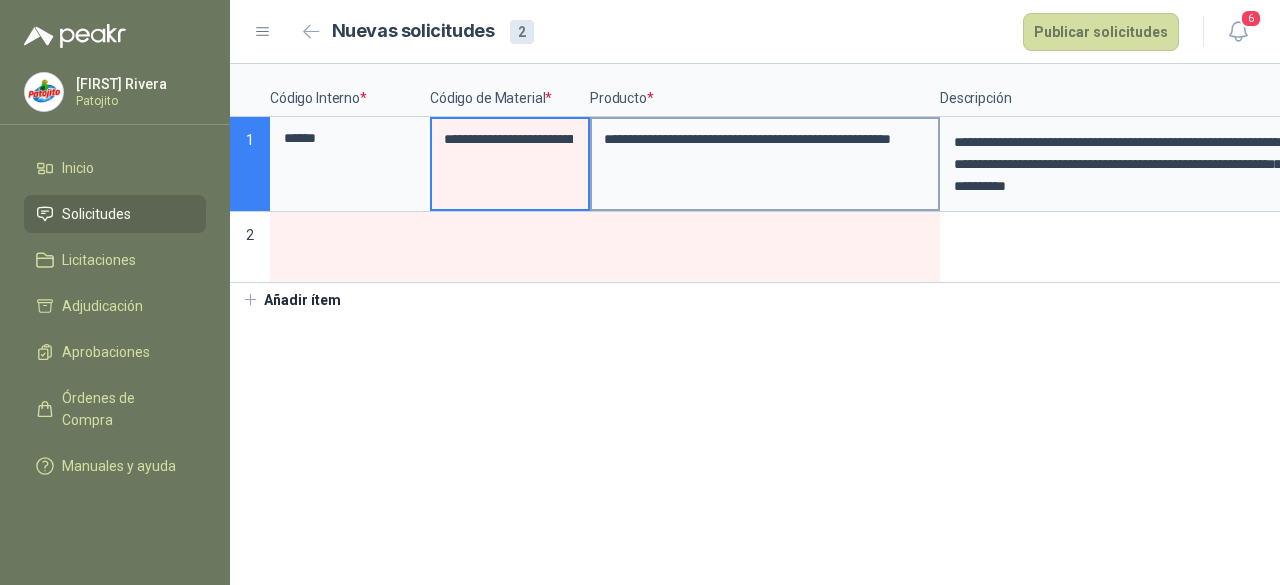 scroll, scrollTop: 0, scrollLeft: 190, axis: horizontal 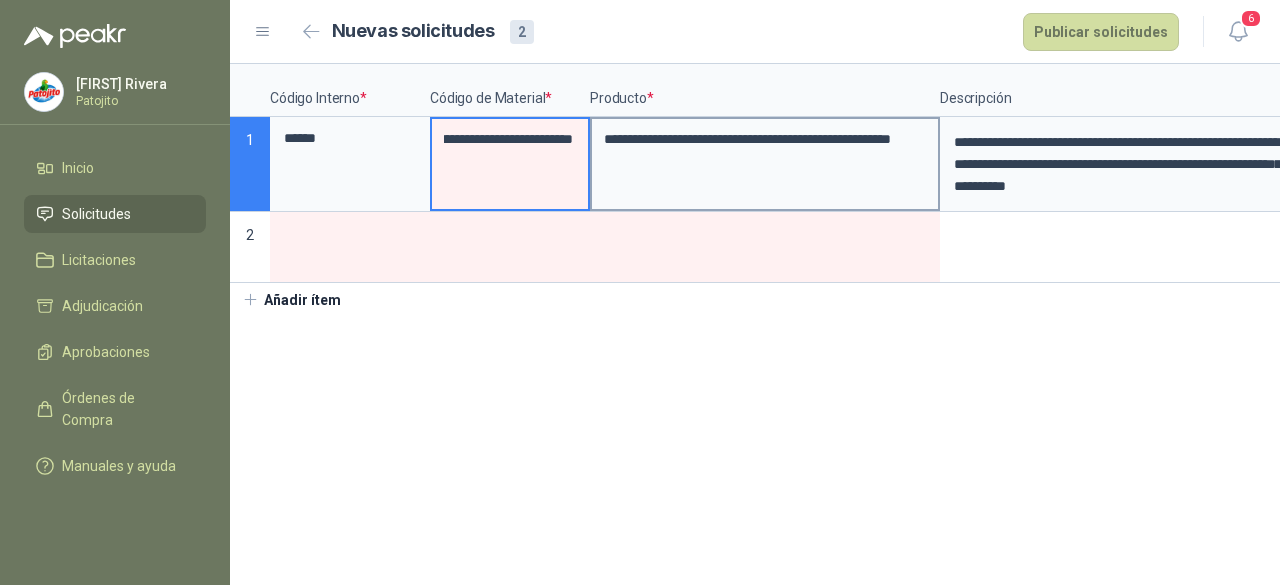 drag, startPoint x: 566, startPoint y: 145, endPoint x: 599, endPoint y: 149, distance: 33.24154 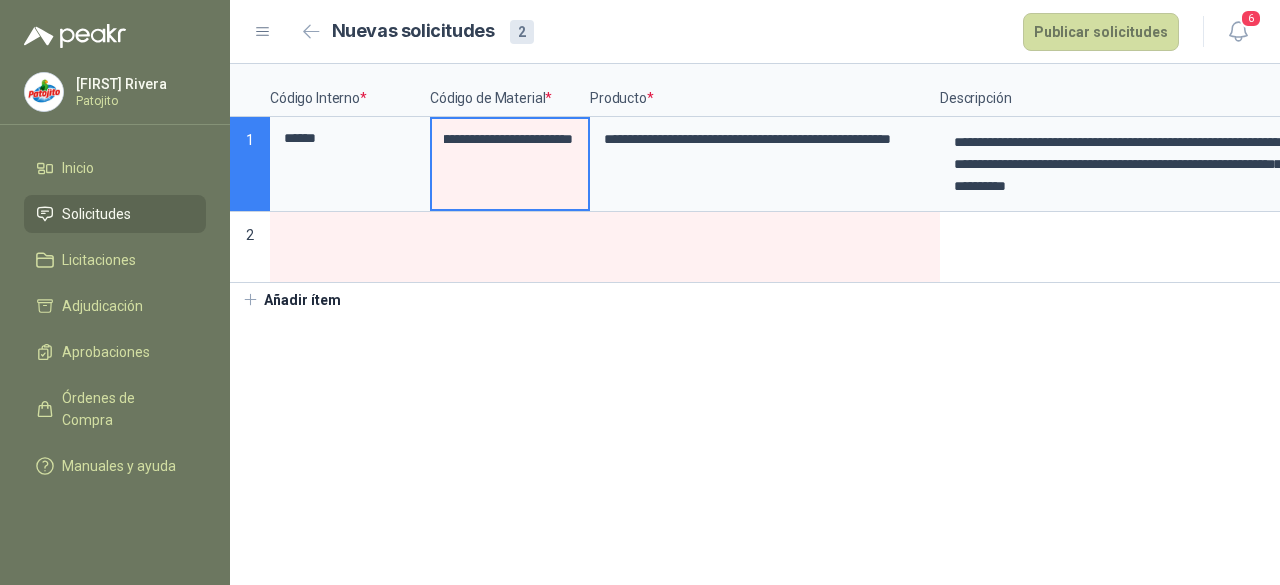 click on "**********" at bounding box center [510, 164] 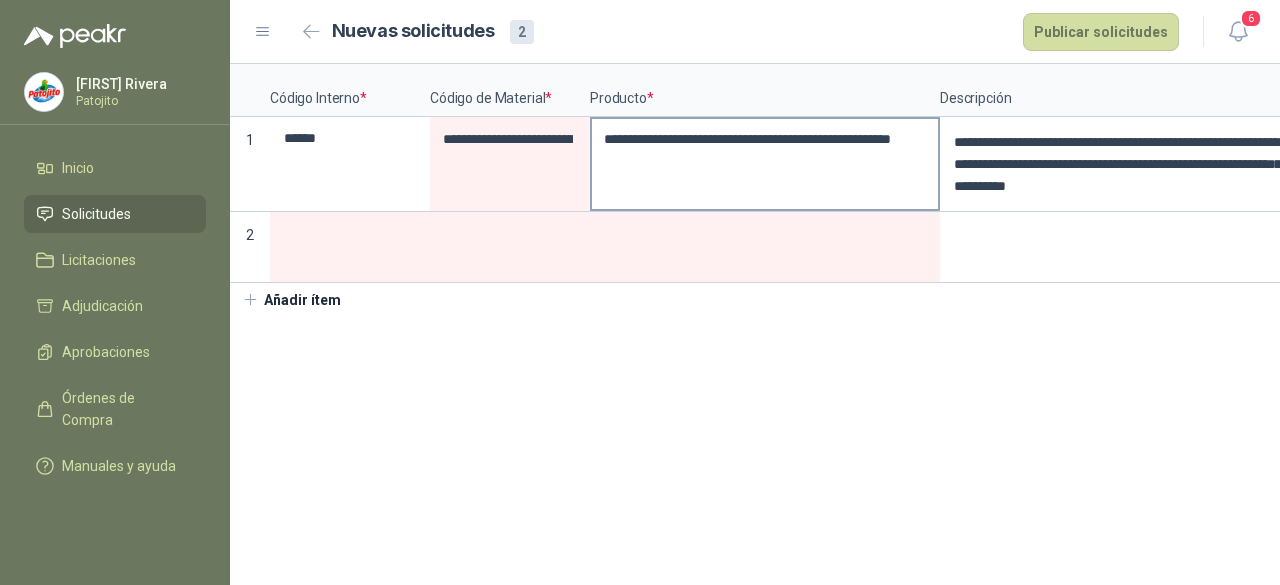 click on "**********" at bounding box center [765, 164] 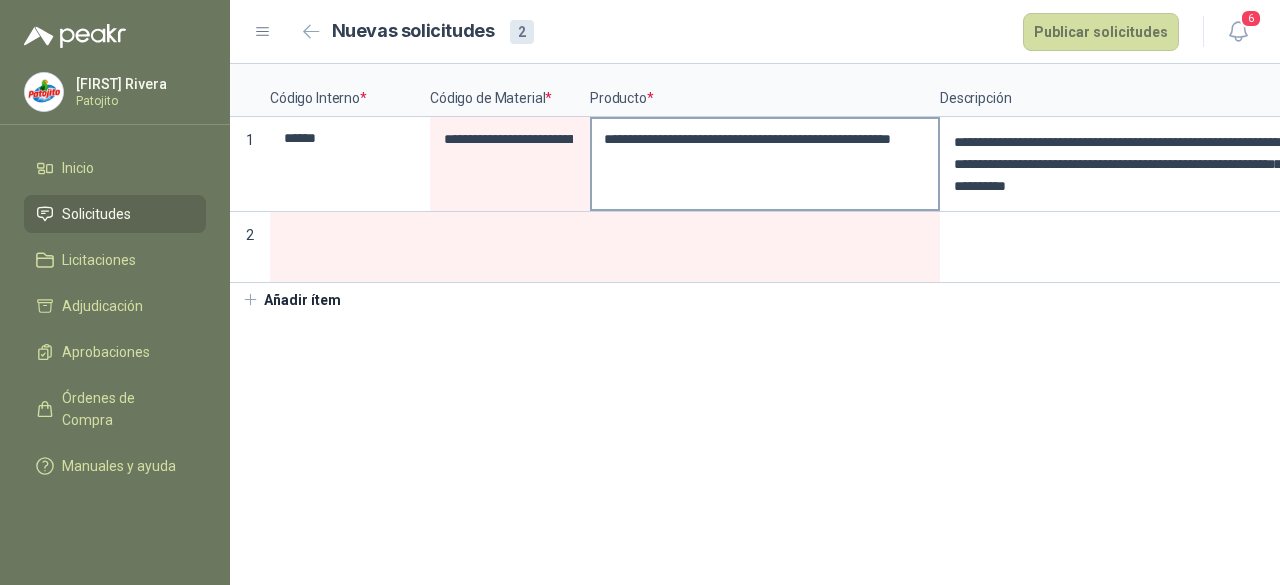 scroll, scrollTop: 0, scrollLeft: 44, axis: horizontal 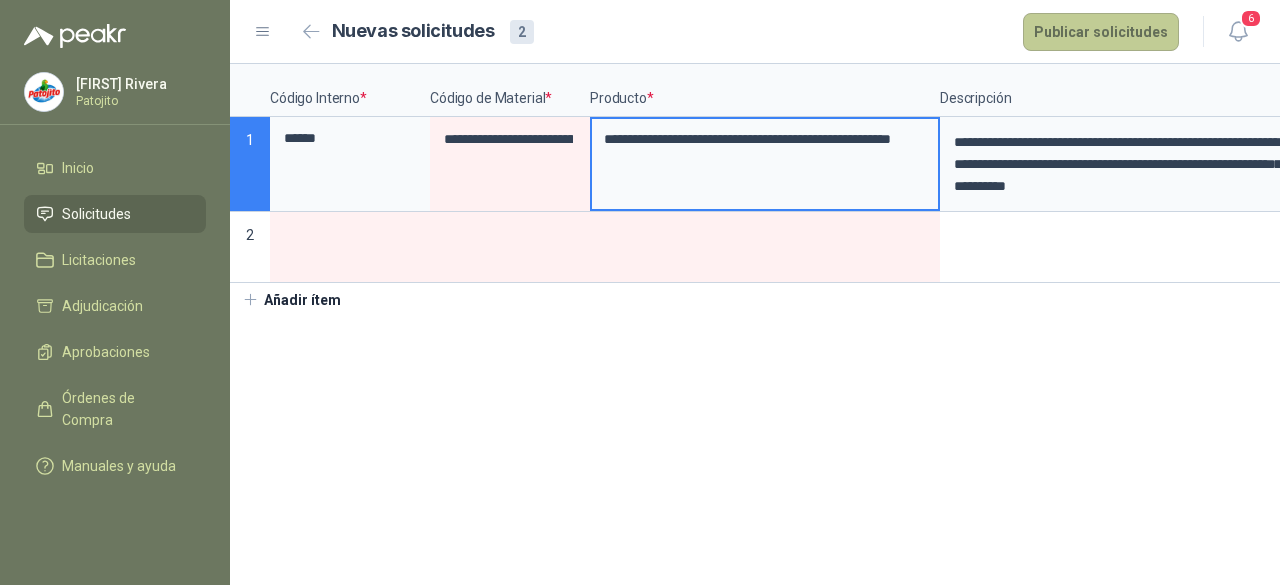 click on "Publicar solicitudes" at bounding box center (1101, 32) 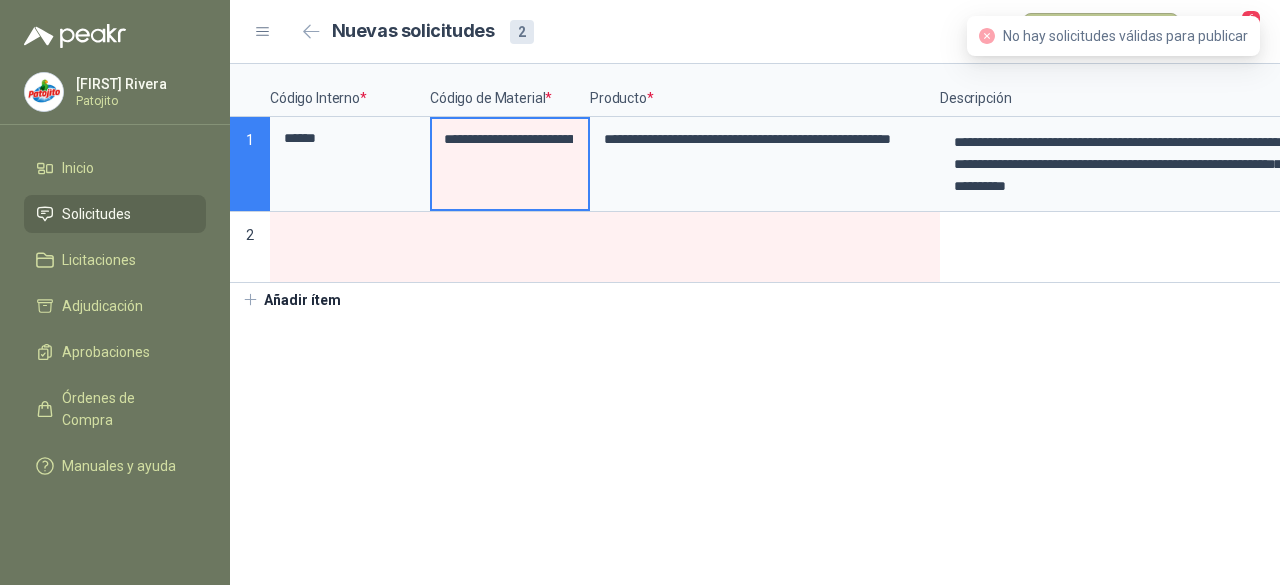 scroll, scrollTop: 0, scrollLeft: 1, axis: horizontal 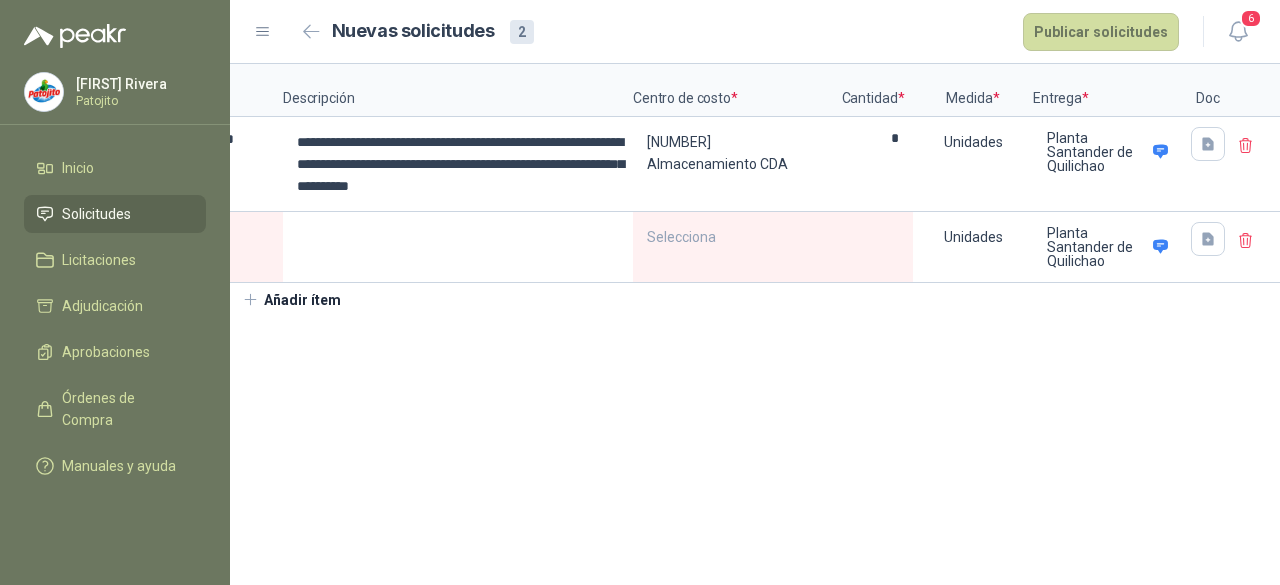 drag, startPoint x: 888, startPoint y: 302, endPoint x: 698, endPoint y: 305, distance: 190.02368 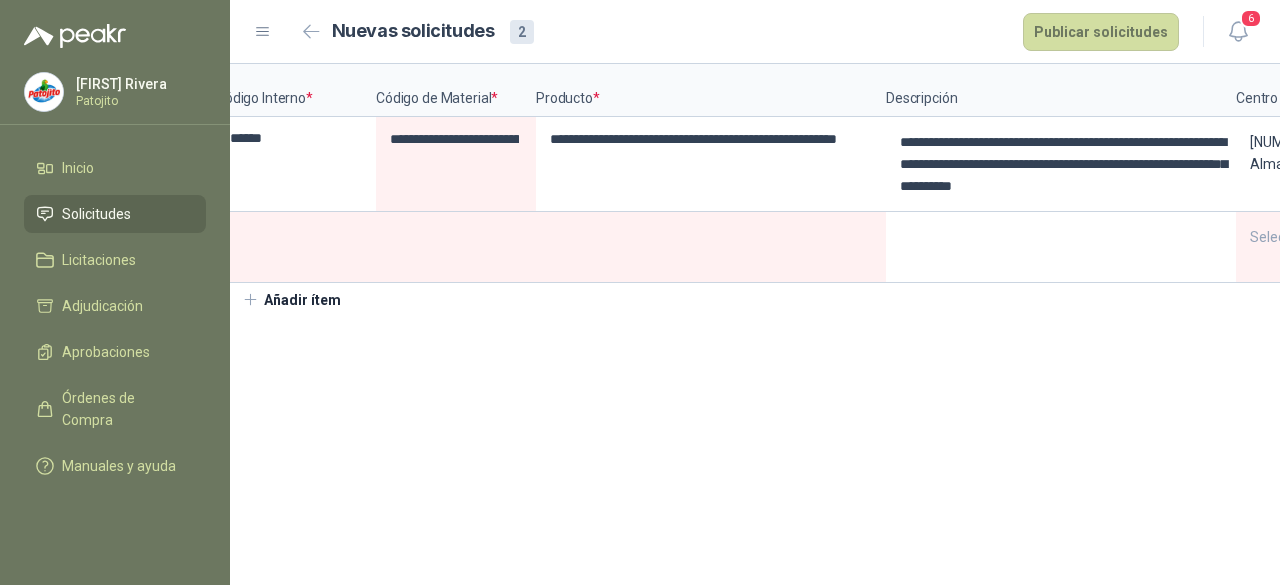 scroll, scrollTop: 0, scrollLeft: 0, axis: both 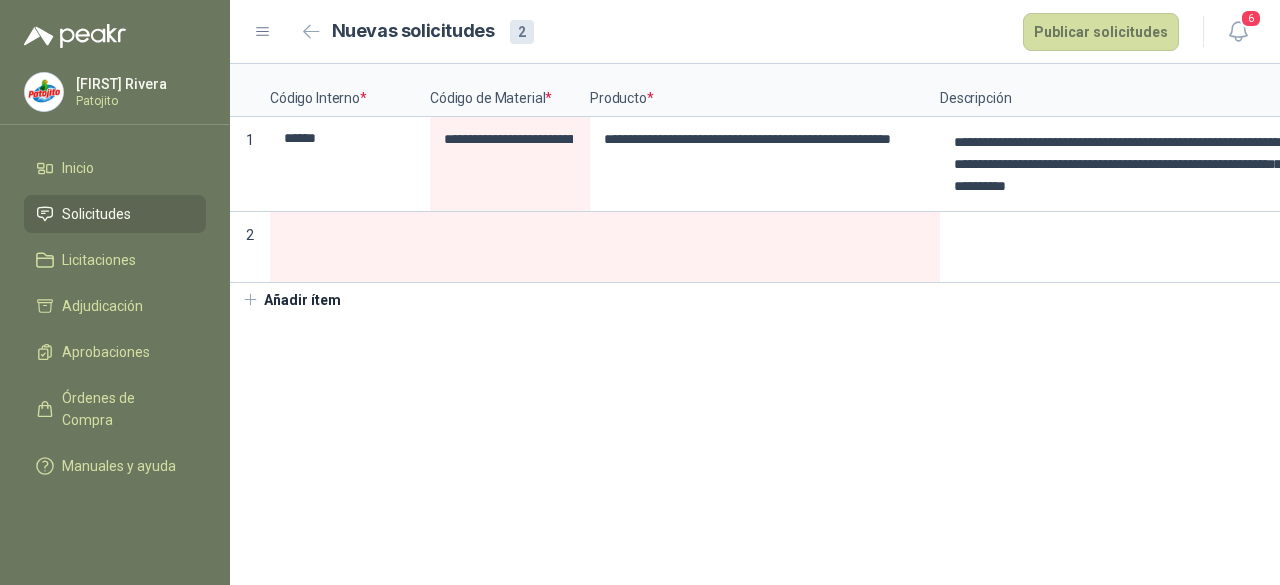 click on "2" at bounding box center (250, 247) 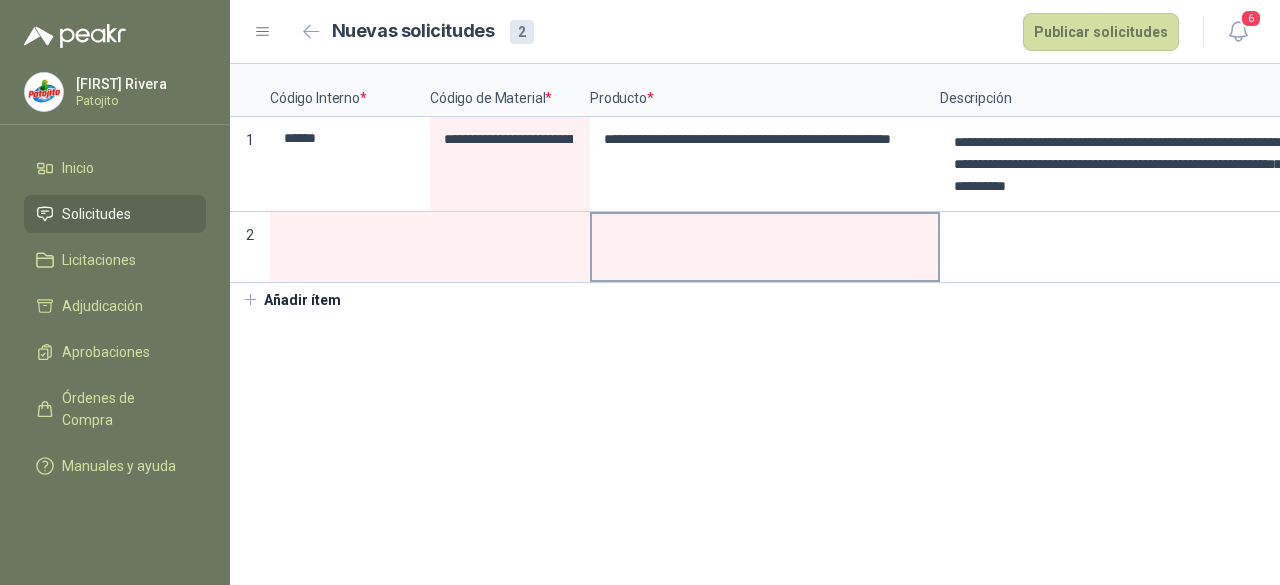 click at bounding box center [765, 247] 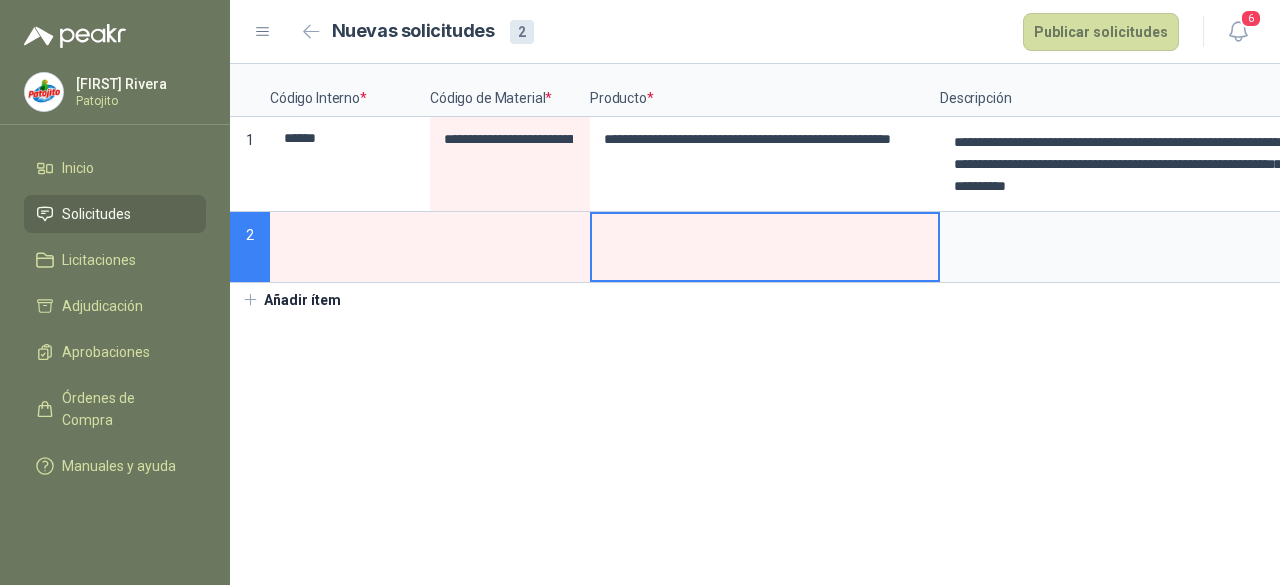 click on "2" at bounding box center [250, 247] 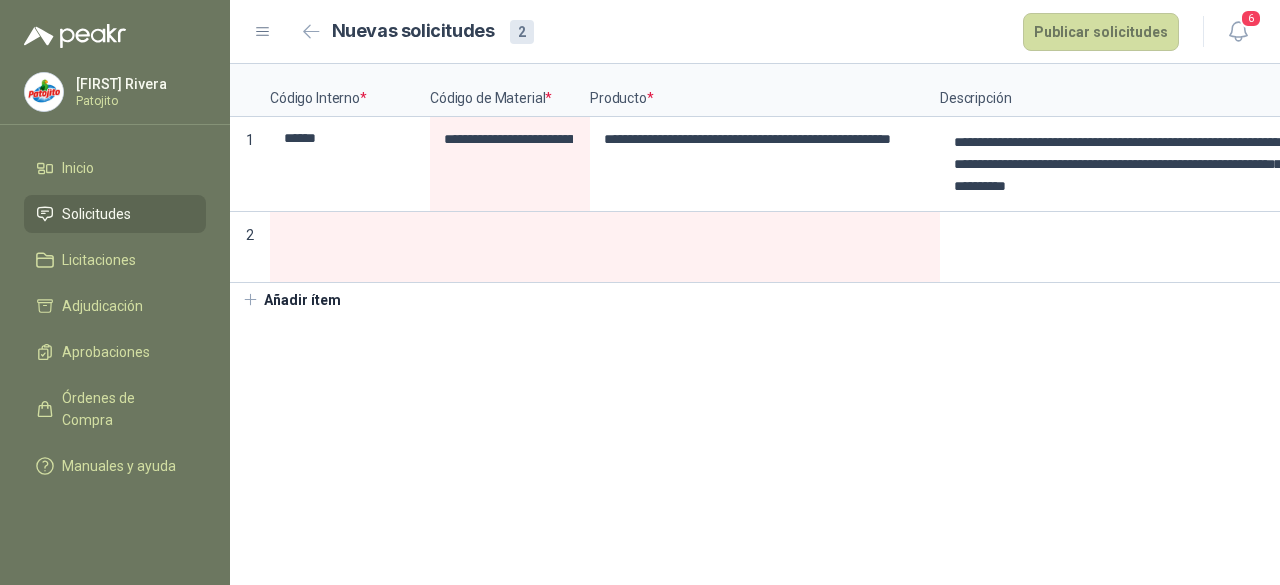 click on "2" at bounding box center (250, 247) 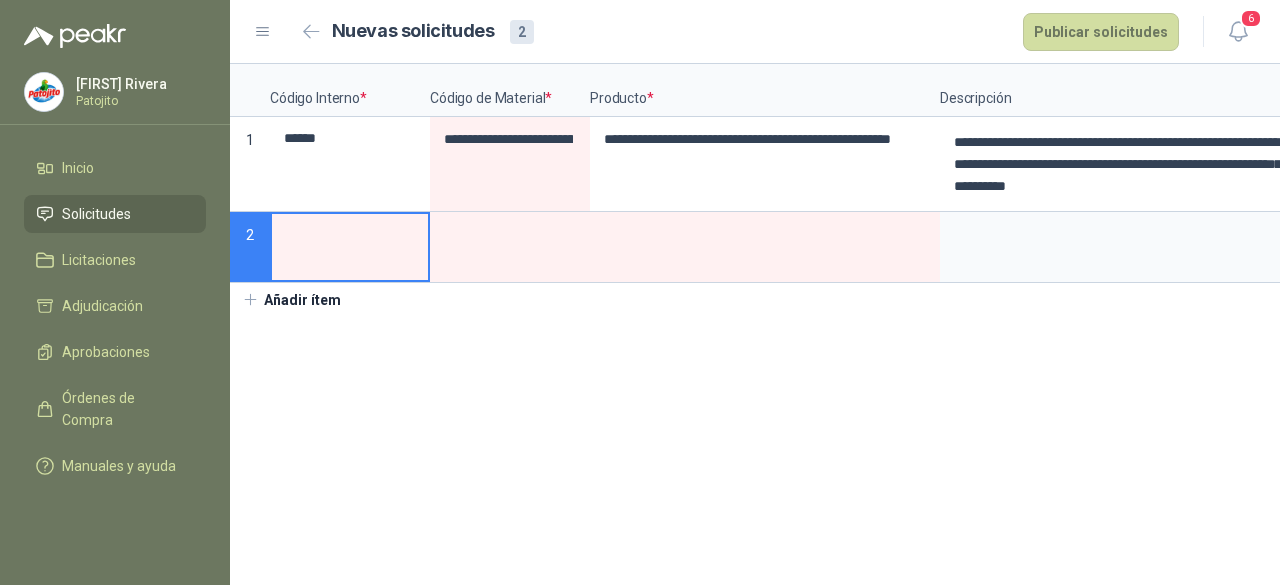 click at bounding box center [350, 233] 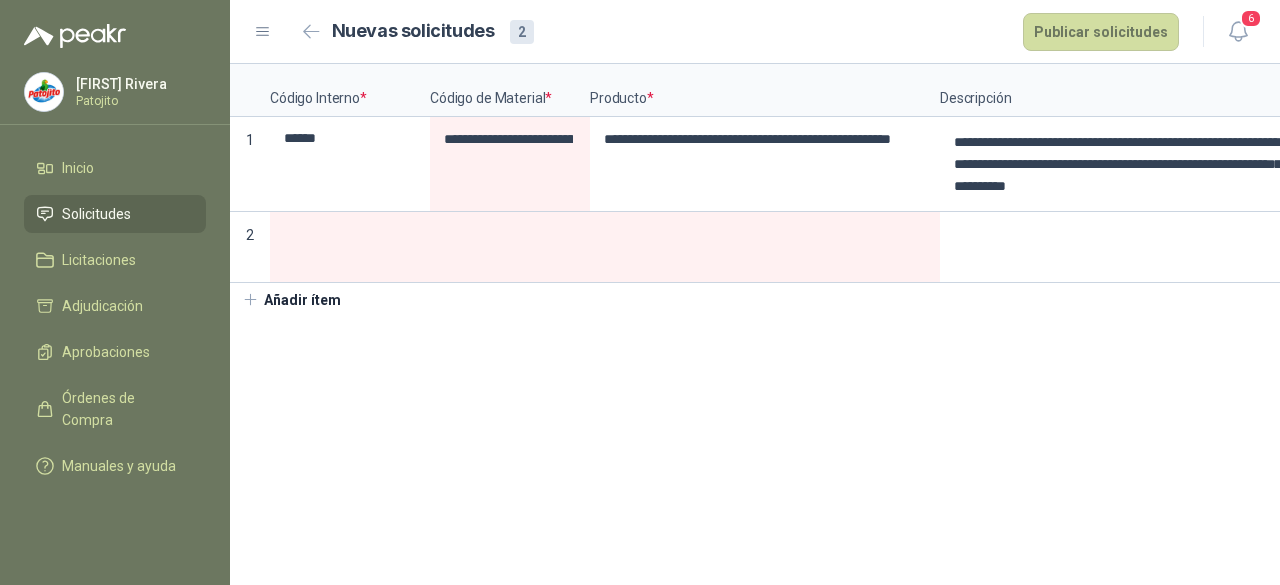 click on "2" at bounding box center [250, 247] 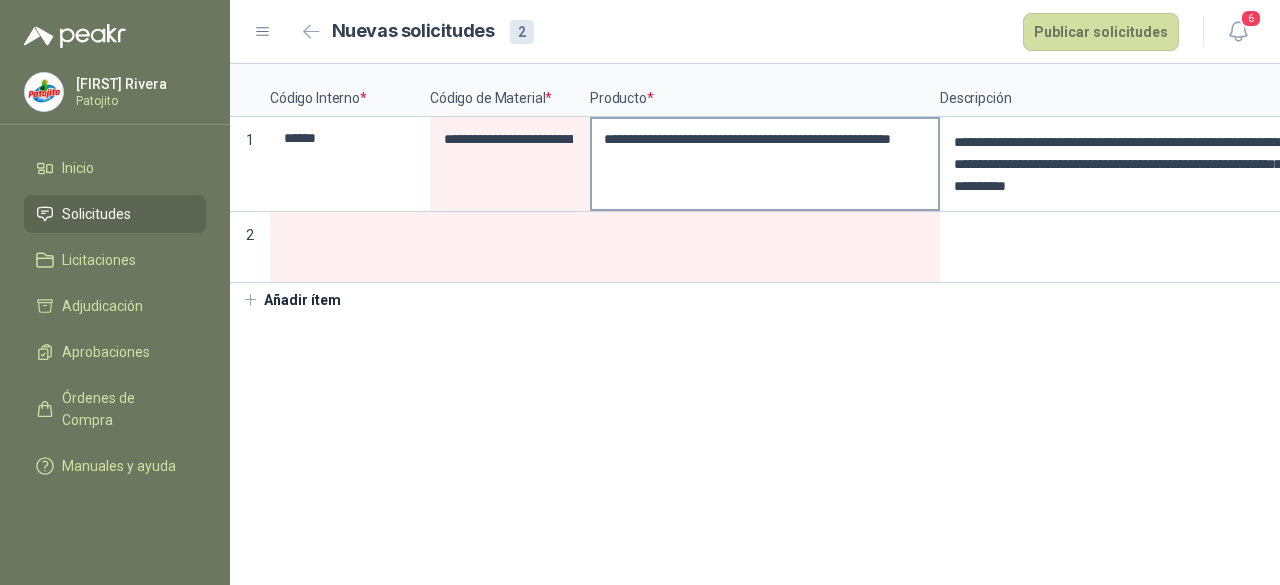 click on "**********" at bounding box center [765, 164] 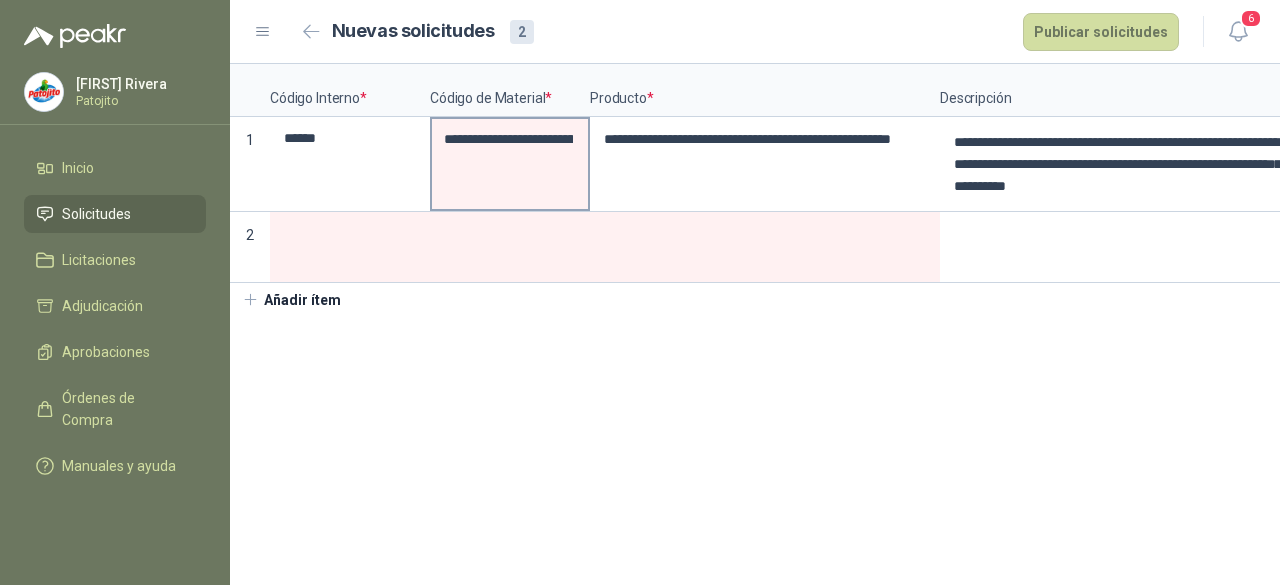 scroll, scrollTop: 0, scrollLeft: 0, axis: both 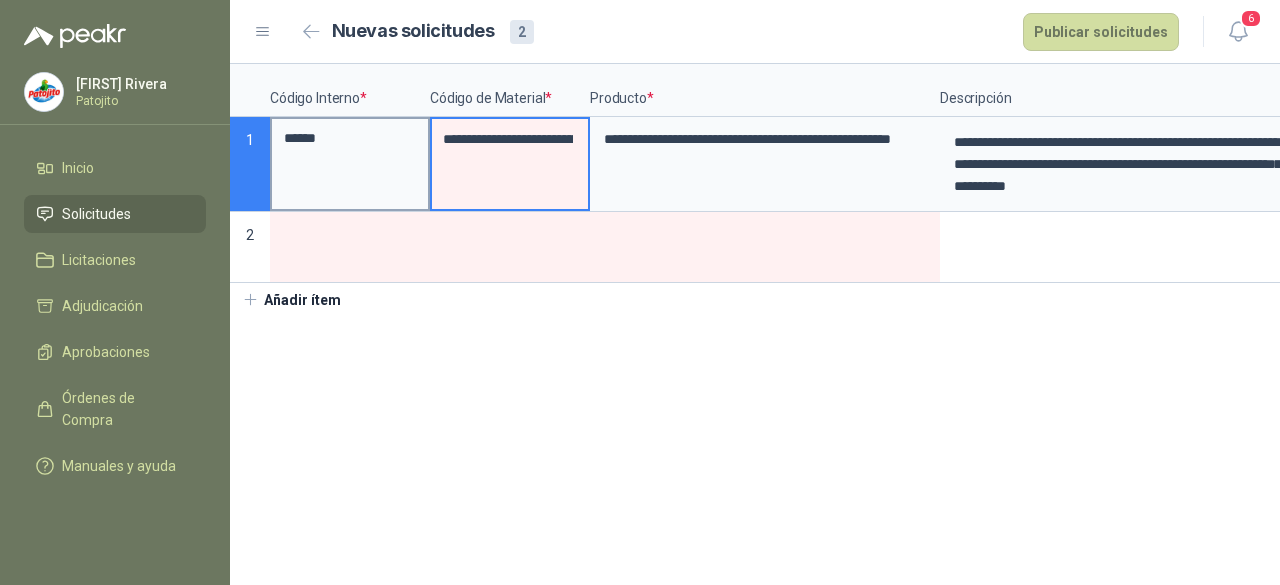 click on "******" at bounding box center (350, 164) 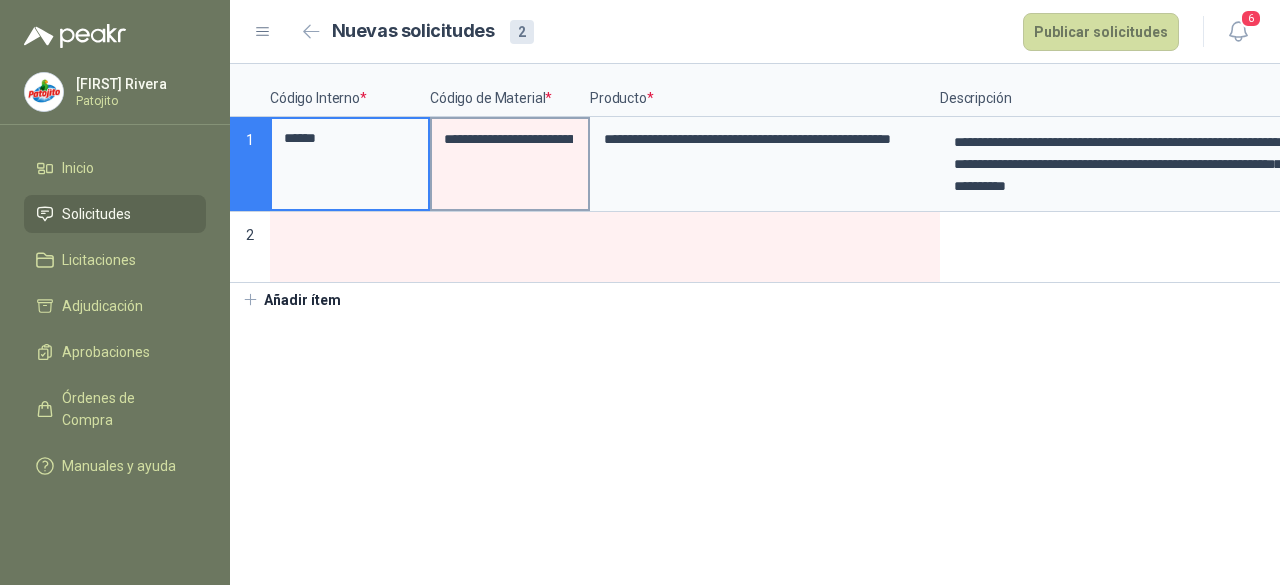 click on "**********" at bounding box center [510, 164] 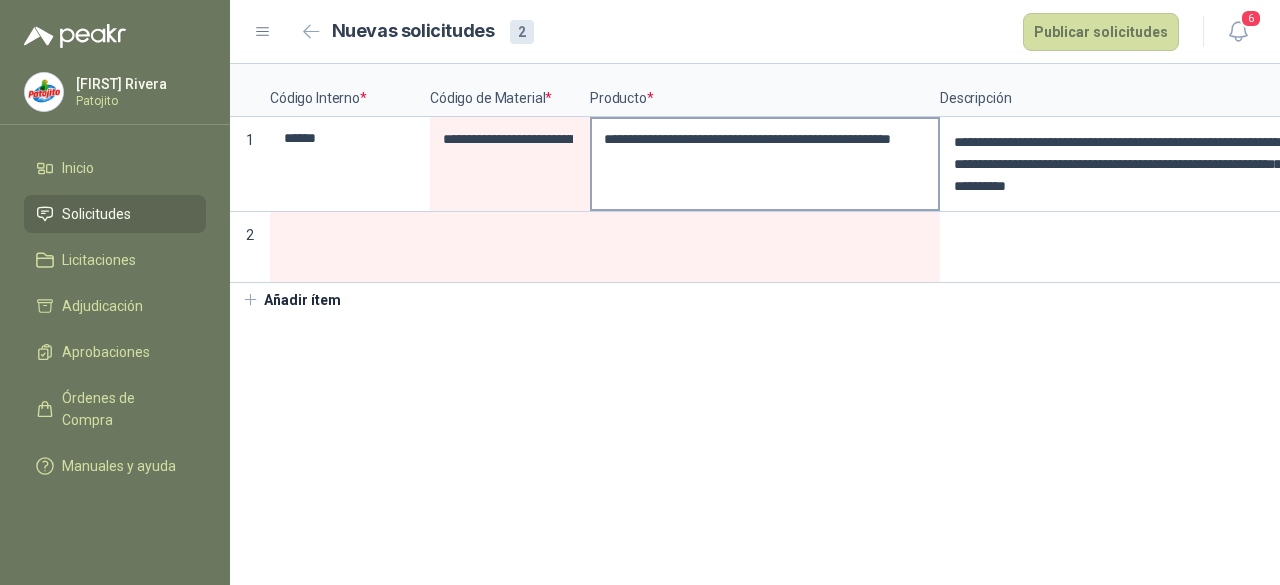 click on "**********" at bounding box center (765, 164) 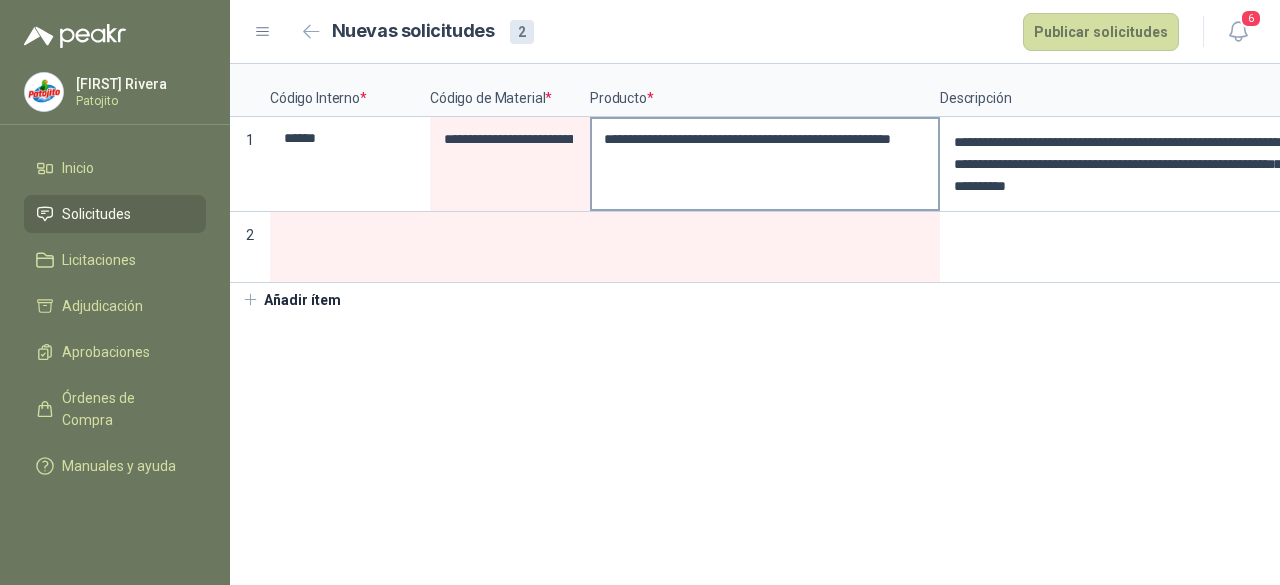 scroll, scrollTop: 0, scrollLeft: 44, axis: horizontal 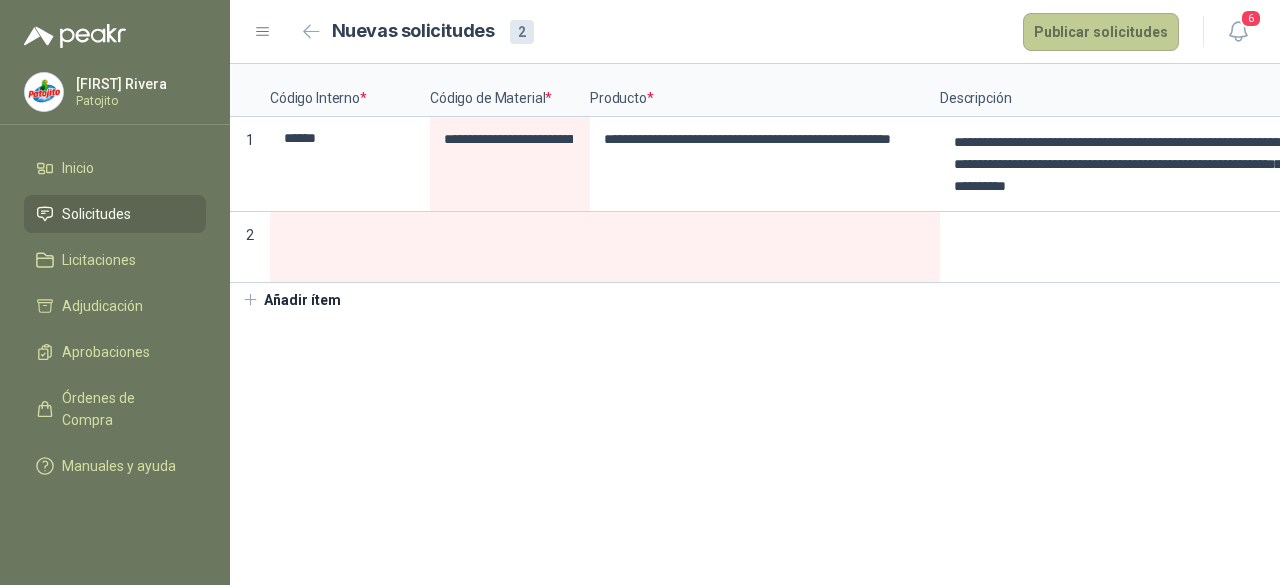 click on "Publicar solicitudes" at bounding box center (1101, 32) 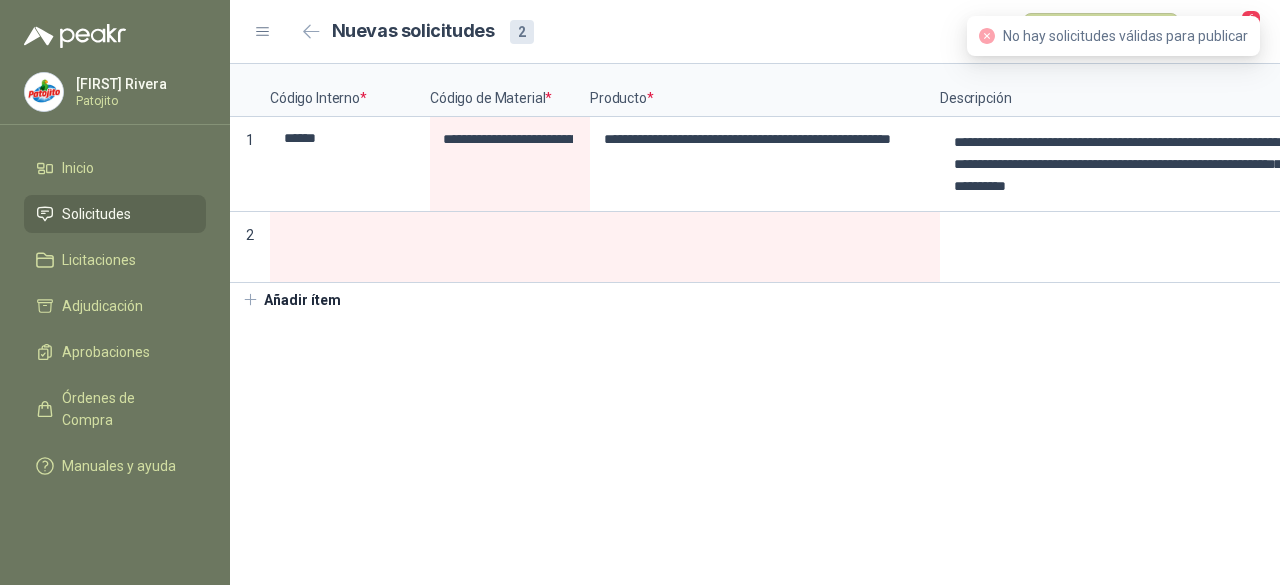 scroll, scrollTop: 0, scrollLeft: 0, axis: both 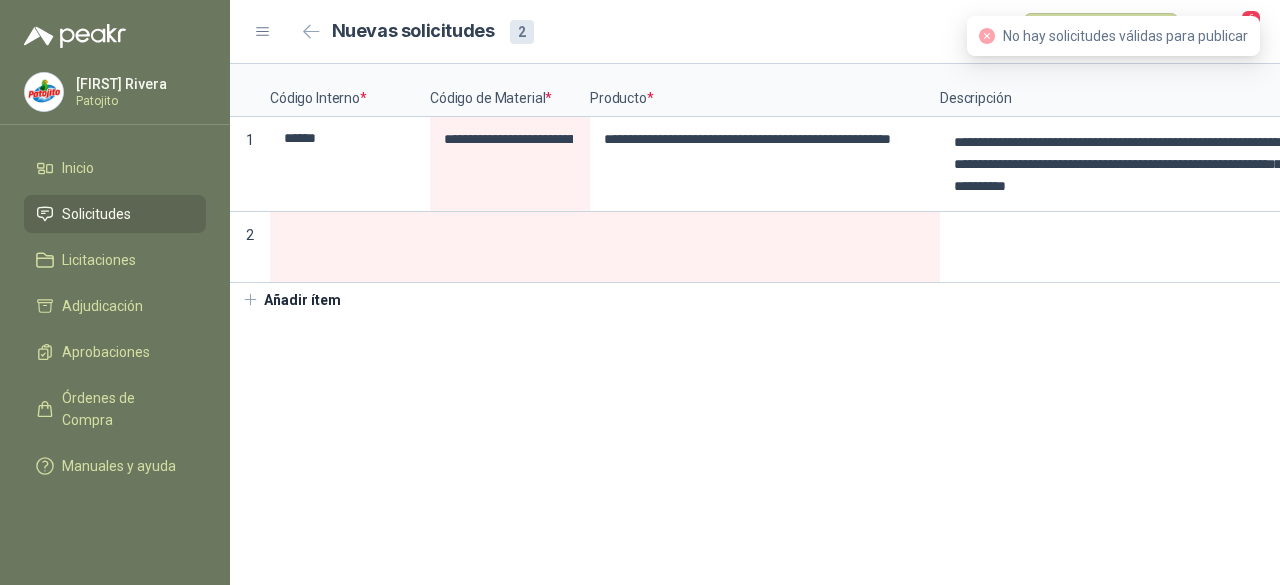 click on "2" at bounding box center (522, 32) 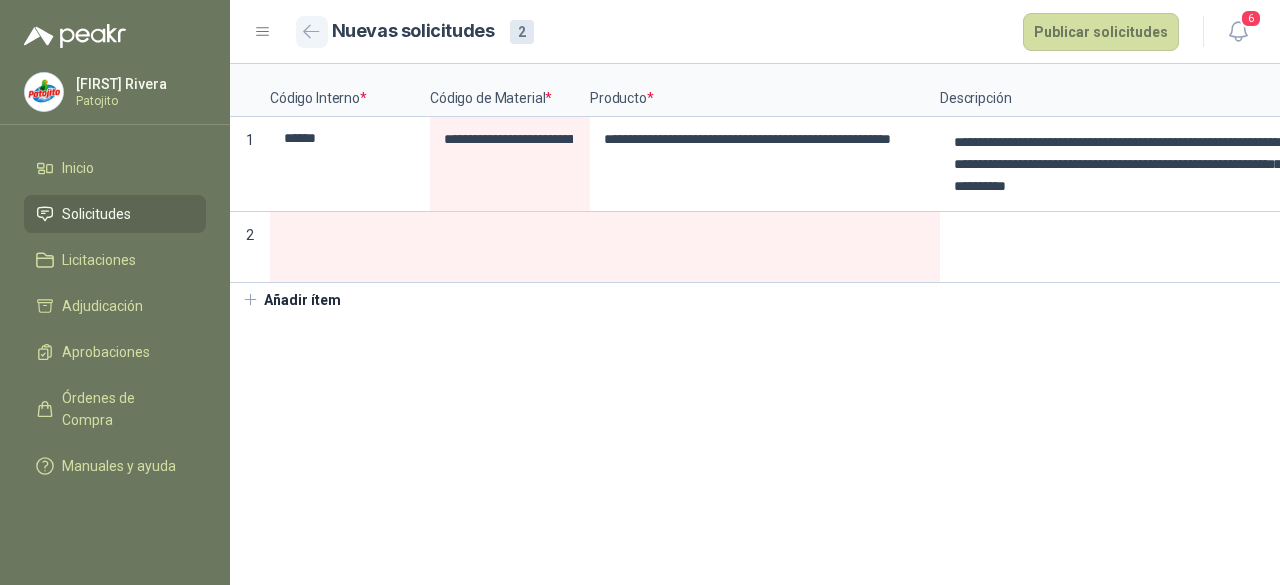 click 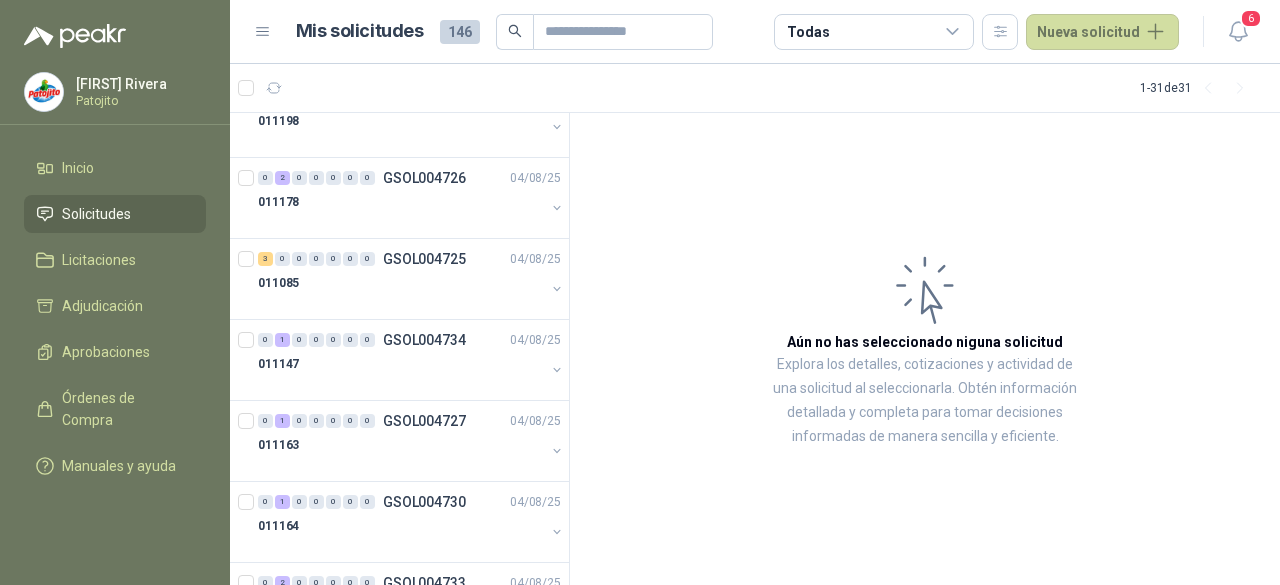scroll, scrollTop: 0, scrollLeft: 0, axis: both 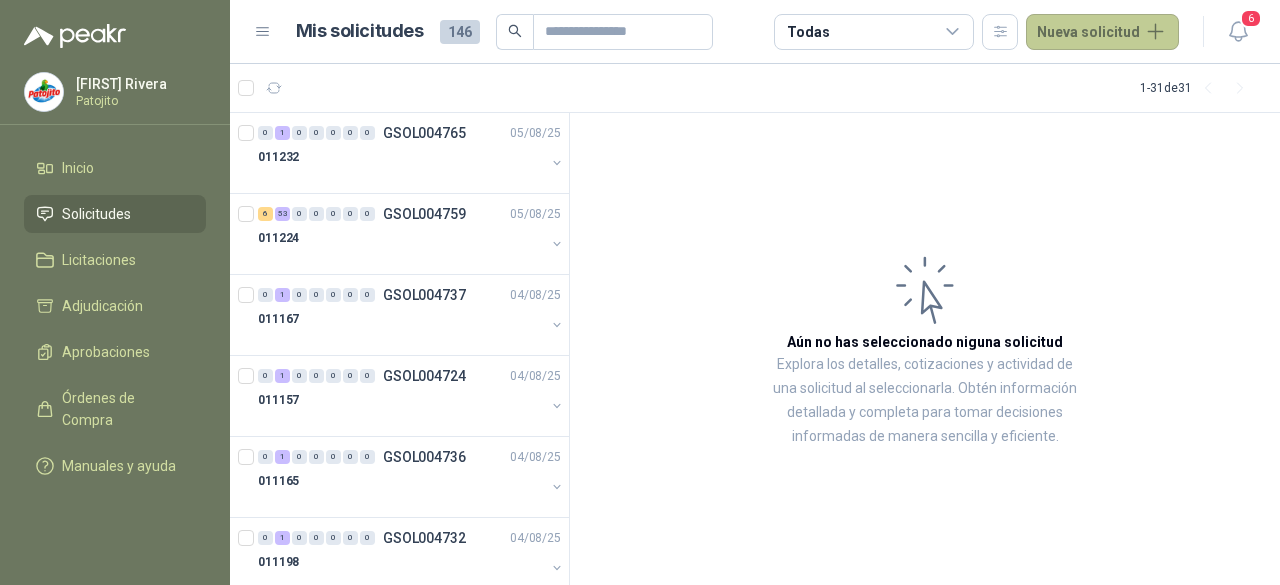 click on "Nueva solicitud" at bounding box center (1102, 32) 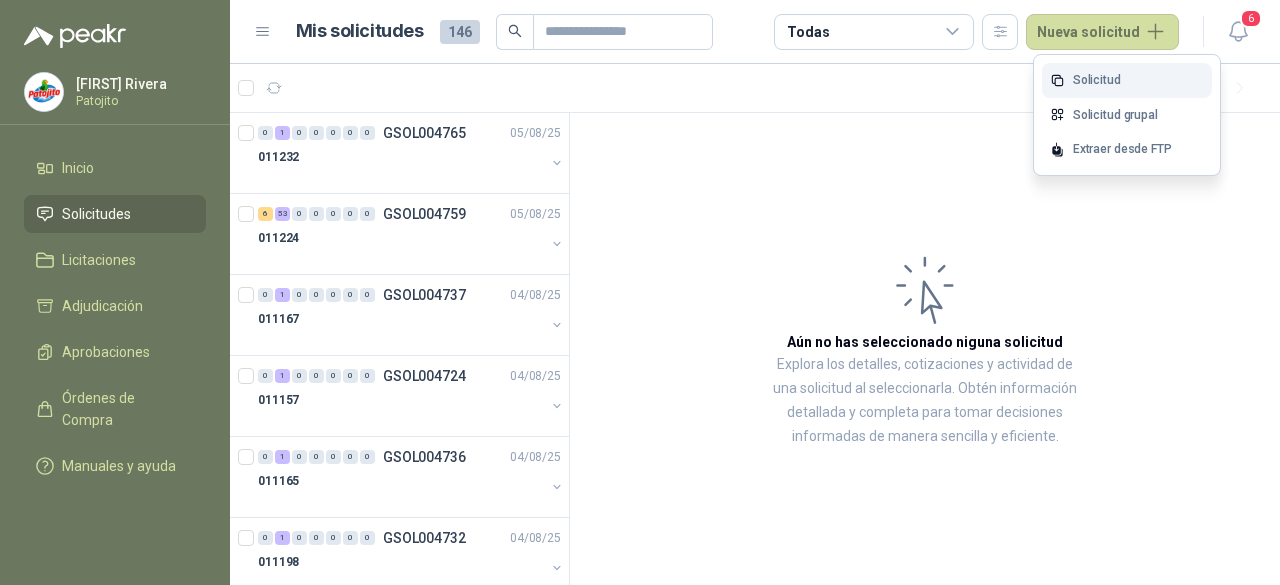 click on "Solicitud" at bounding box center (1127, 80) 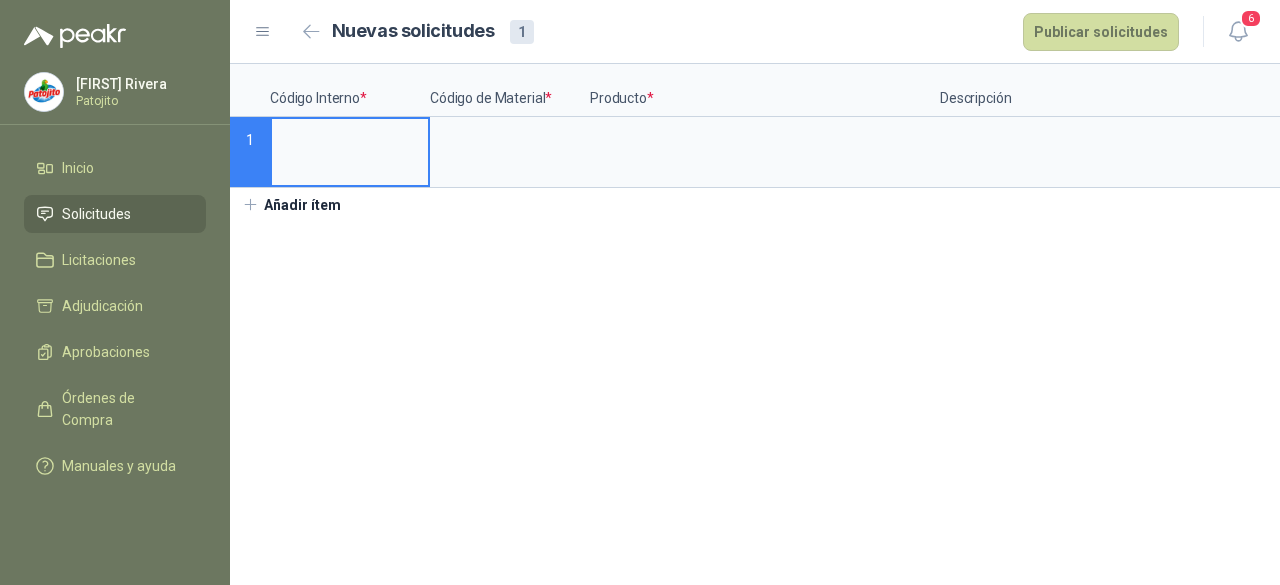 click at bounding box center [350, 138] 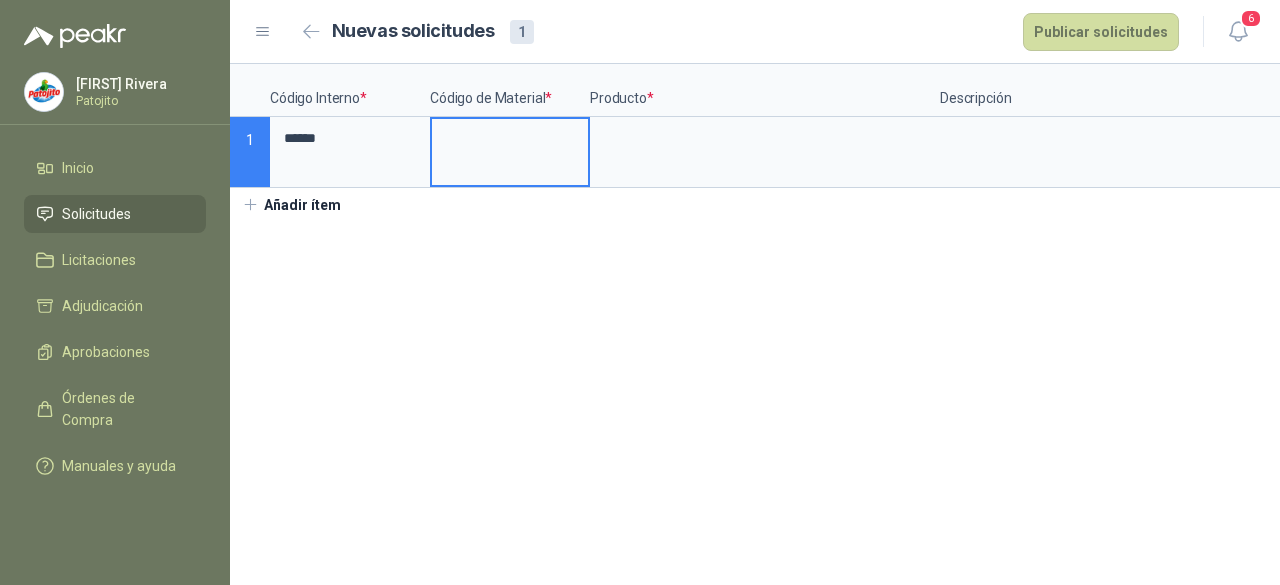 click at bounding box center [510, 138] 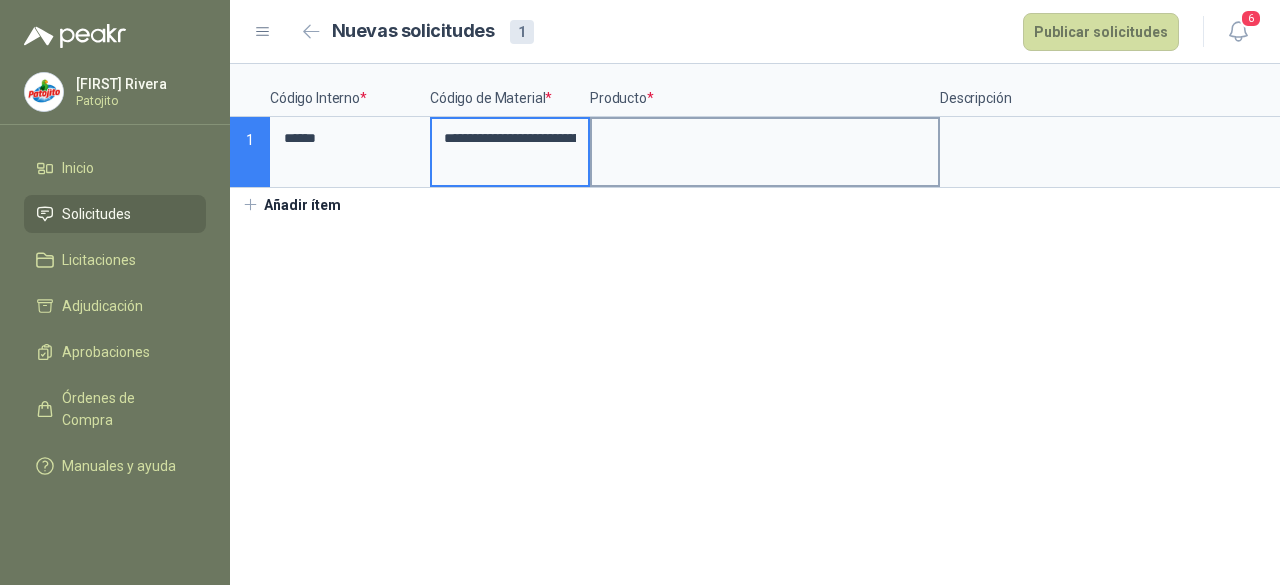 click at bounding box center (765, 138) 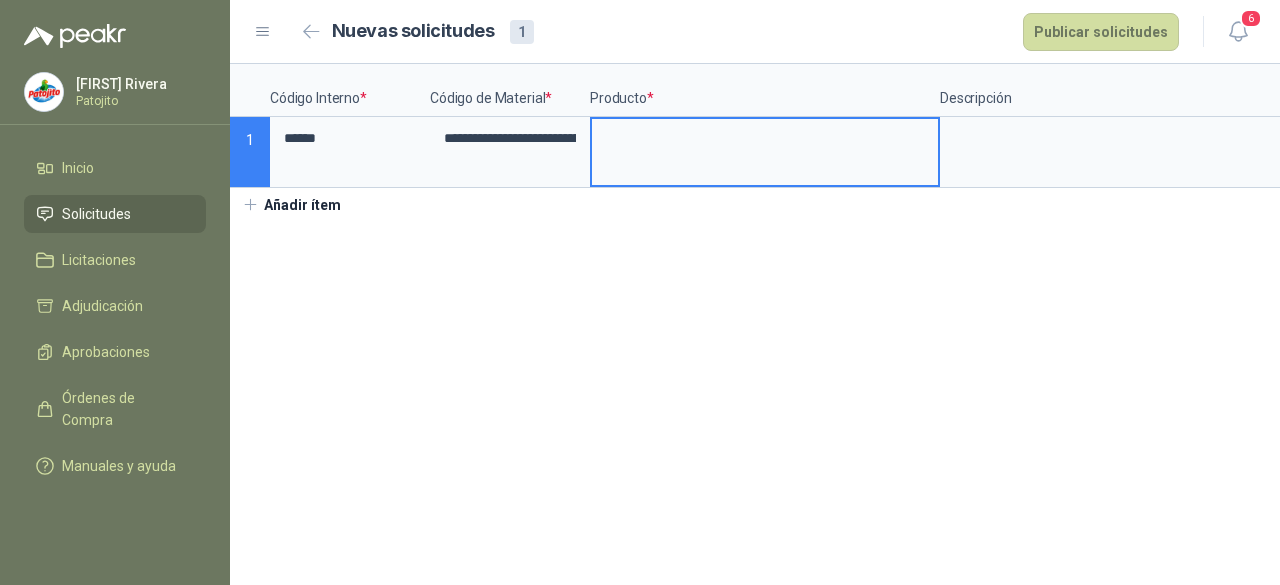 type 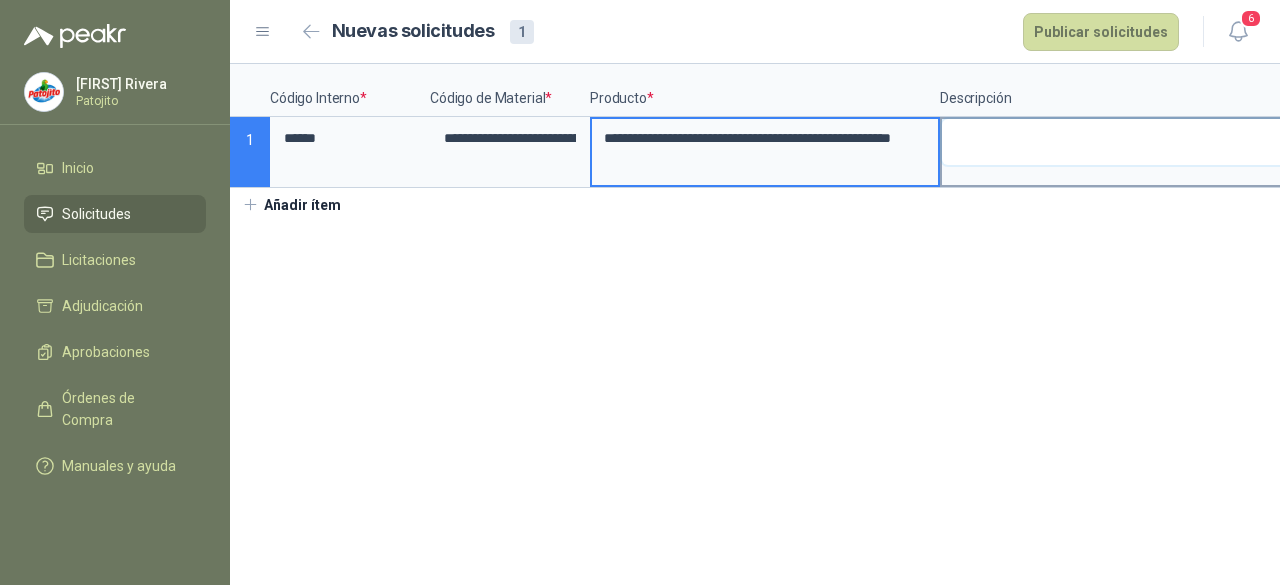 click at bounding box center [1115, 142] 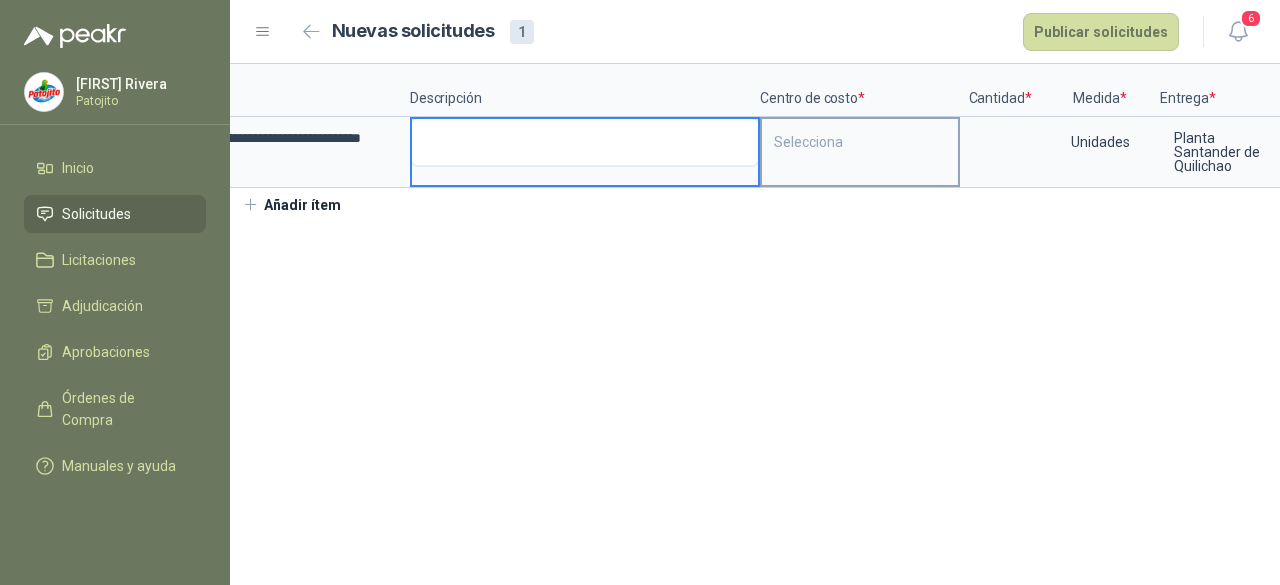 scroll, scrollTop: 0, scrollLeft: 520, axis: horizontal 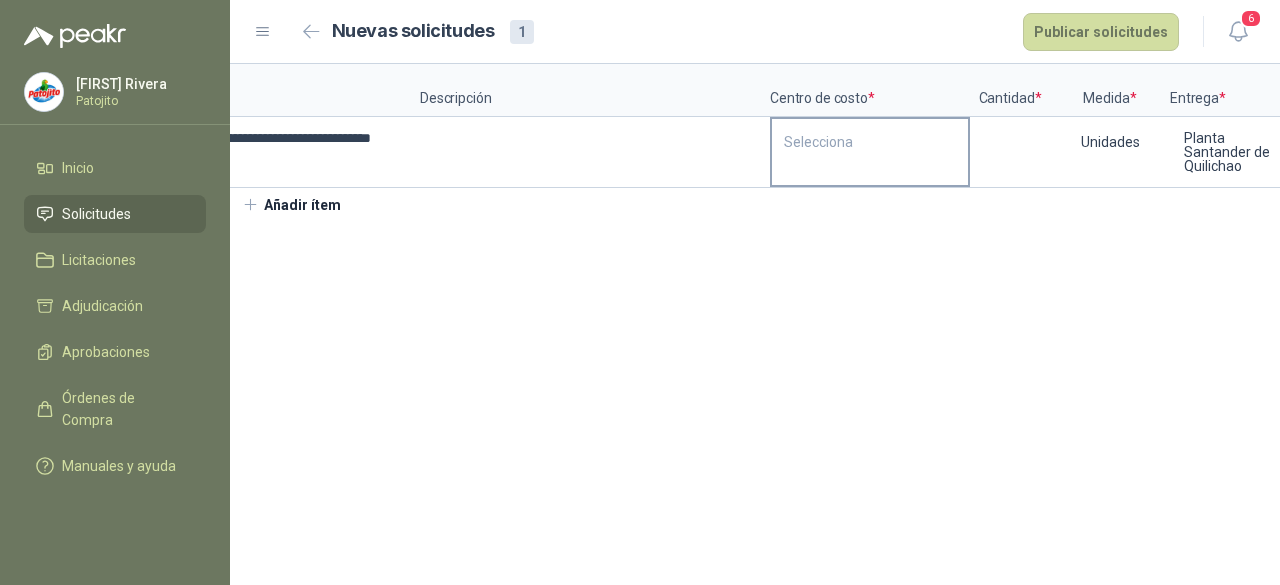 click on "Selecciona" at bounding box center (870, 142) 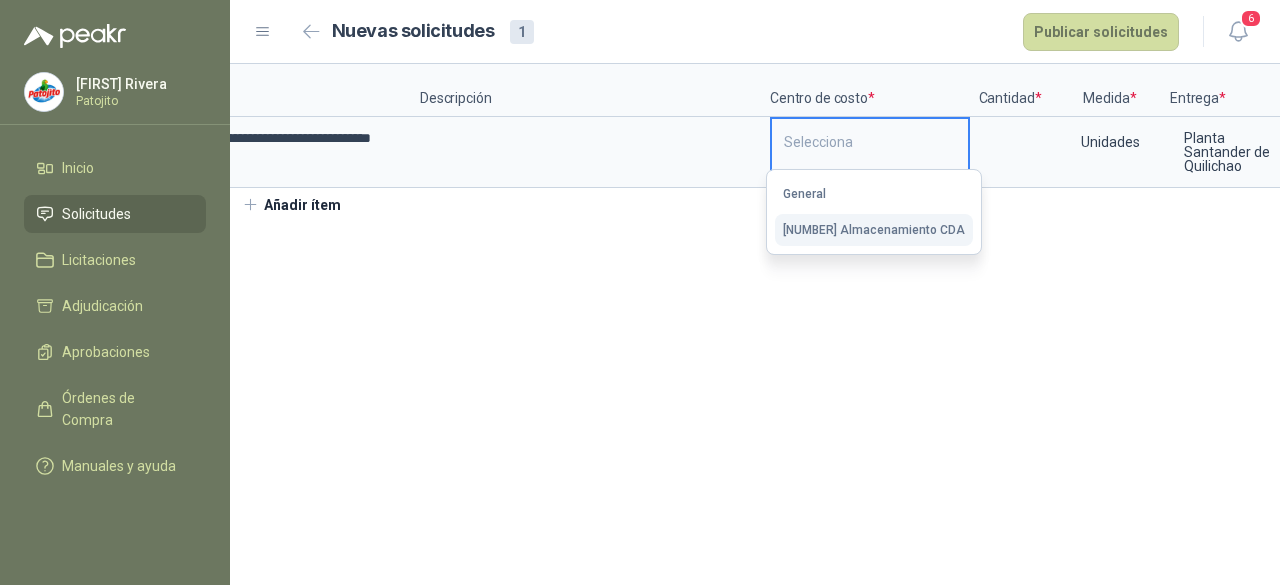 click on "[NUMBER] Almacenamiento CDA" at bounding box center [874, 230] 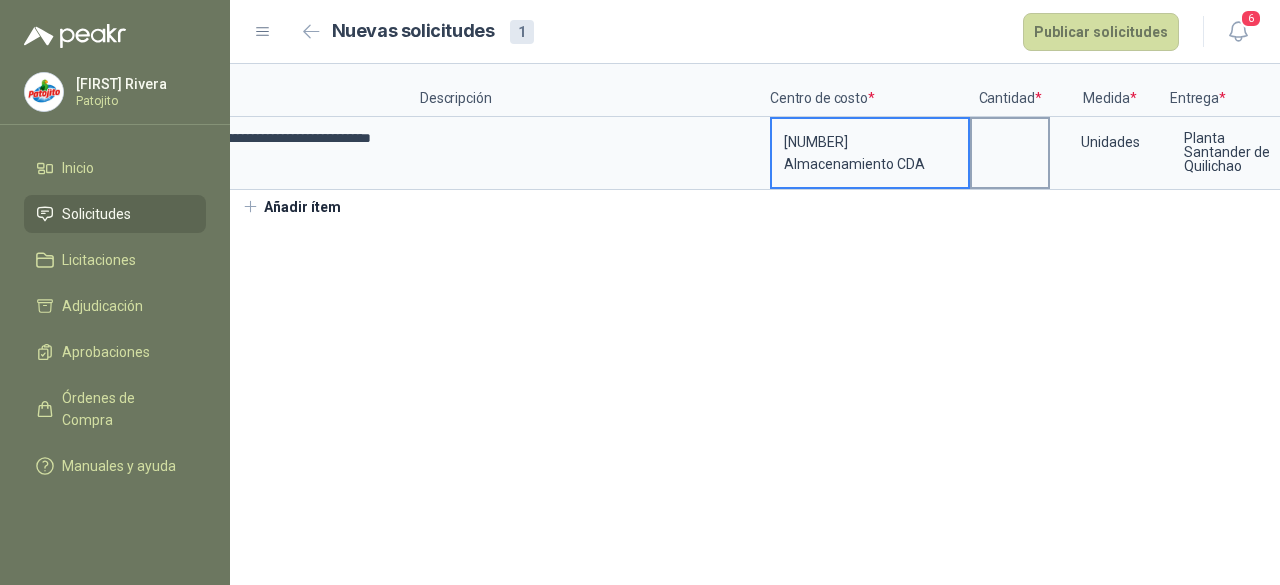 click at bounding box center (1010, 138) 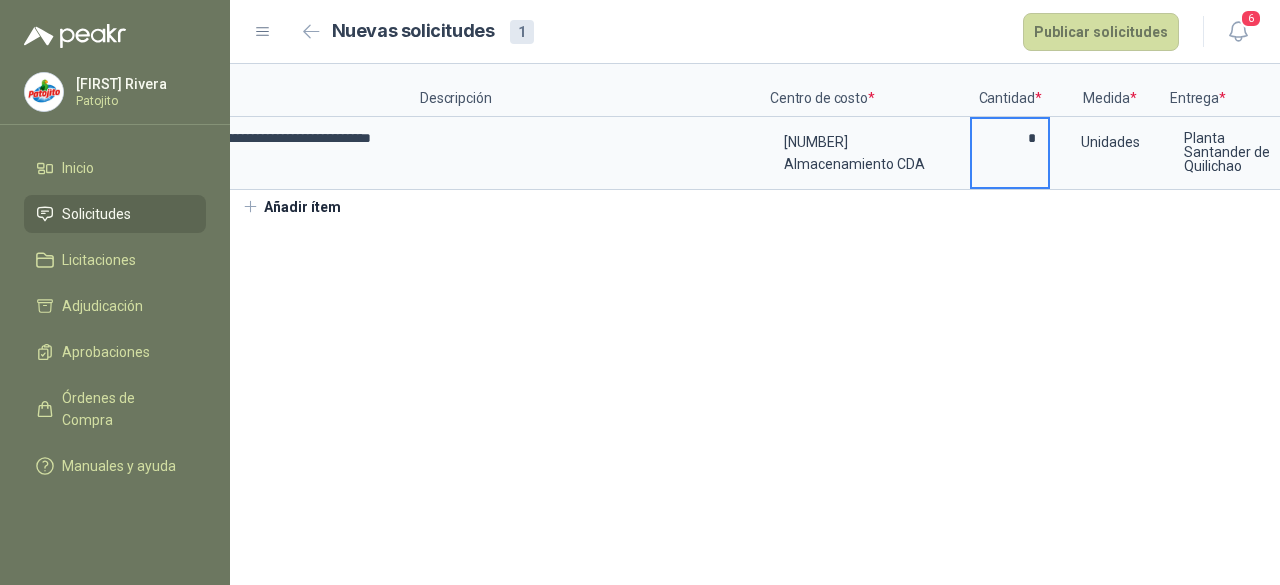 scroll, scrollTop: 0, scrollLeft: 657, axis: horizontal 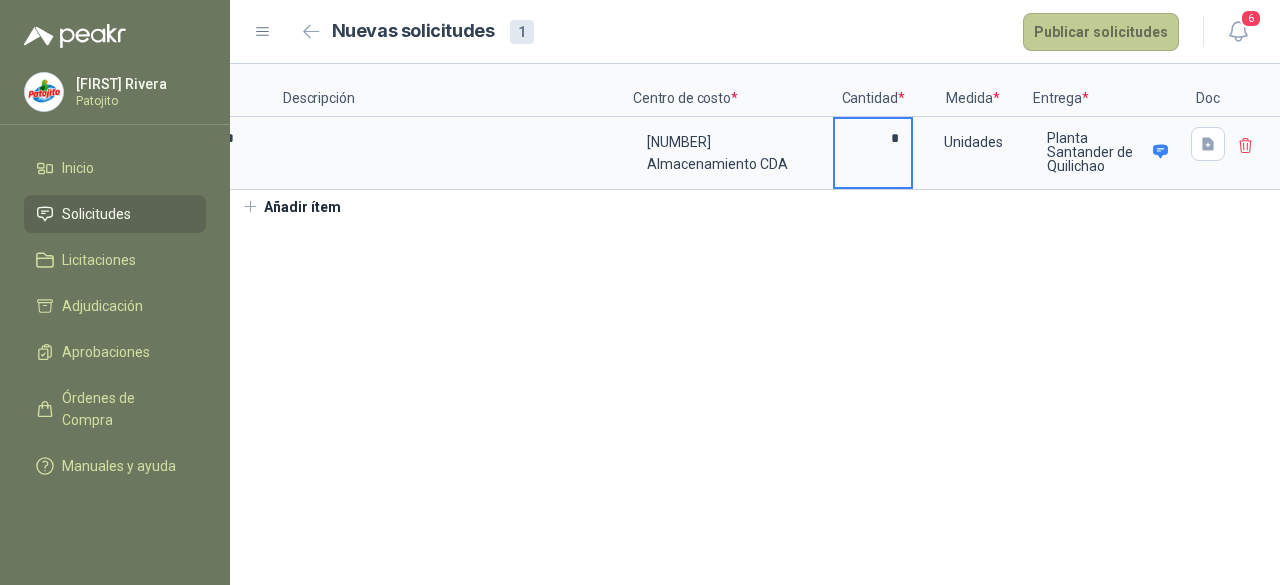type on "*" 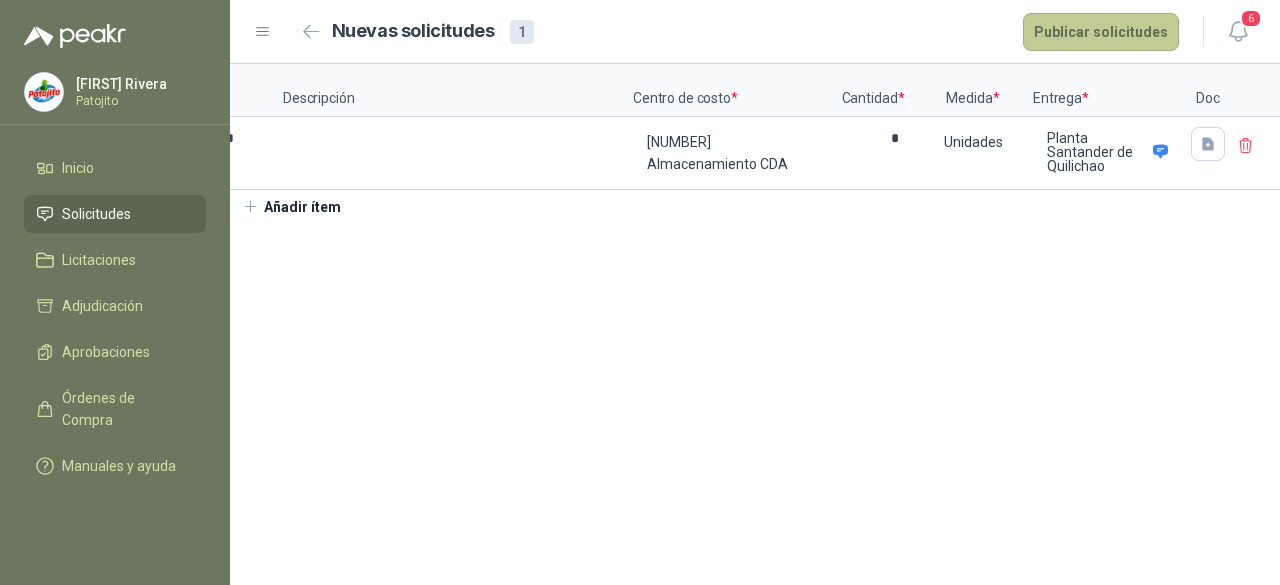 click on "Publicar solicitudes" at bounding box center (1101, 32) 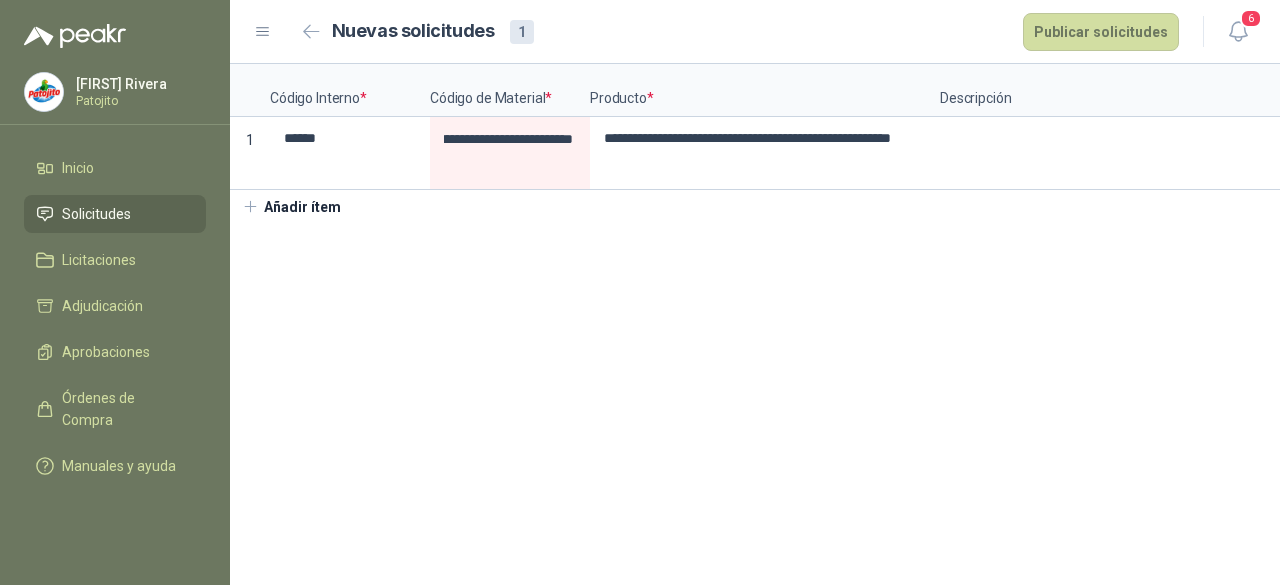 scroll, scrollTop: 0, scrollLeft: 0, axis: both 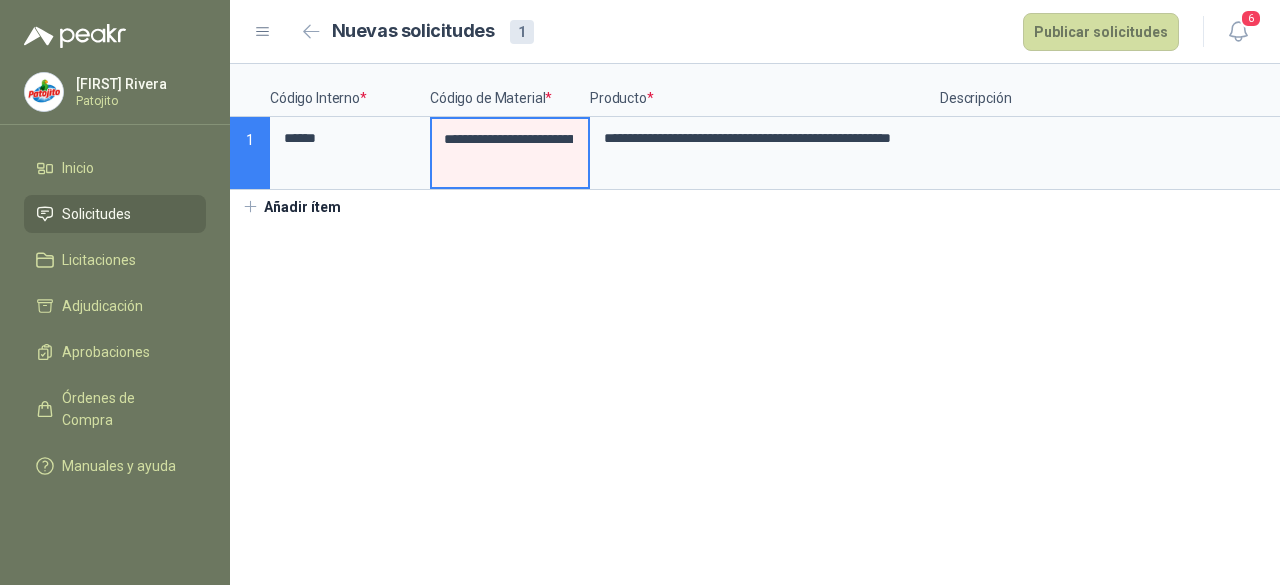 click on "Solicitudes" at bounding box center [96, 214] 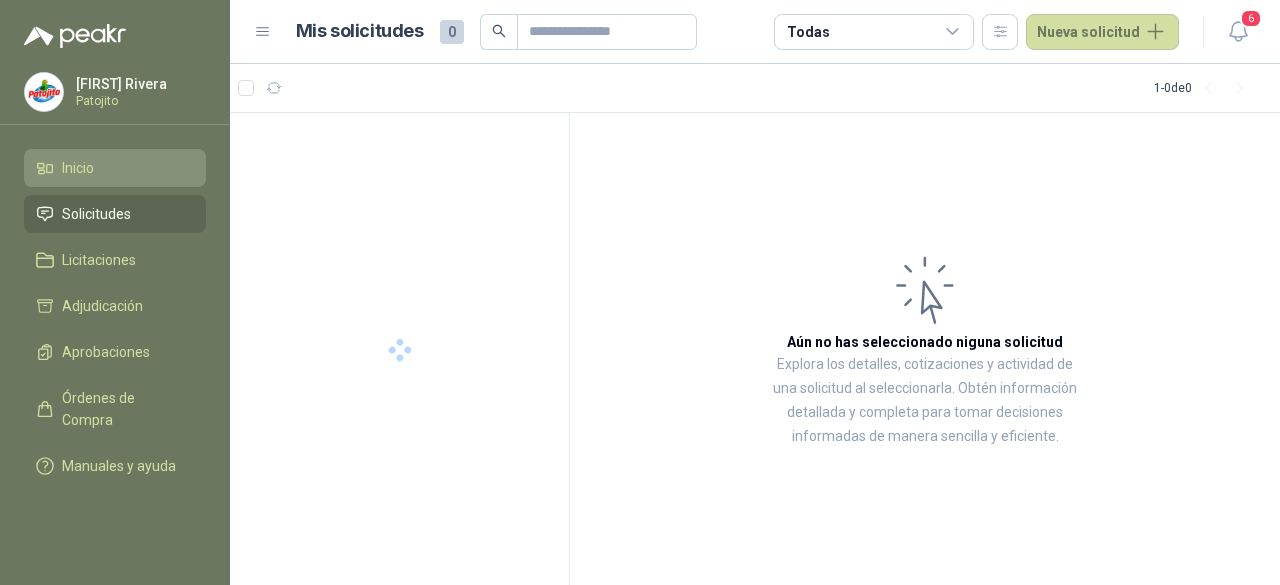 click on "Inicio" at bounding box center (115, 168) 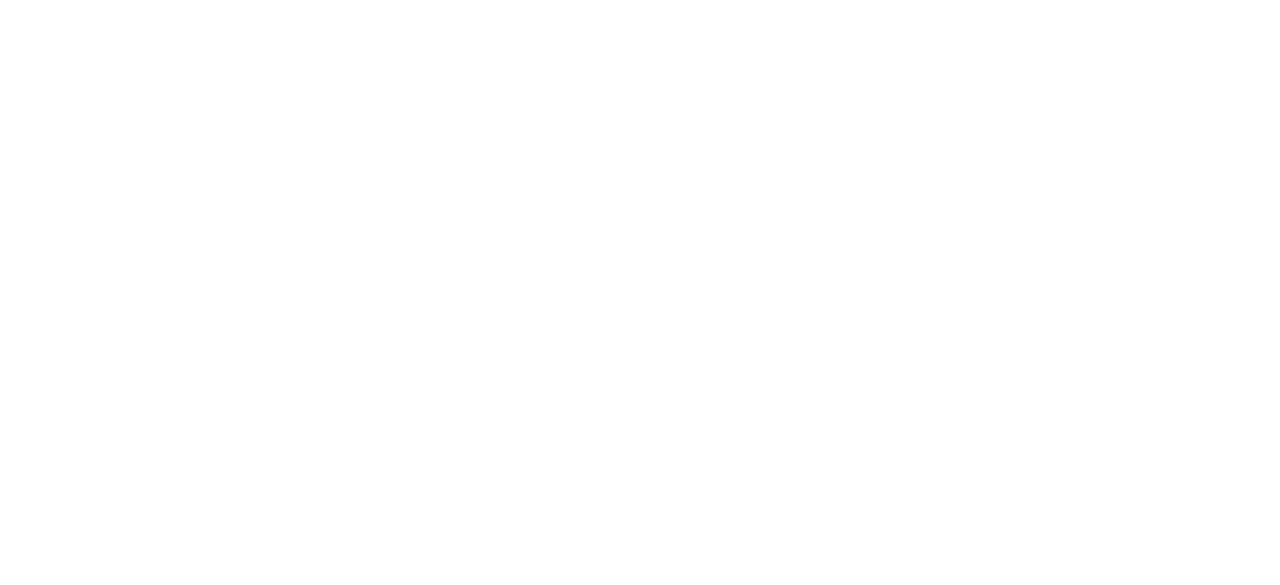 scroll, scrollTop: 0, scrollLeft: 0, axis: both 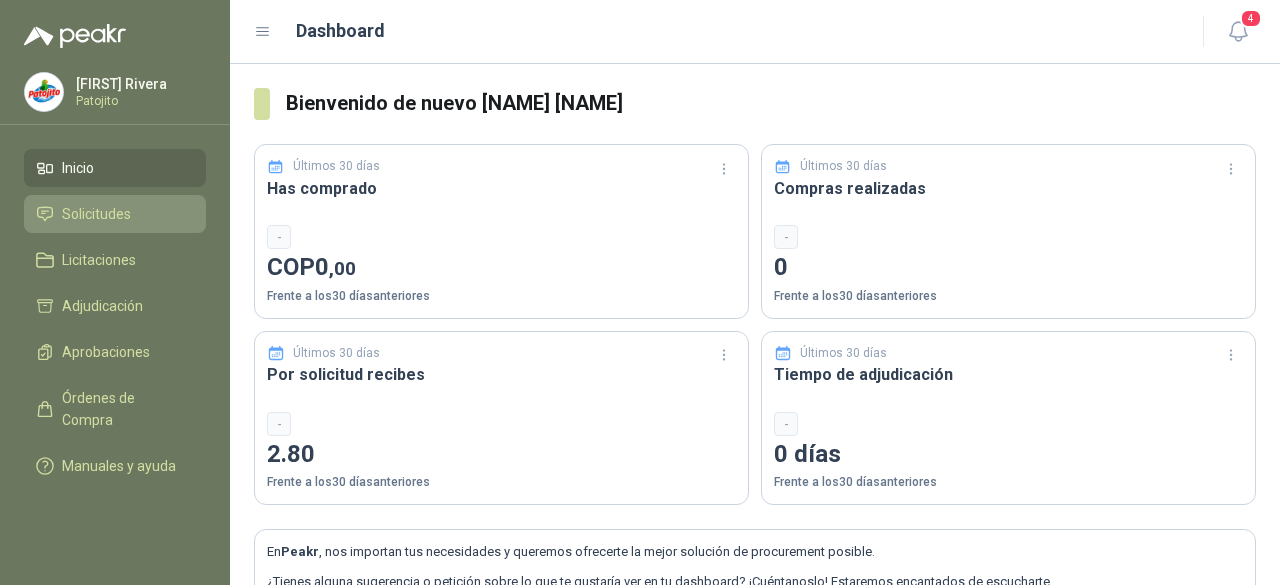 click on "Solicitudes" at bounding box center [115, 214] 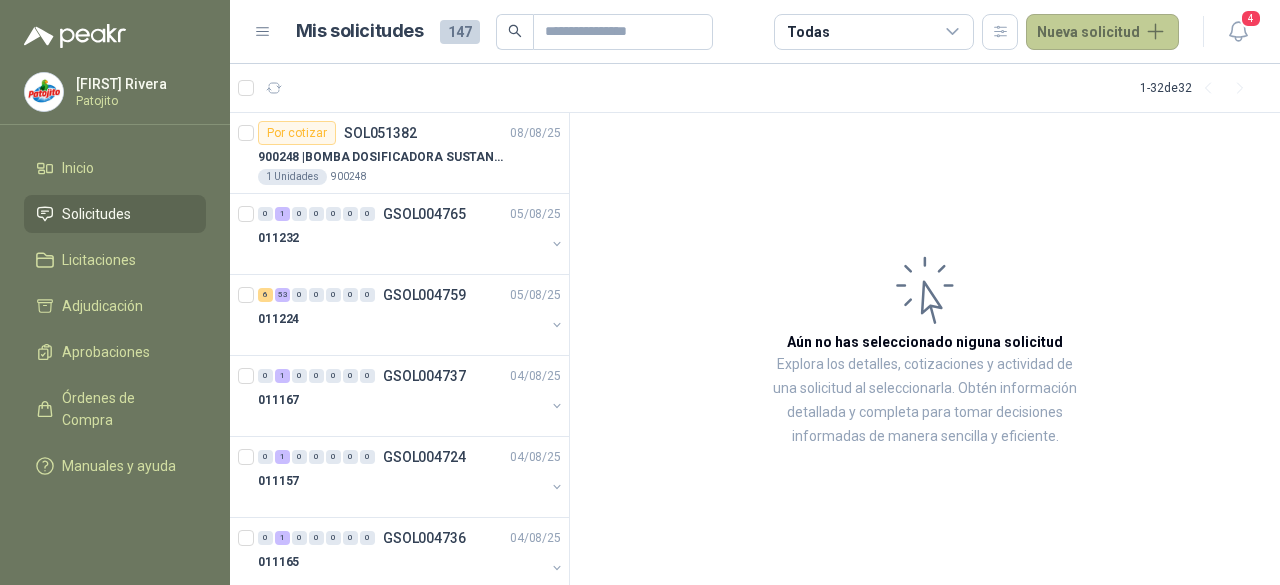 click on "Nueva solicitud" at bounding box center [1102, 32] 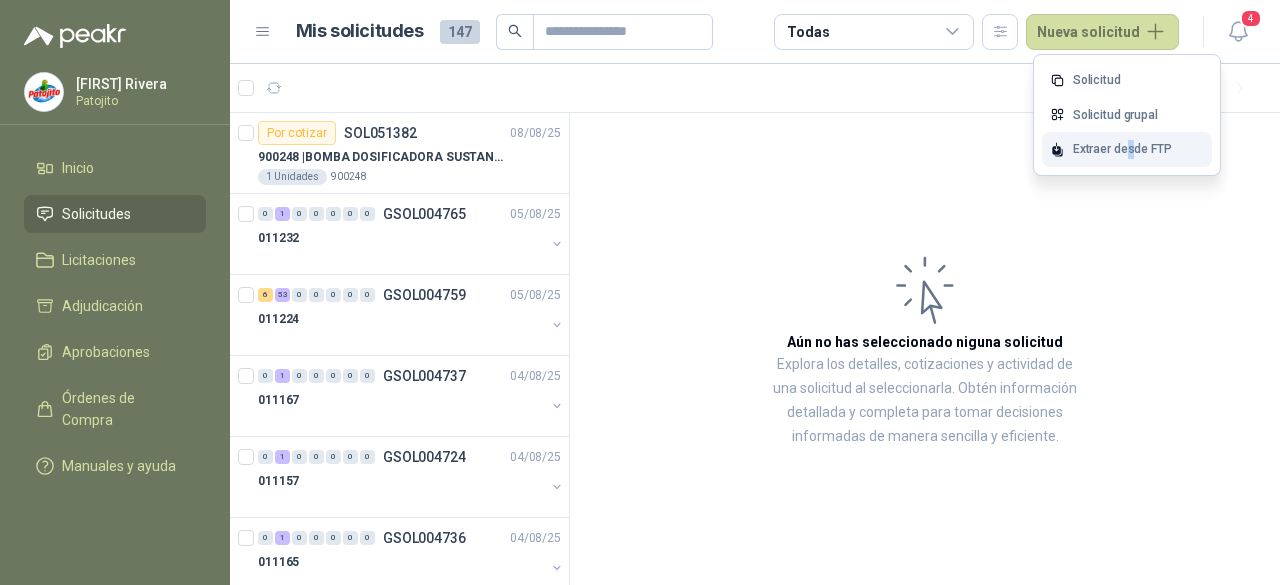 click on "Extraer desde FTP" at bounding box center (1127, 149) 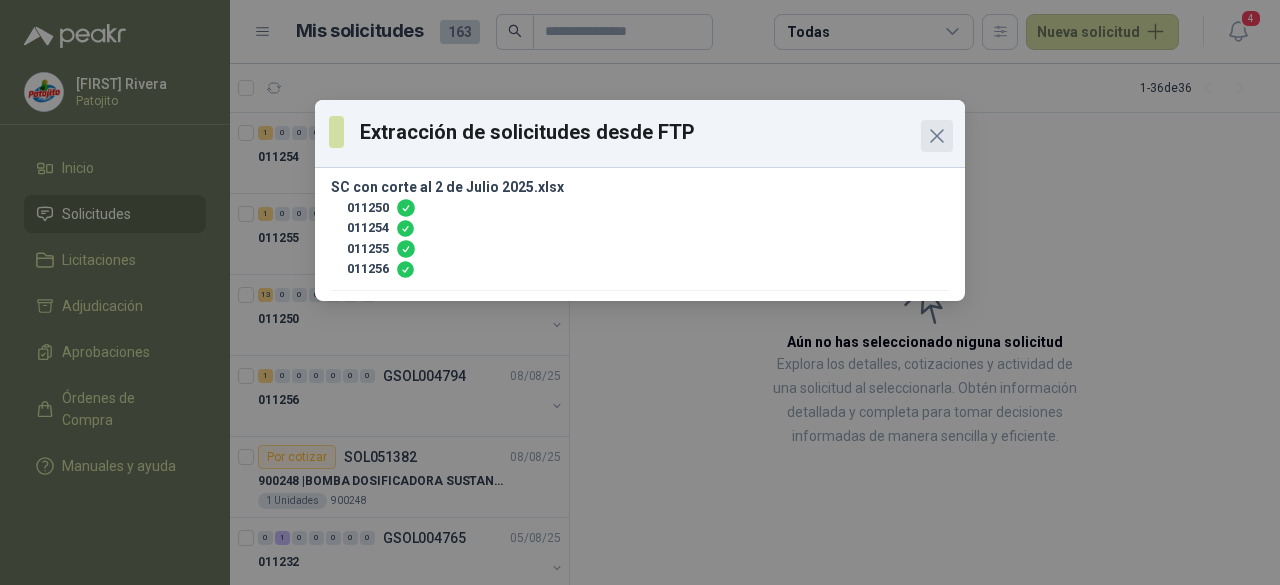 click 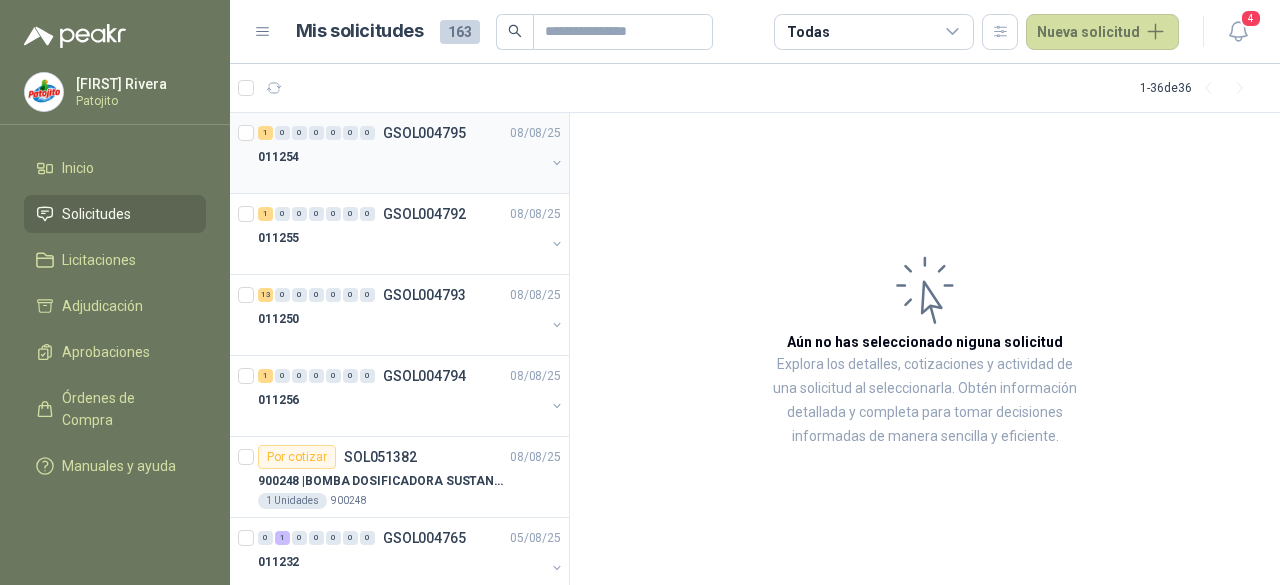 click on "011254" at bounding box center (401, 157) 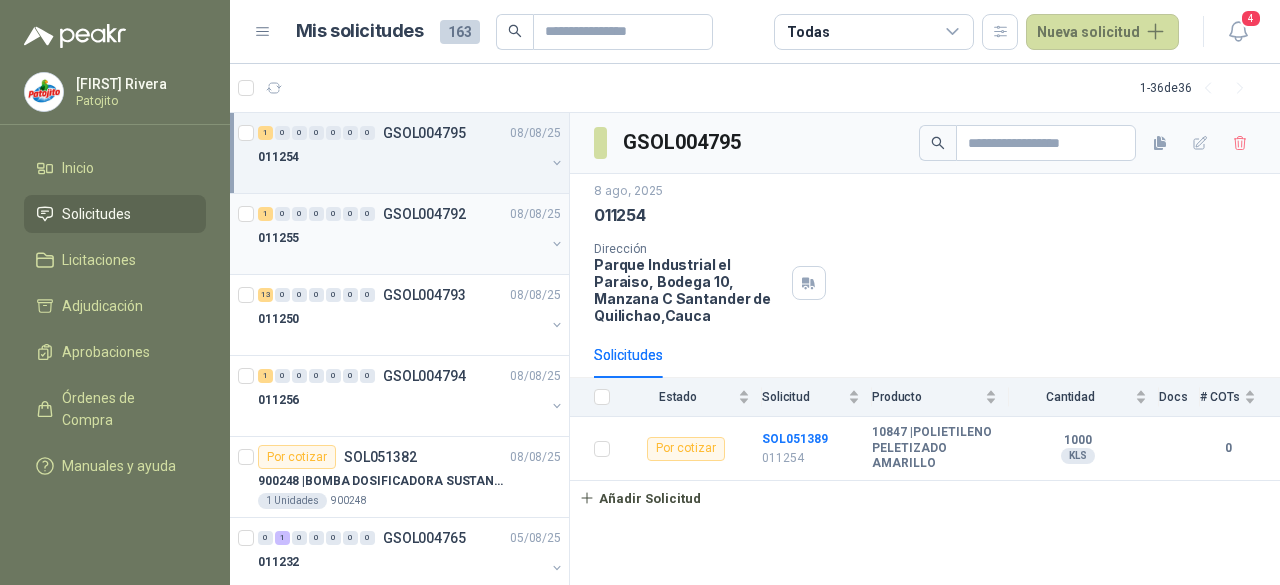 click on "011255" at bounding box center (401, 238) 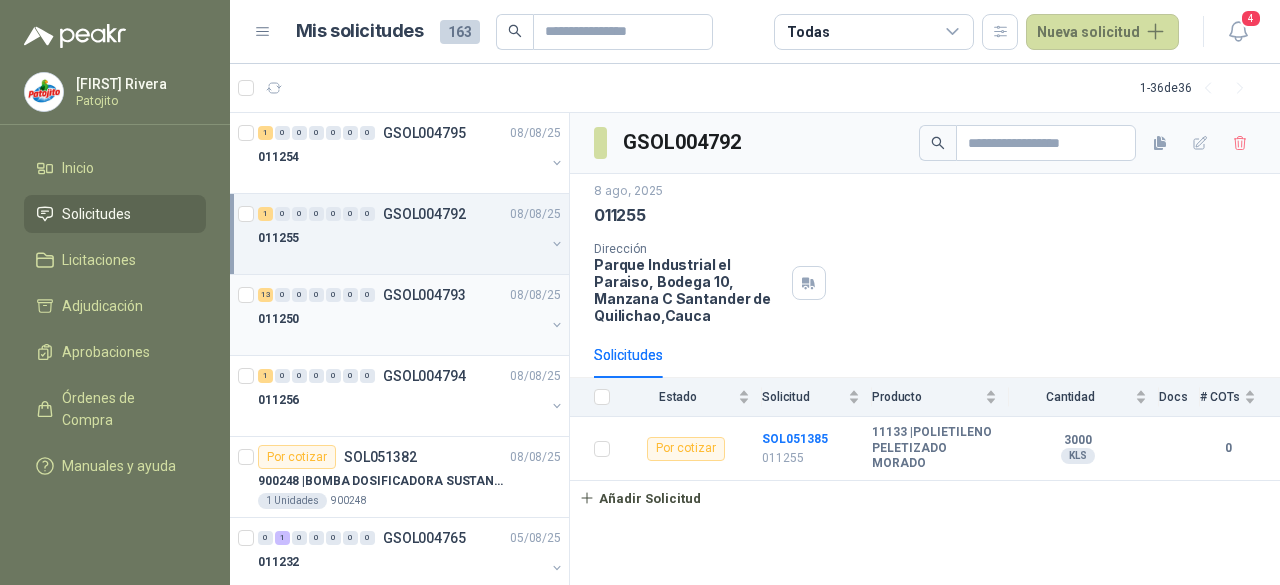 click at bounding box center [401, 339] 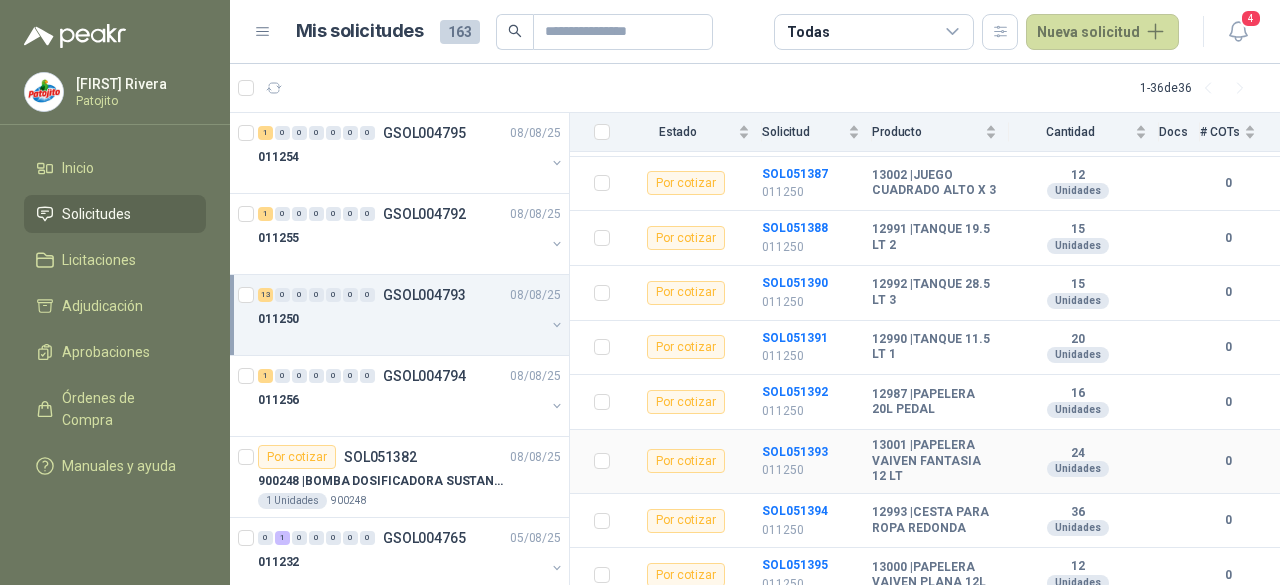 scroll, scrollTop: 500, scrollLeft: 0, axis: vertical 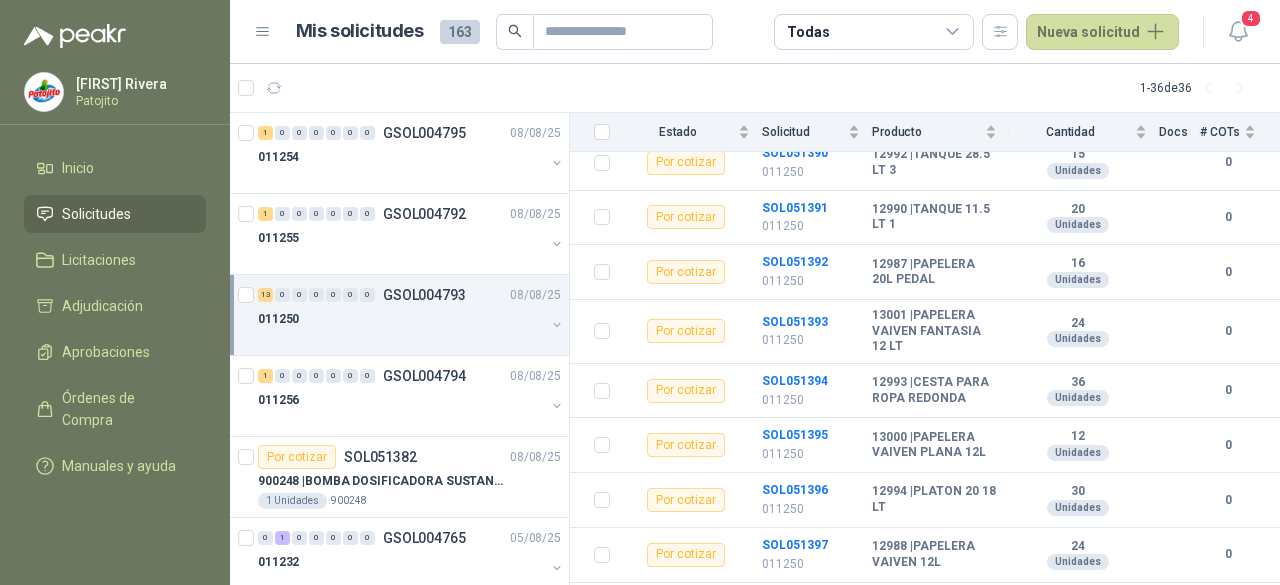 click on "1 - 36  de  36" at bounding box center [755, 88] 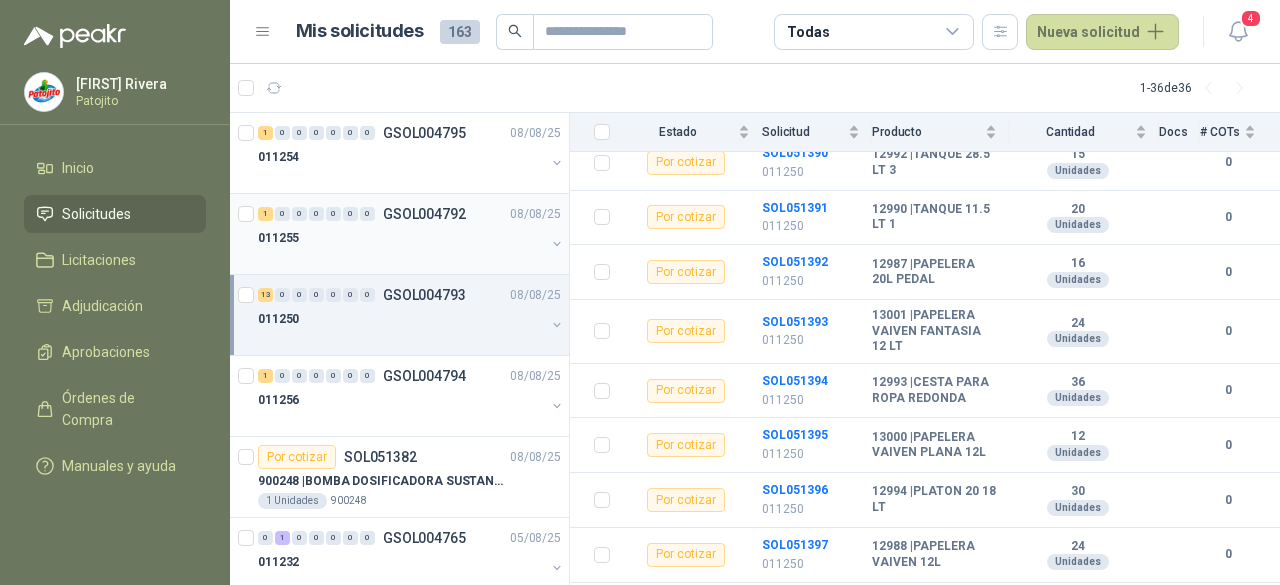 click on "011255" at bounding box center (401, 238) 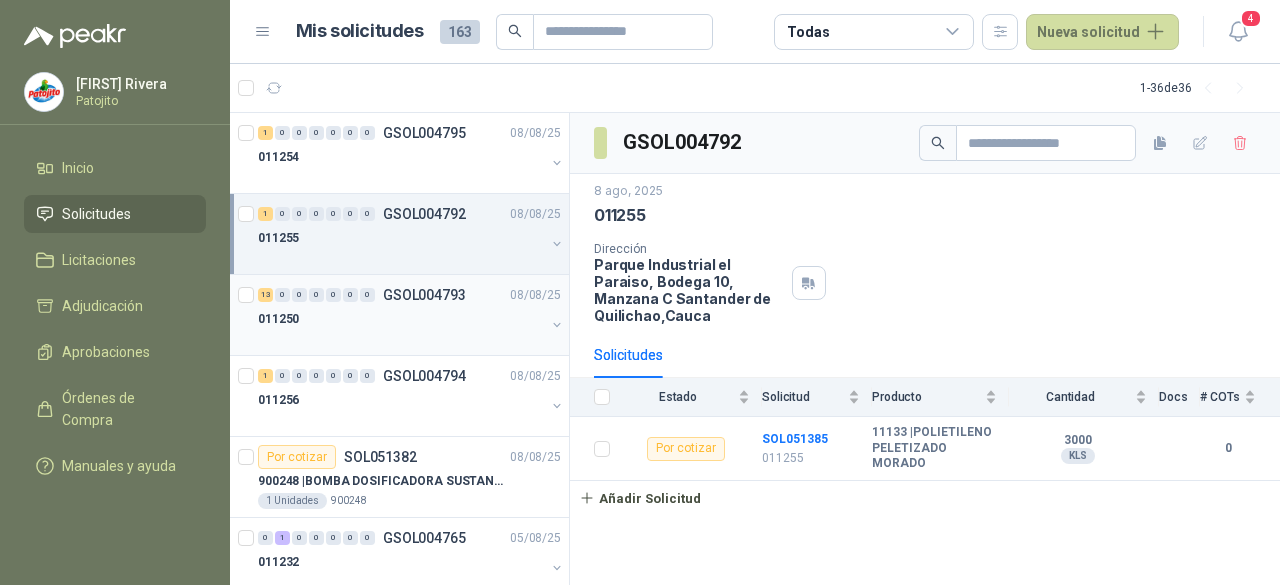 click at bounding box center [401, 339] 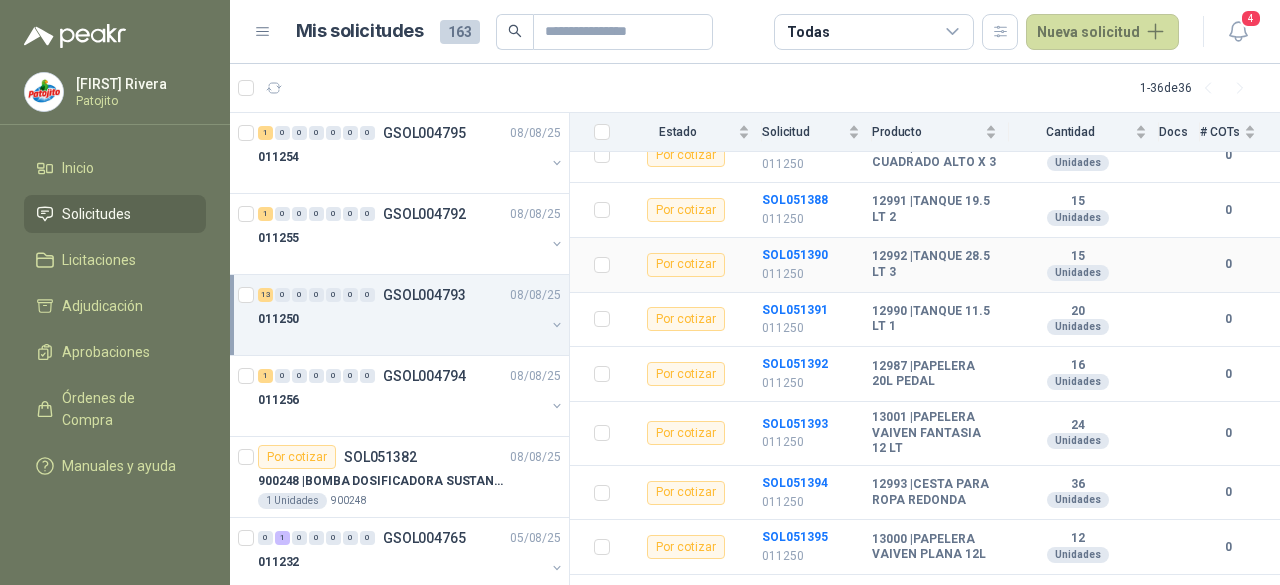 scroll, scrollTop: 400, scrollLeft: 0, axis: vertical 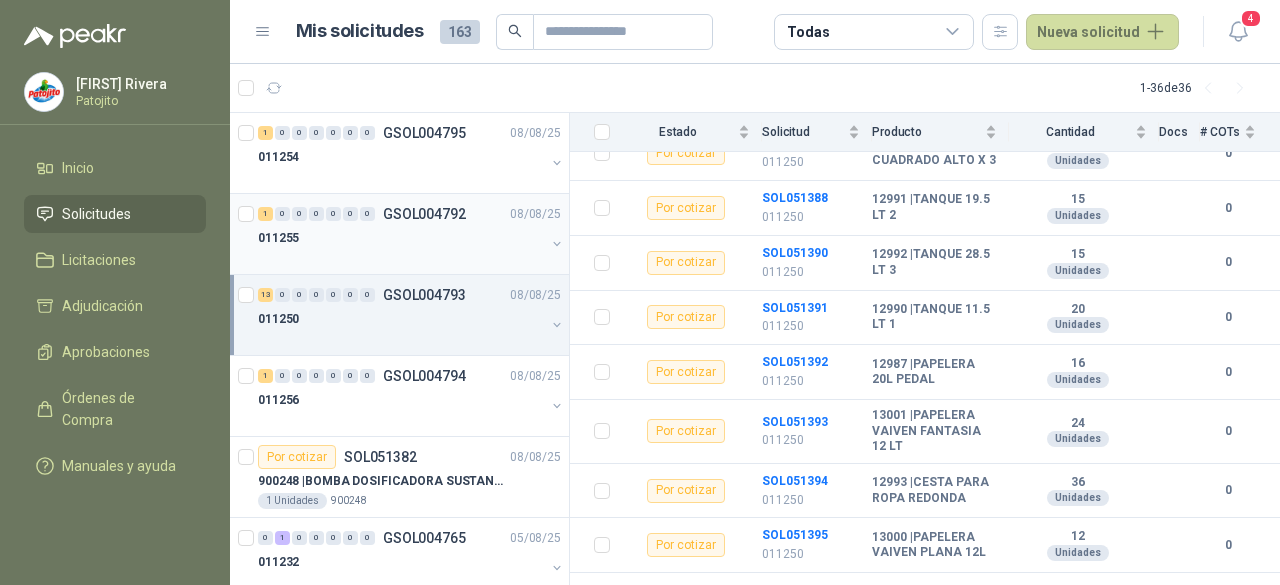 click on "011255" at bounding box center (401, 238) 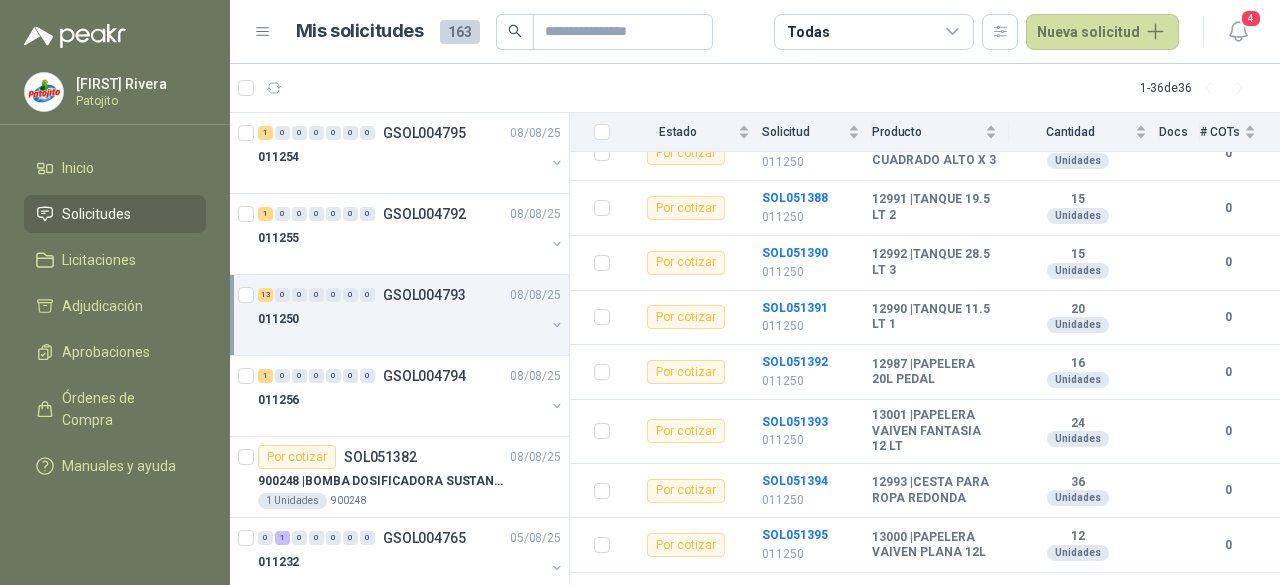 click on "GSOL004793" at bounding box center [424, 295] 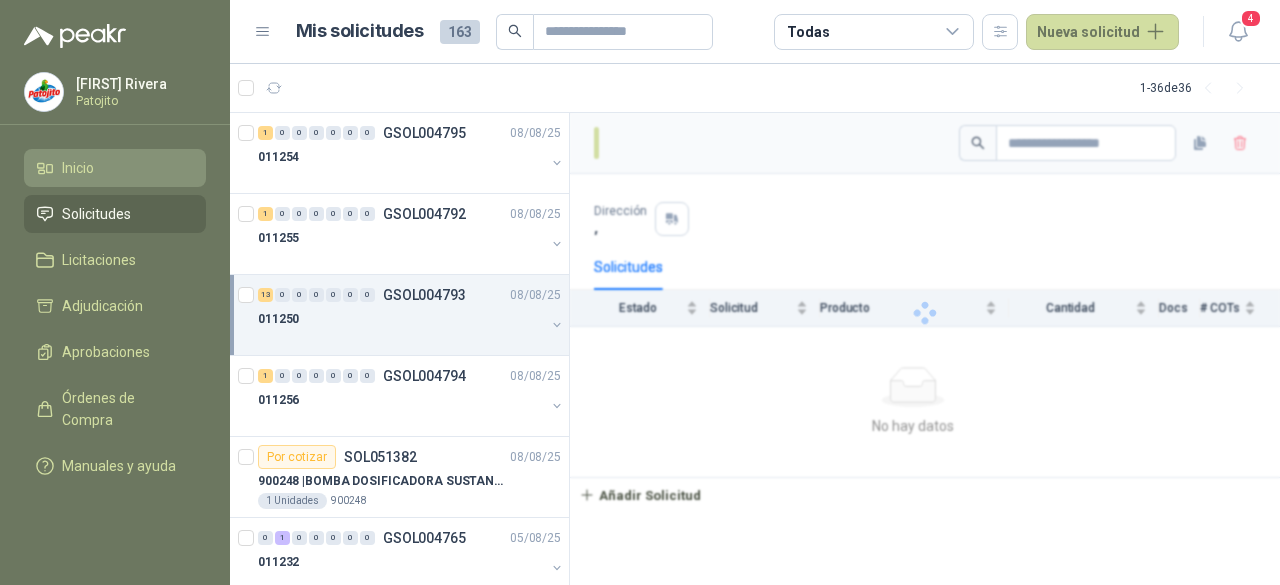 click on "Inicio" at bounding box center (115, 168) 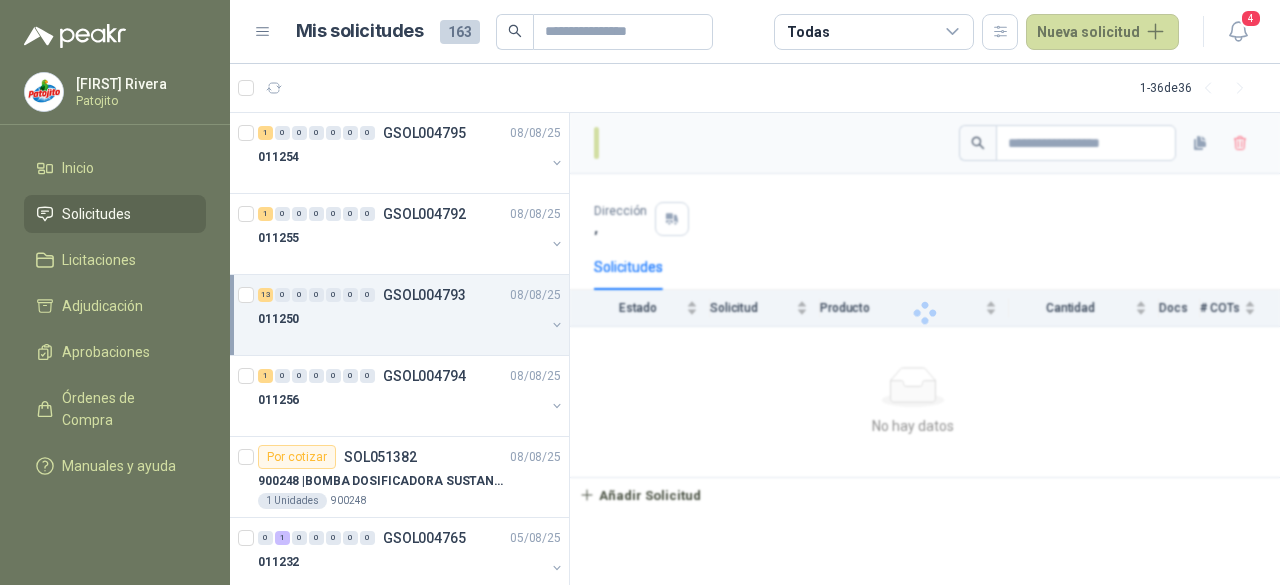 type 